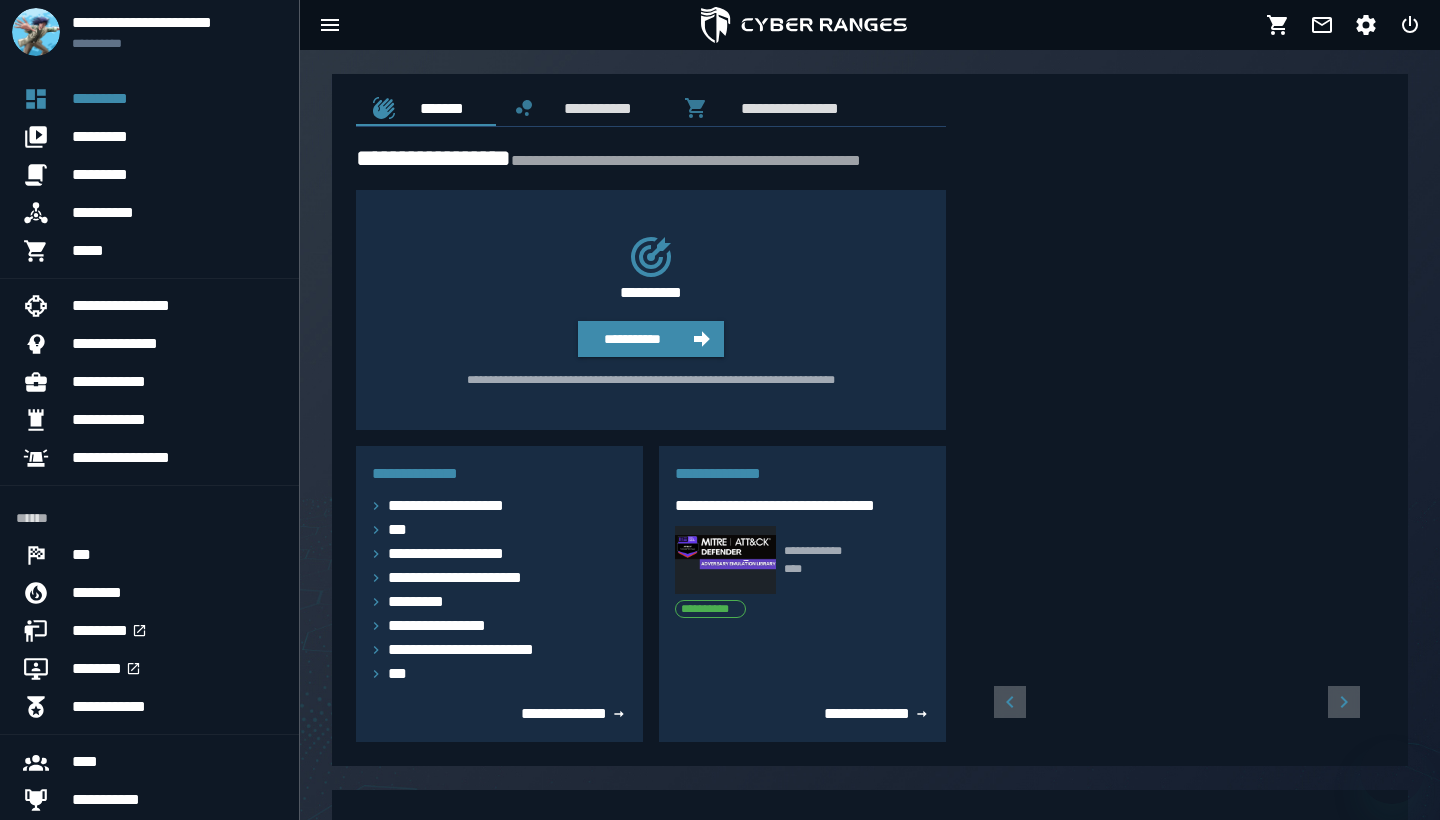 scroll, scrollTop: 0, scrollLeft: 0, axis: both 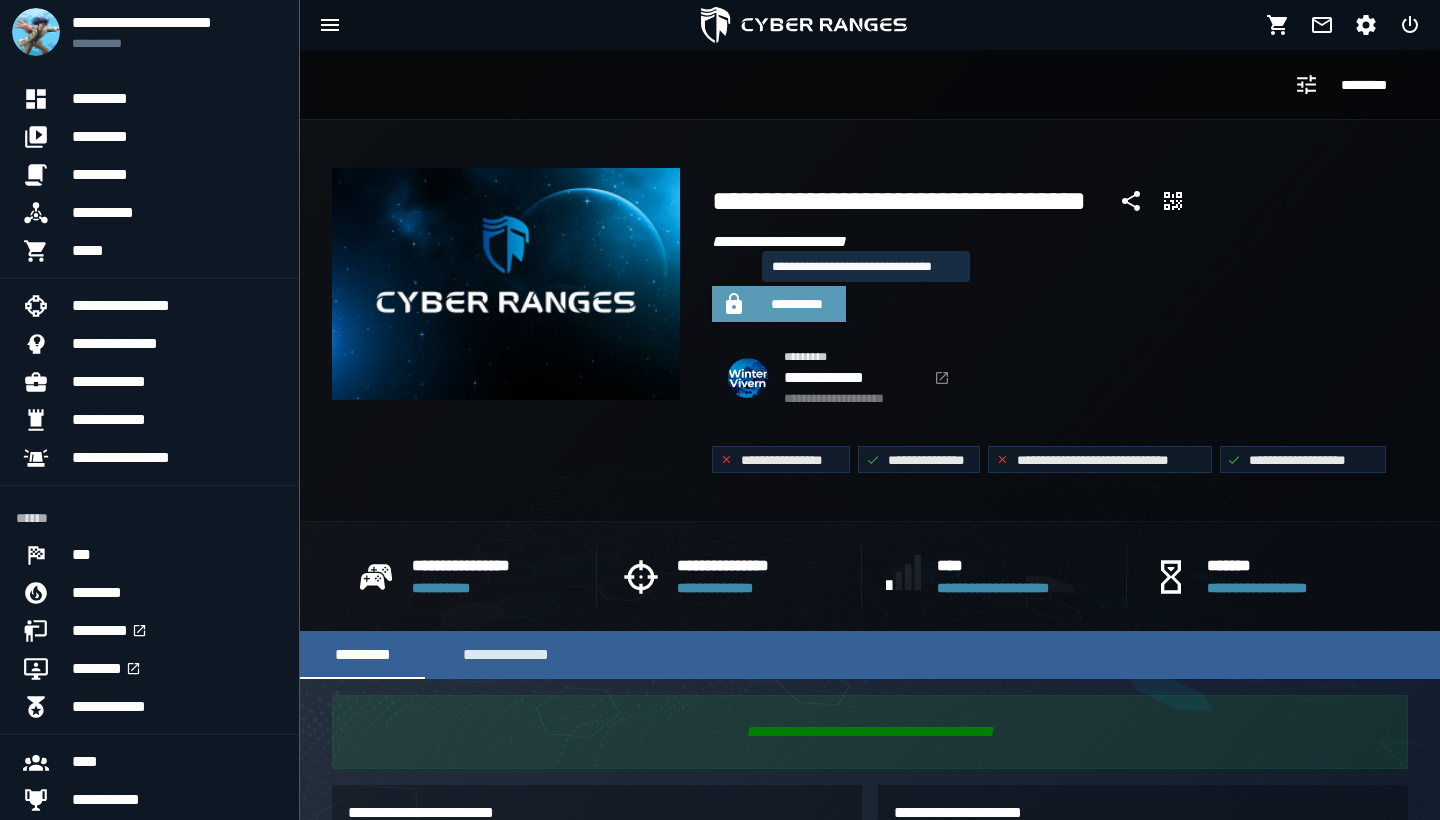 click on "**********" at bounding box center [797, 304] 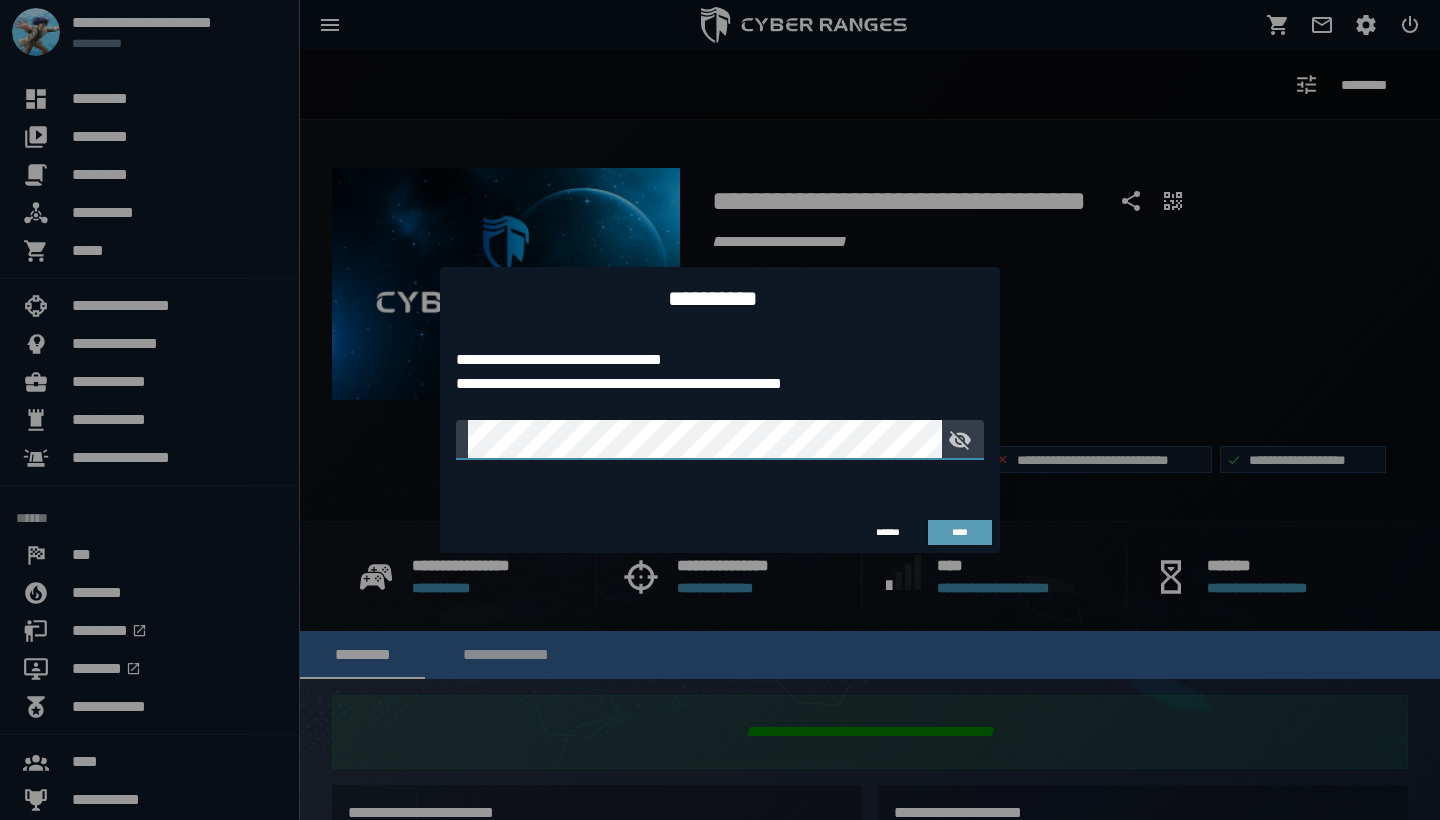 click on "****" at bounding box center (960, 532) 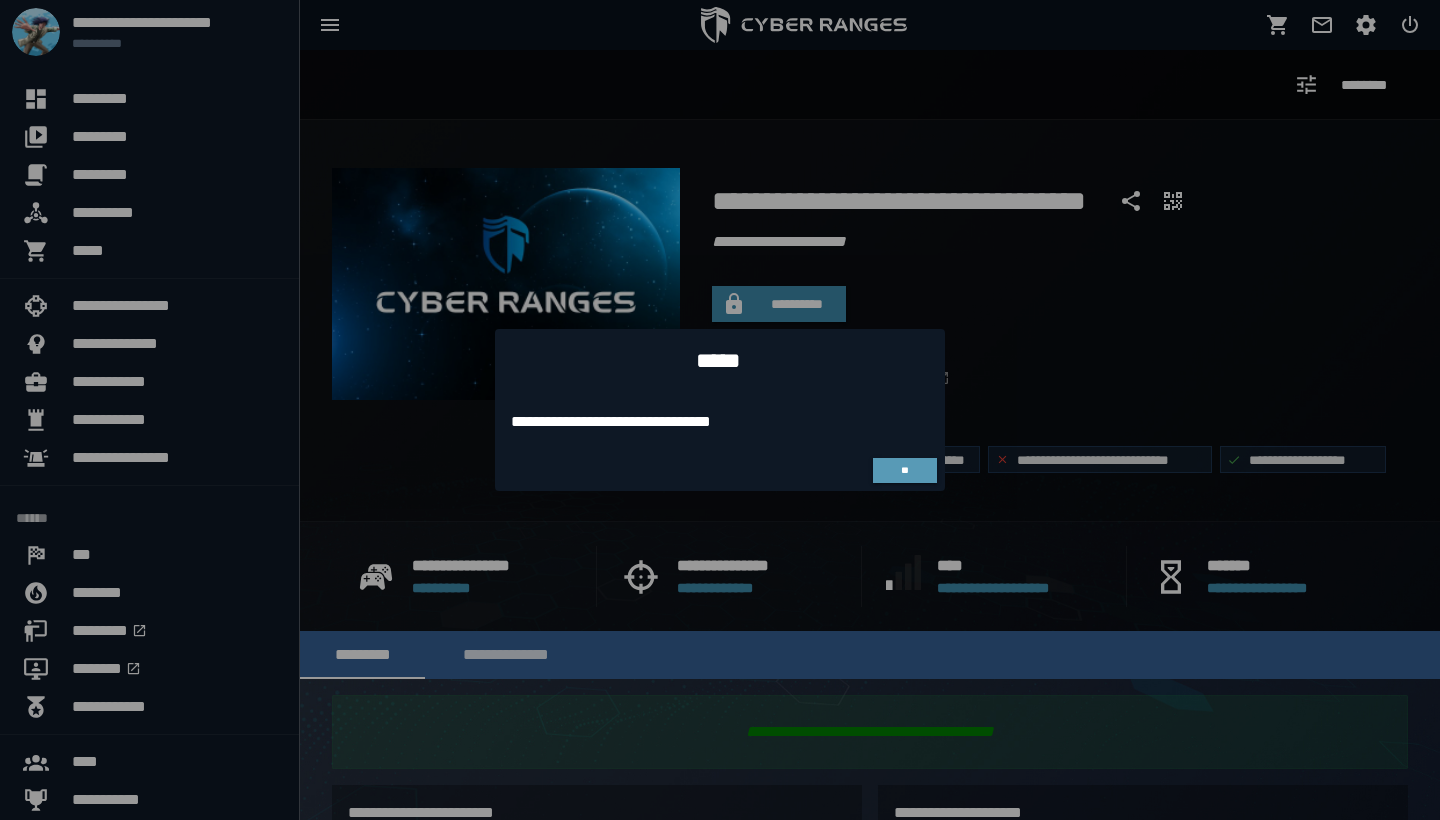 click on "**" at bounding box center [905, 471] 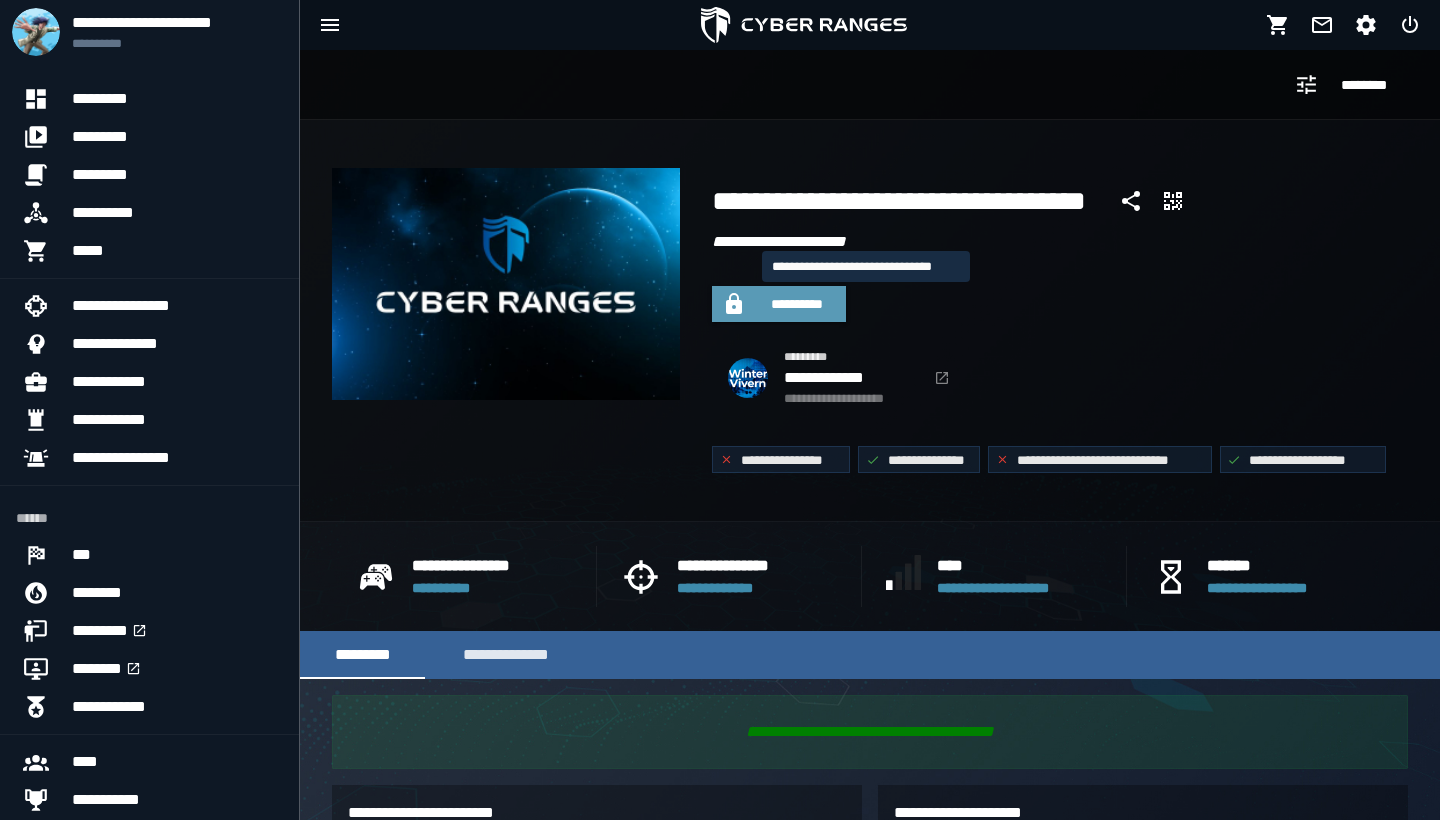click on "**********" at bounding box center [797, 304] 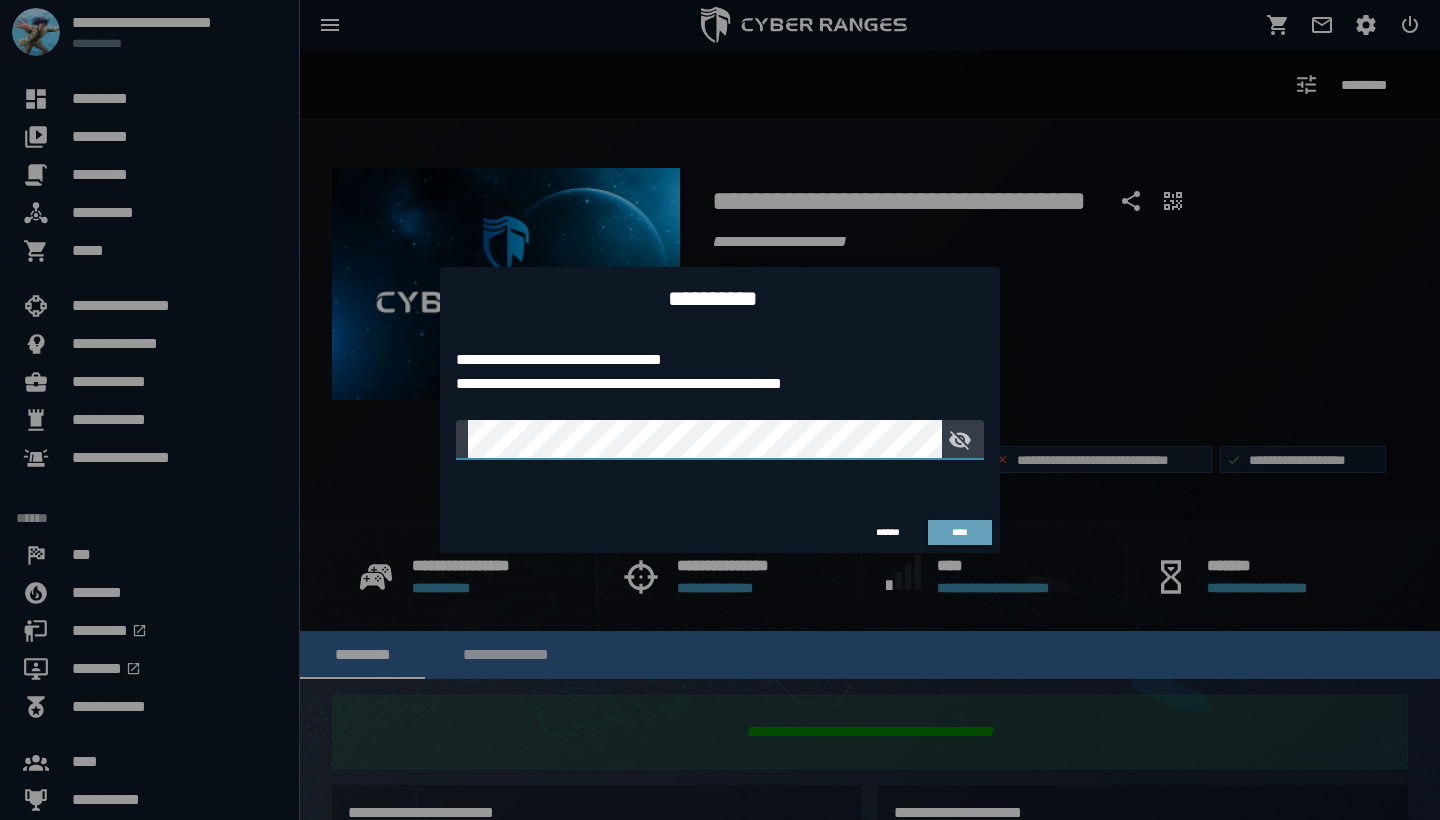 click on "****" at bounding box center [960, 533] 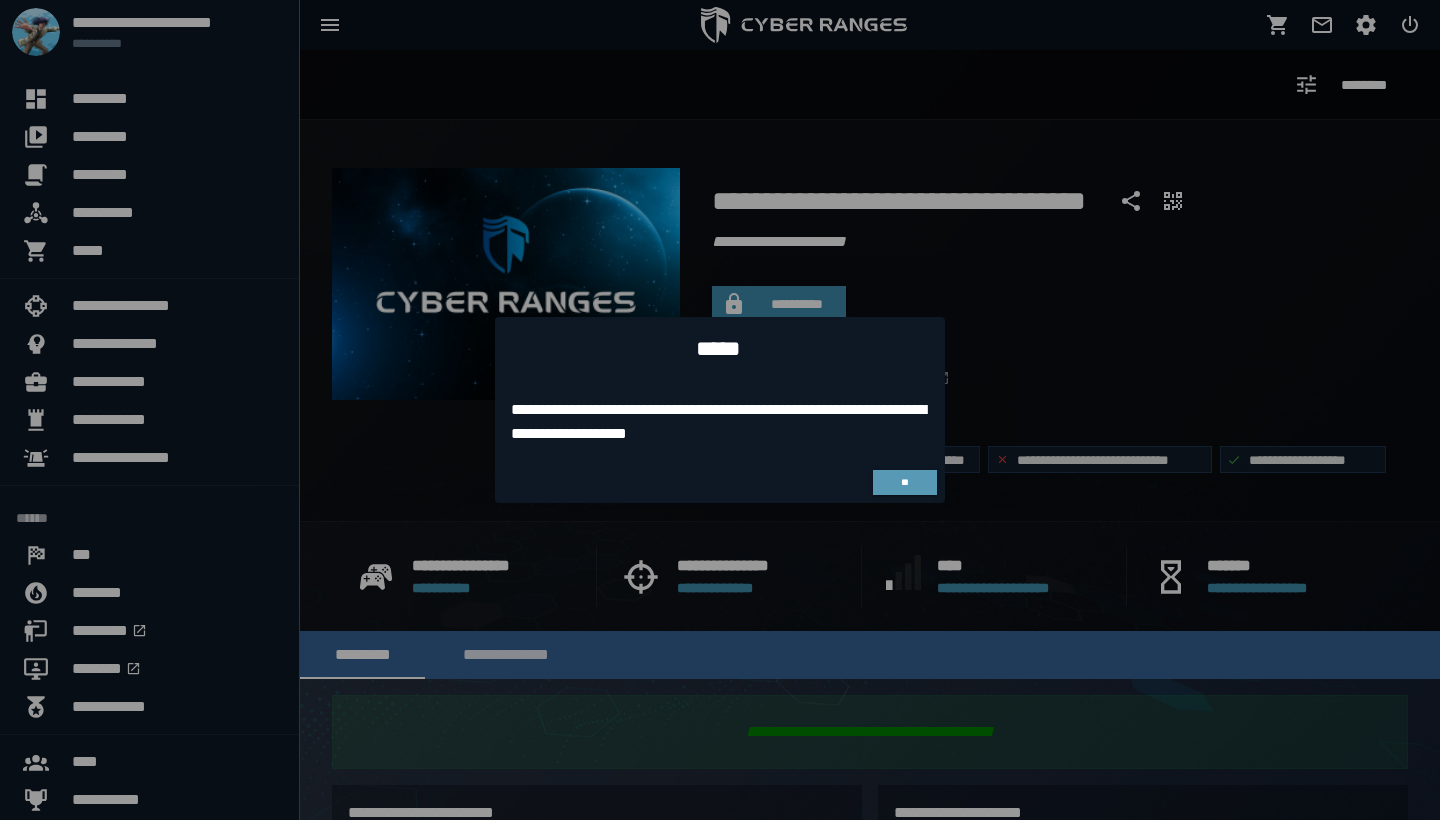 click on "**" at bounding box center [904, 482] 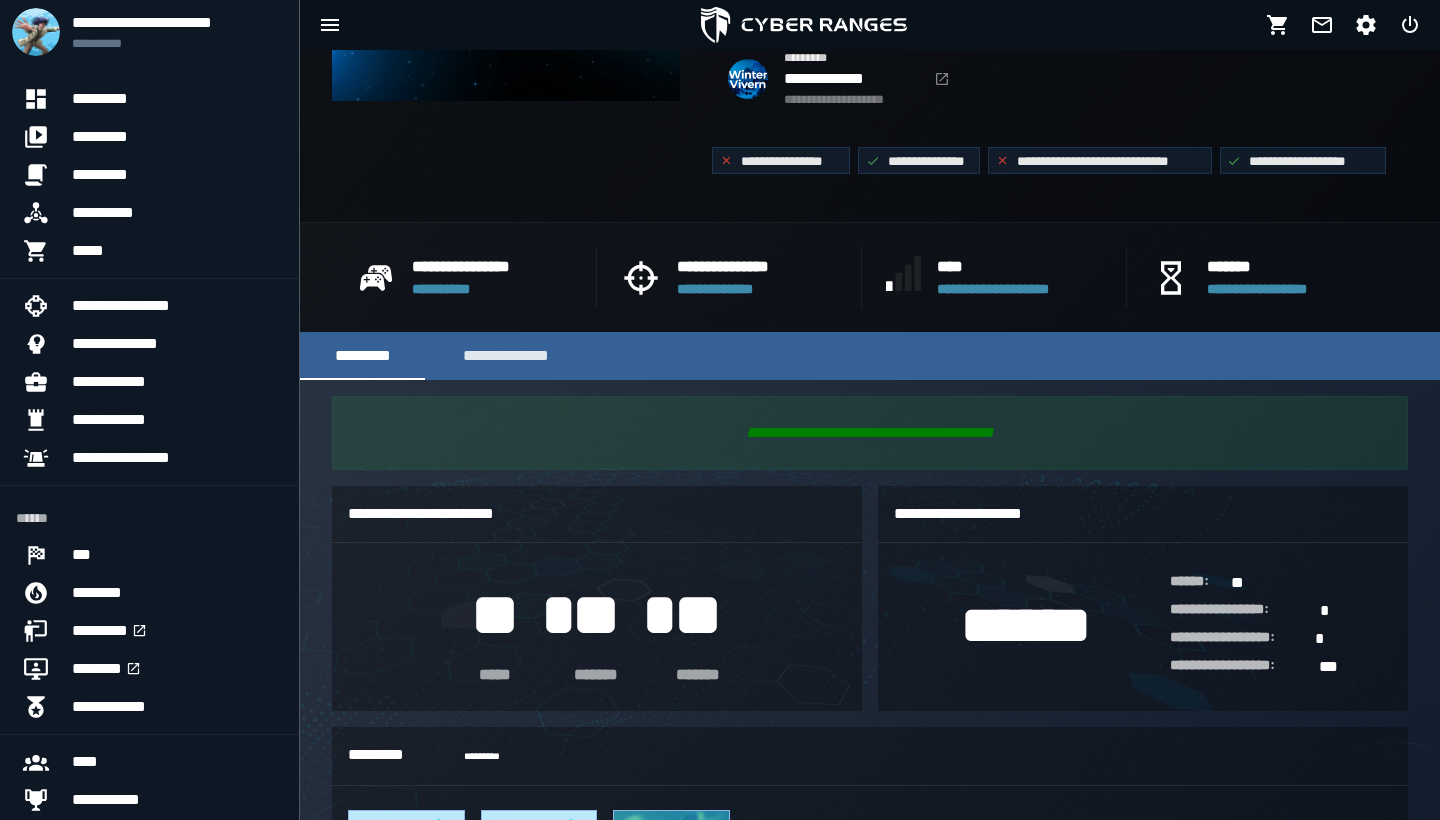 scroll, scrollTop: 292, scrollLeft: 0, axis: vertical 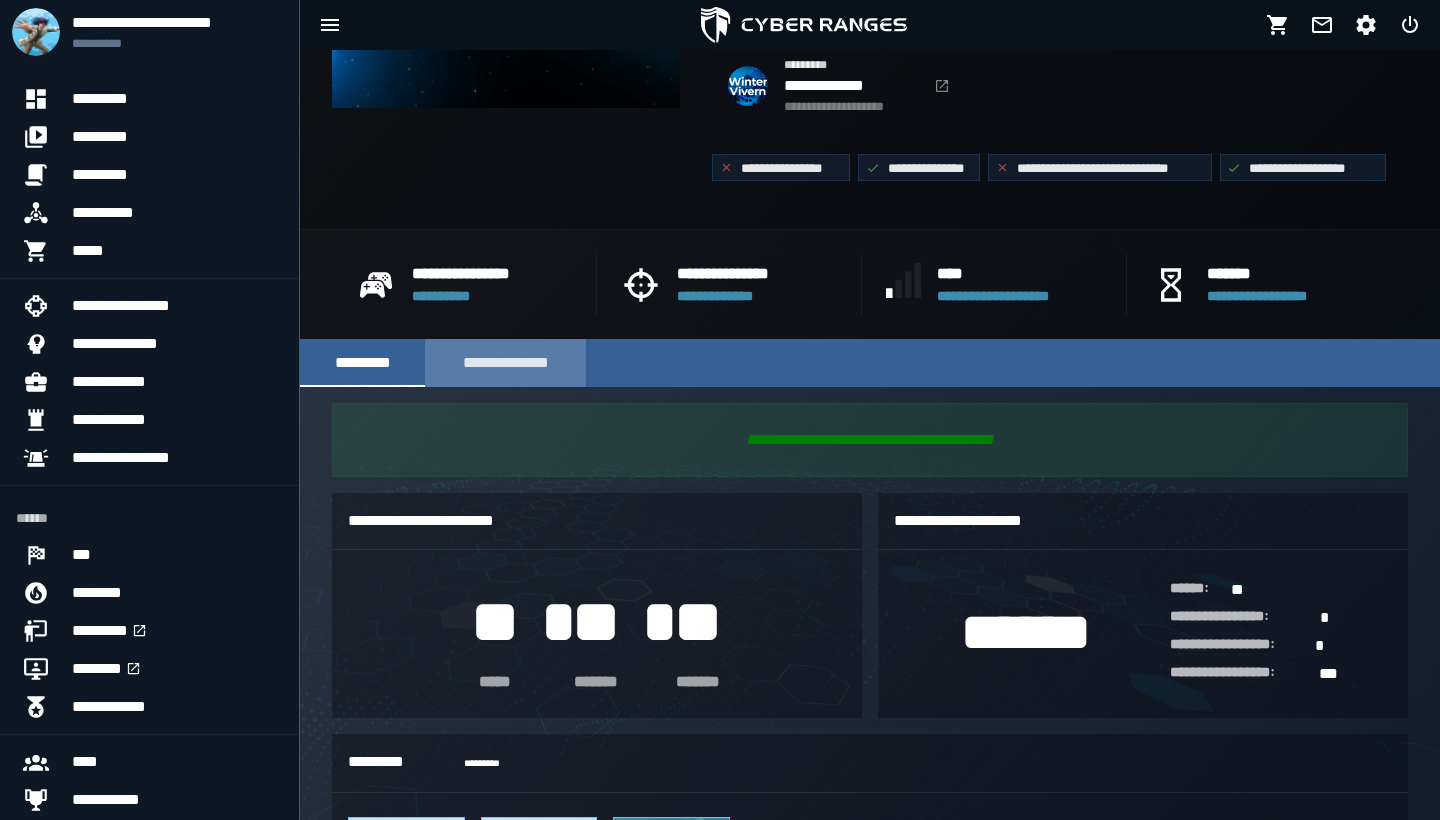 click on "**********" at bounding box center (505, 363) 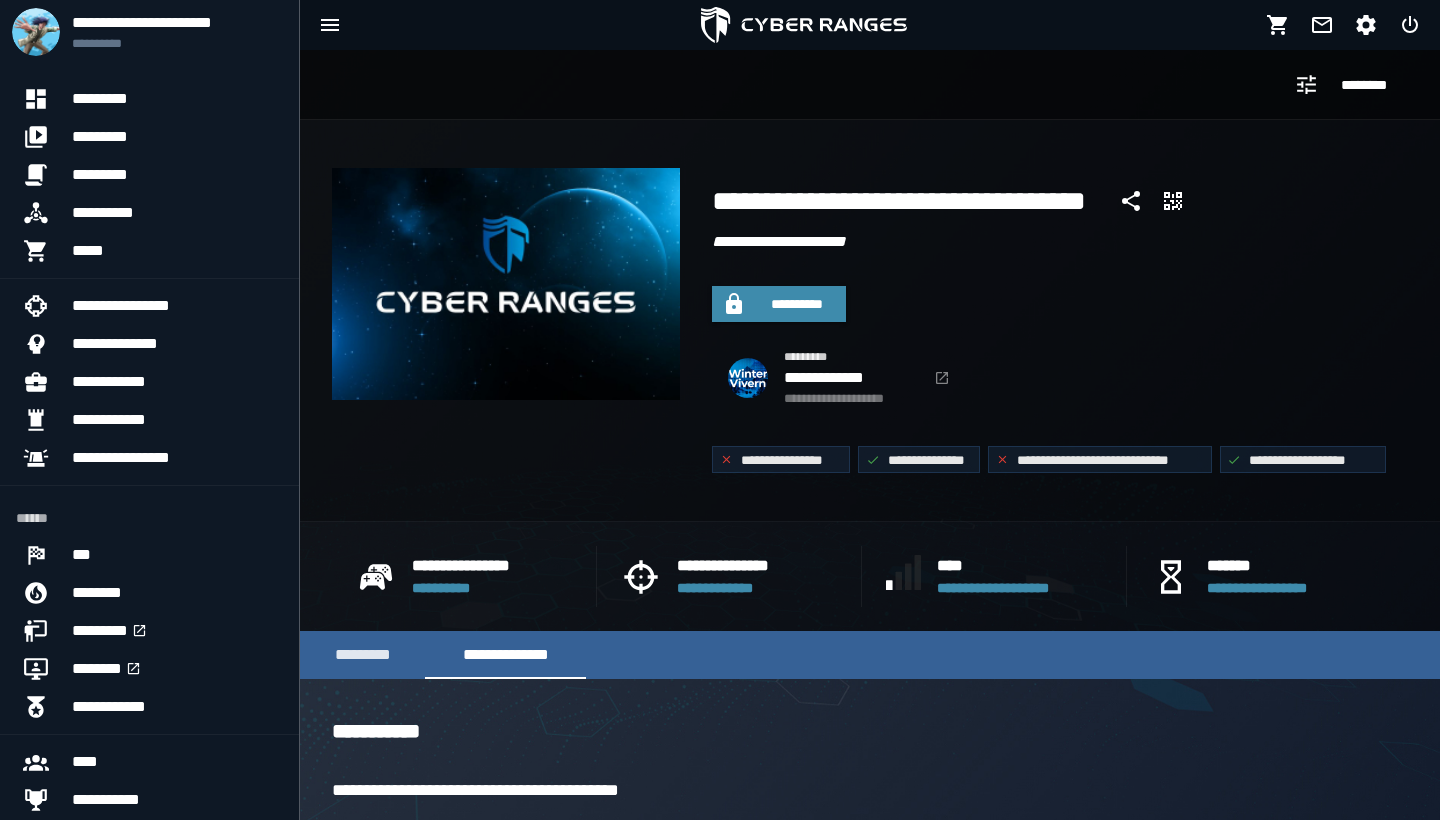 scroll, scrollTop: 0, scrollLeft: 0, axis: both 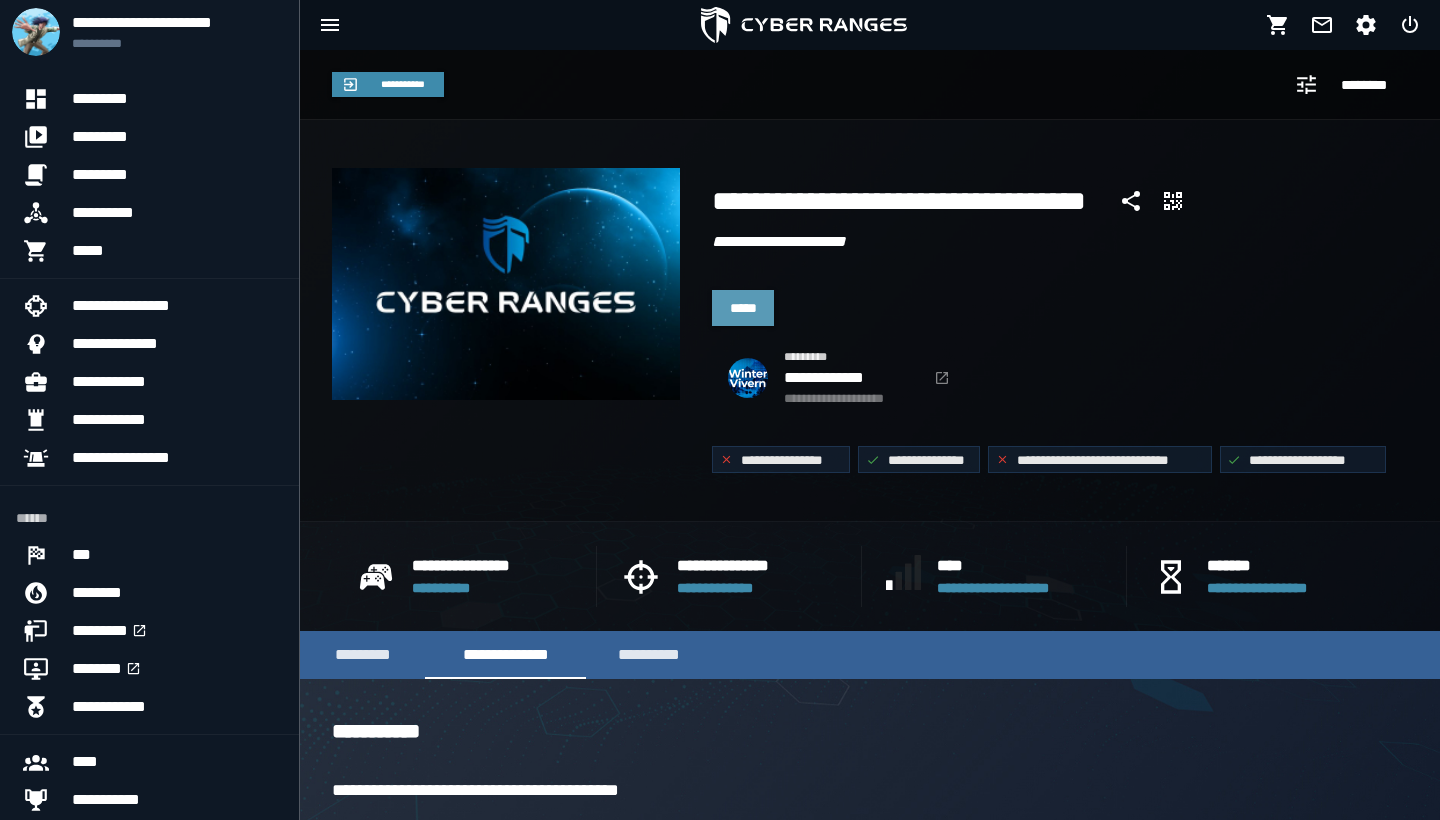 click on "*****" at bounding box center (743, 308) 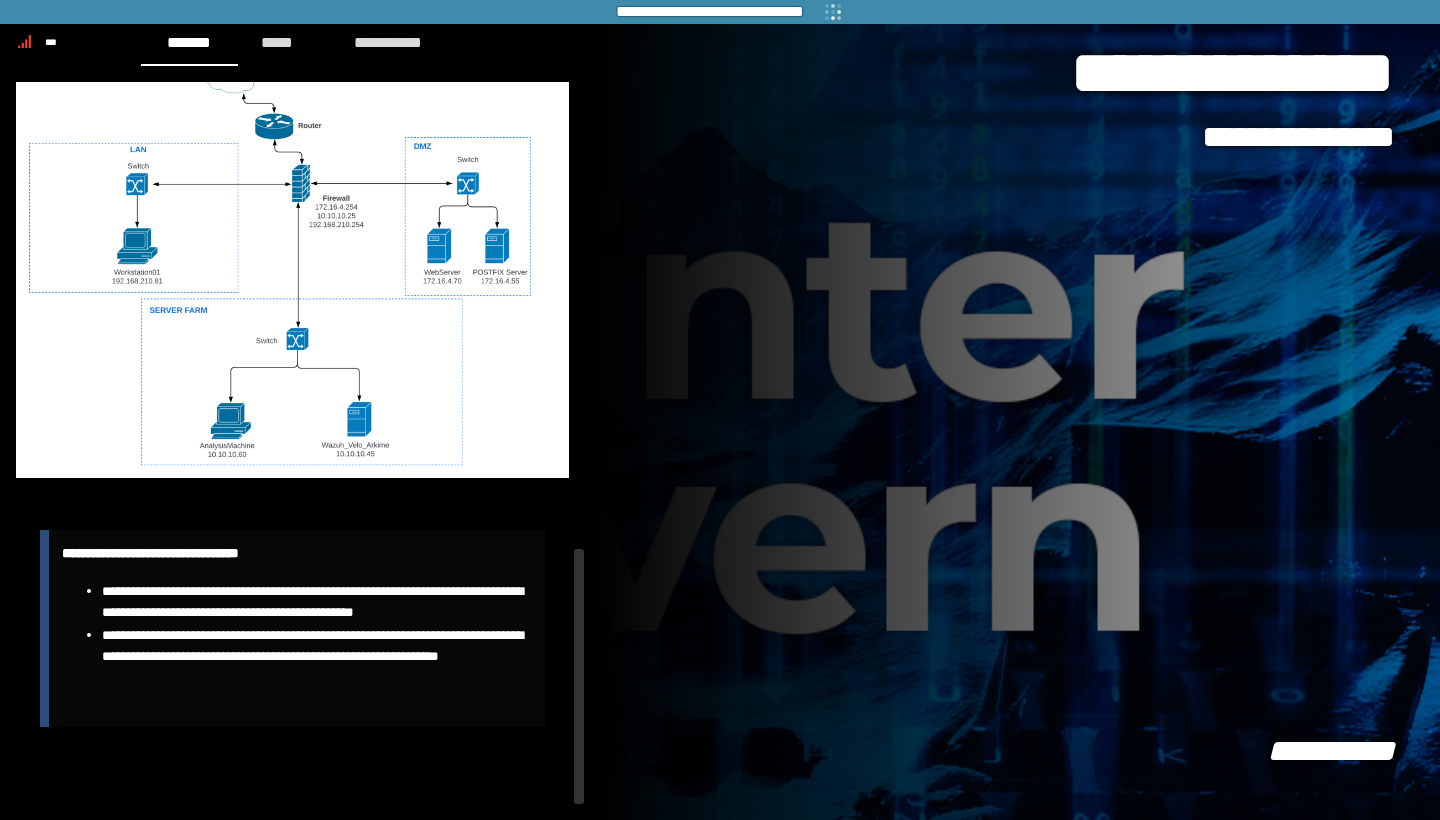 scroll, scrollTop: 1325, scrollLeft: 0, axis: vertical 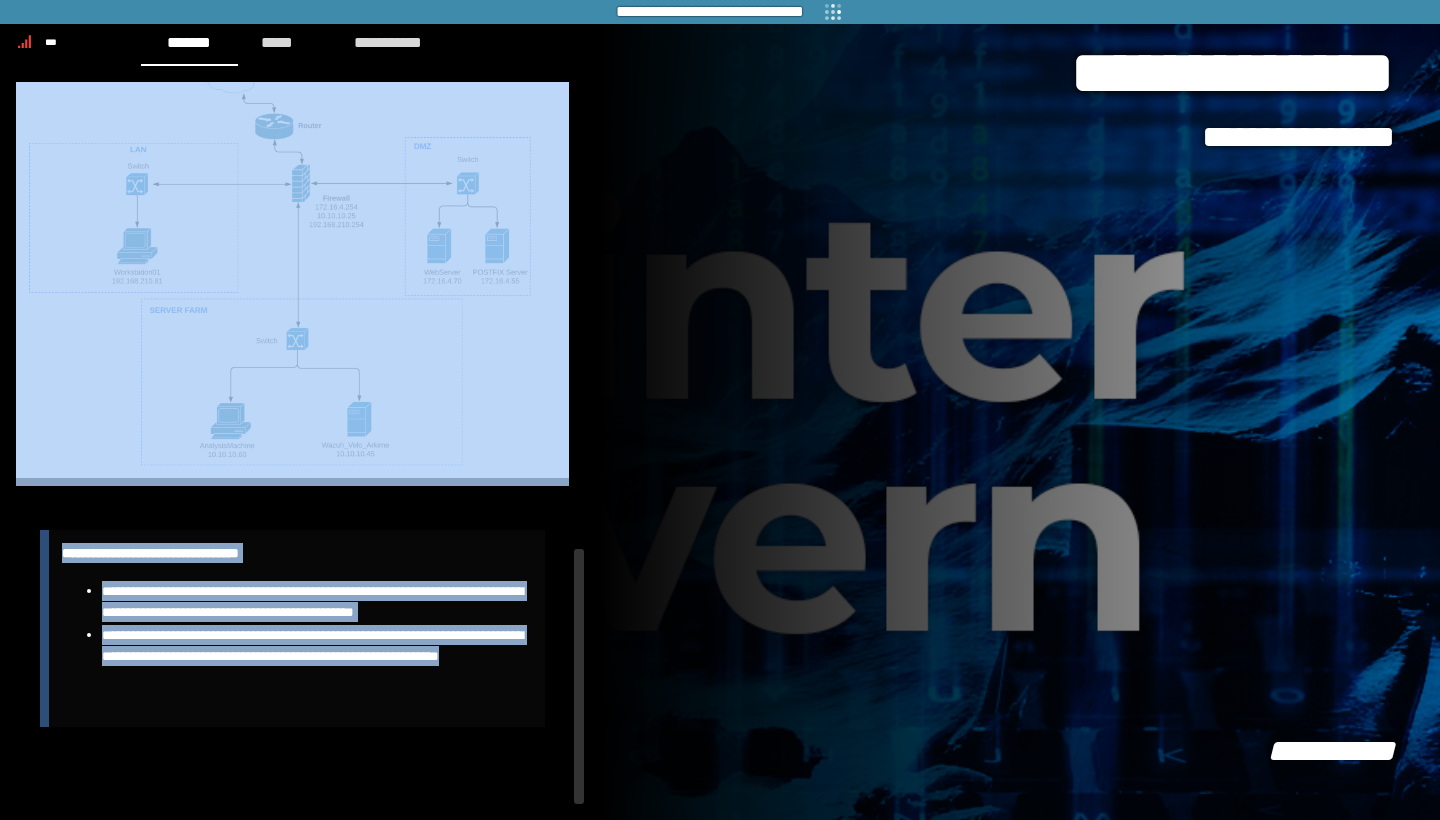 drag, startPoint x: 21, startPoint y: 91, endPoint x: 431, endPoint y: 744, distance: 771.04407 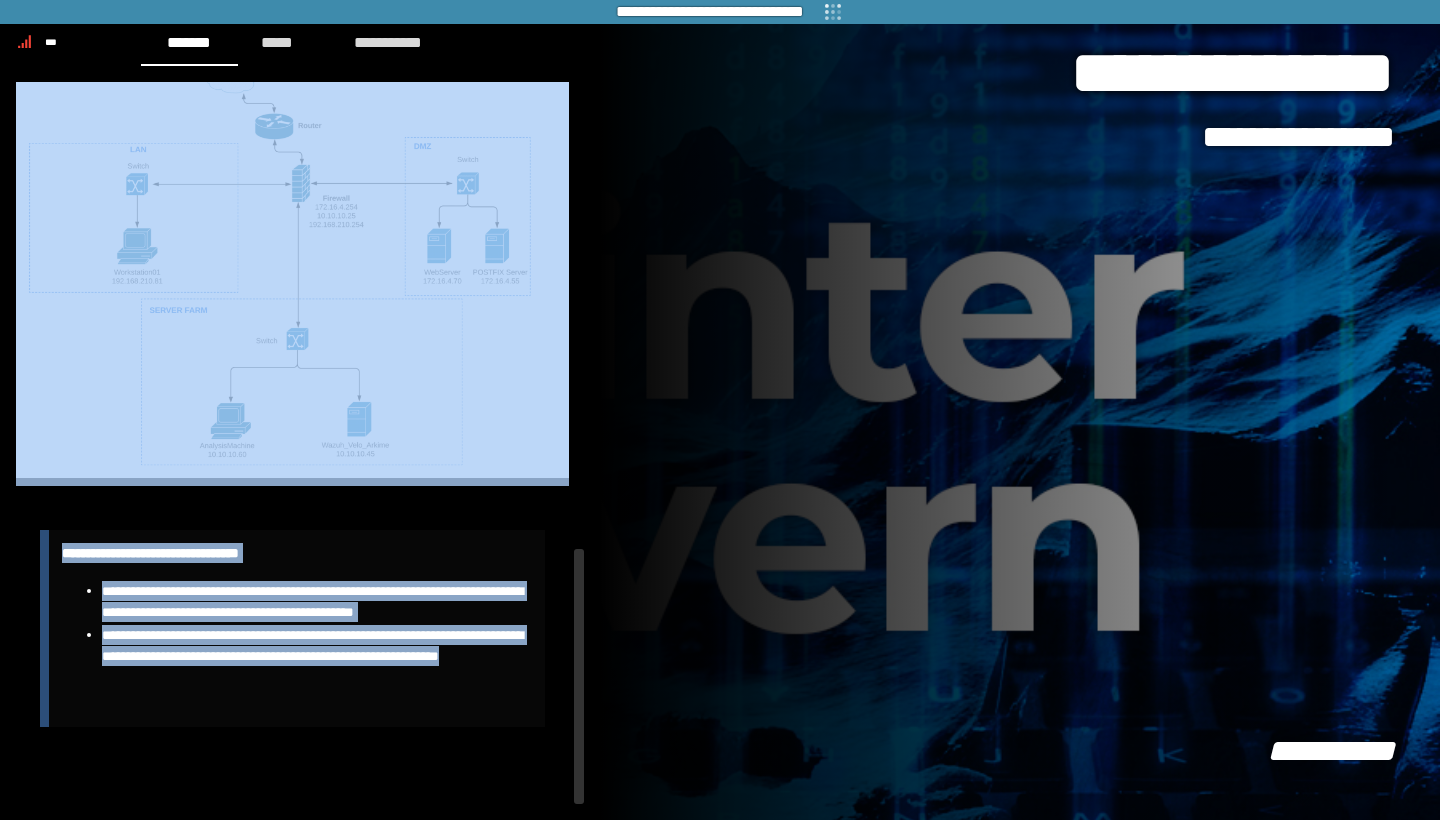 copy on "**********" 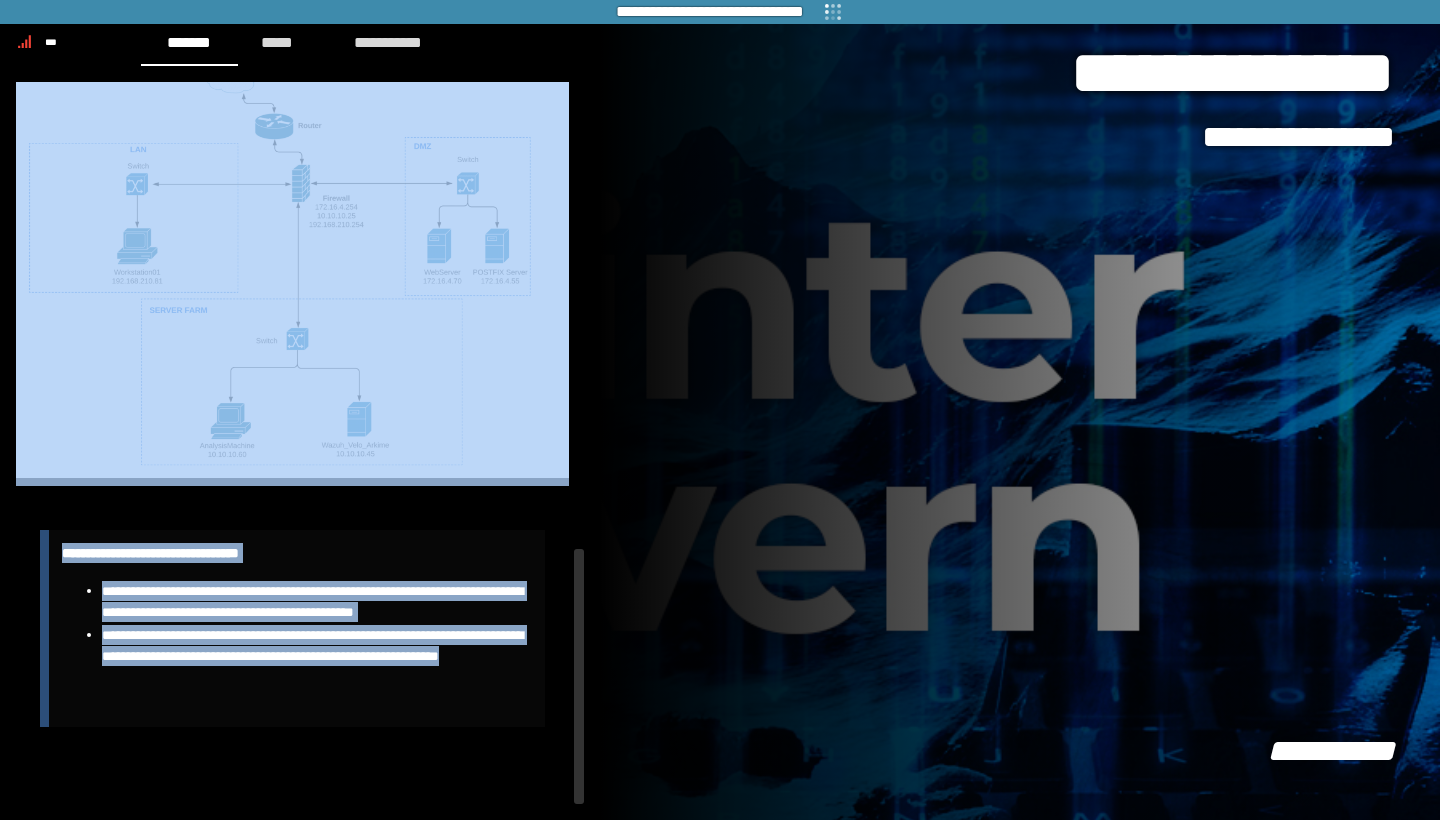 scroll, scrollTop: 0, scrollLeft: 0, axis: both 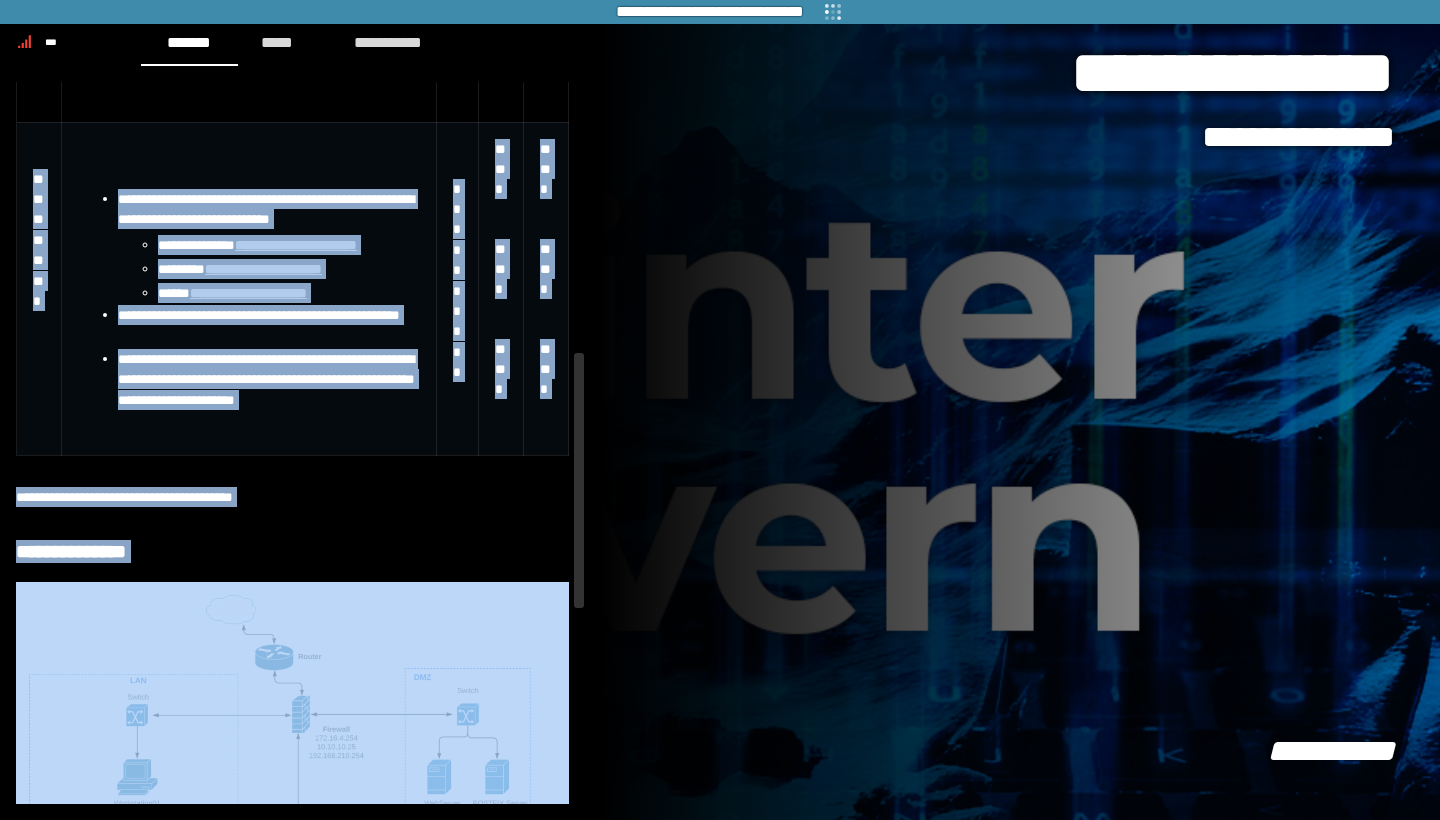 click on "**********" at bounding box center [269, 211] 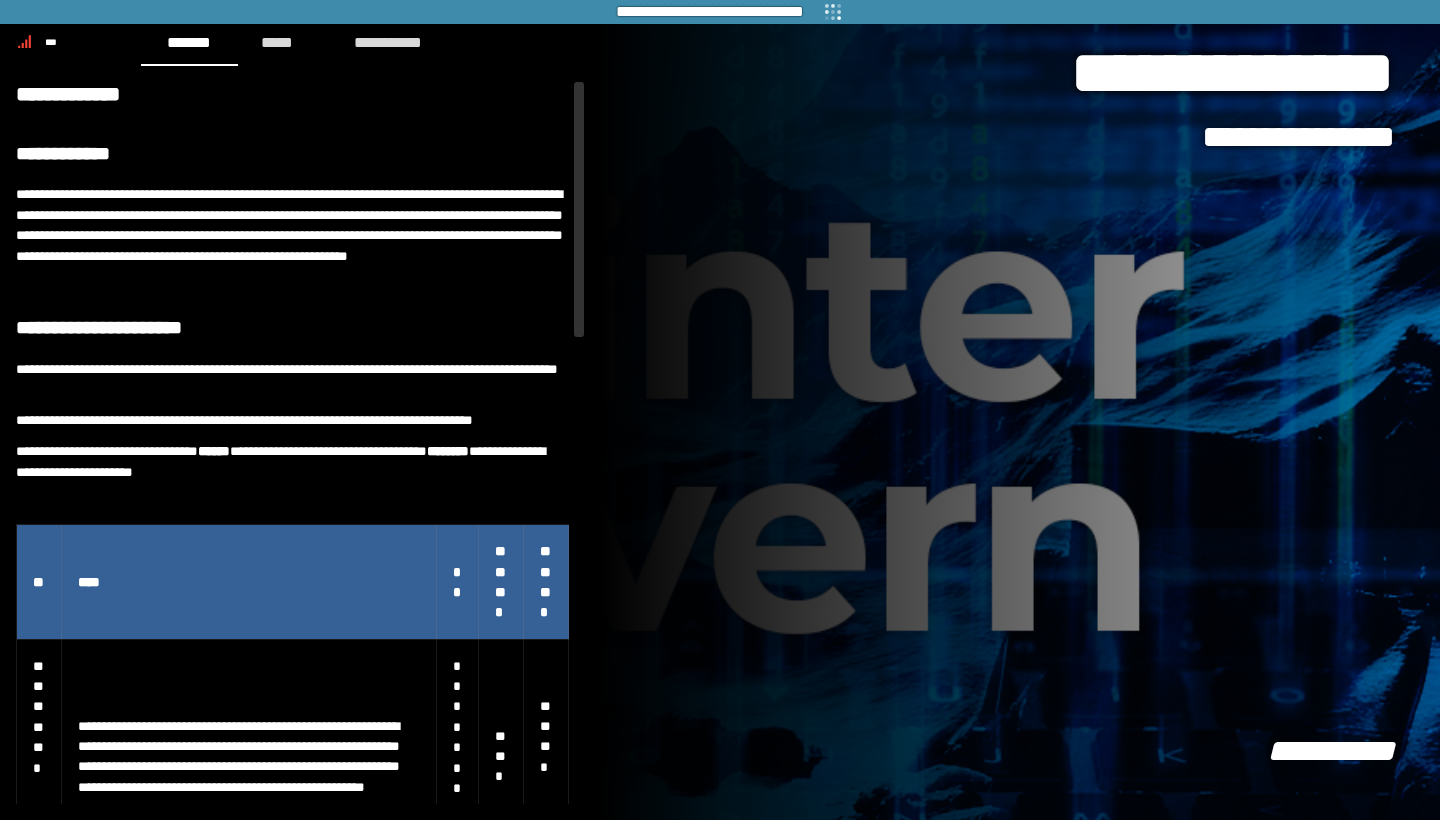 scroll, scrollTop: 0, scrollLeft: 0, axis: both 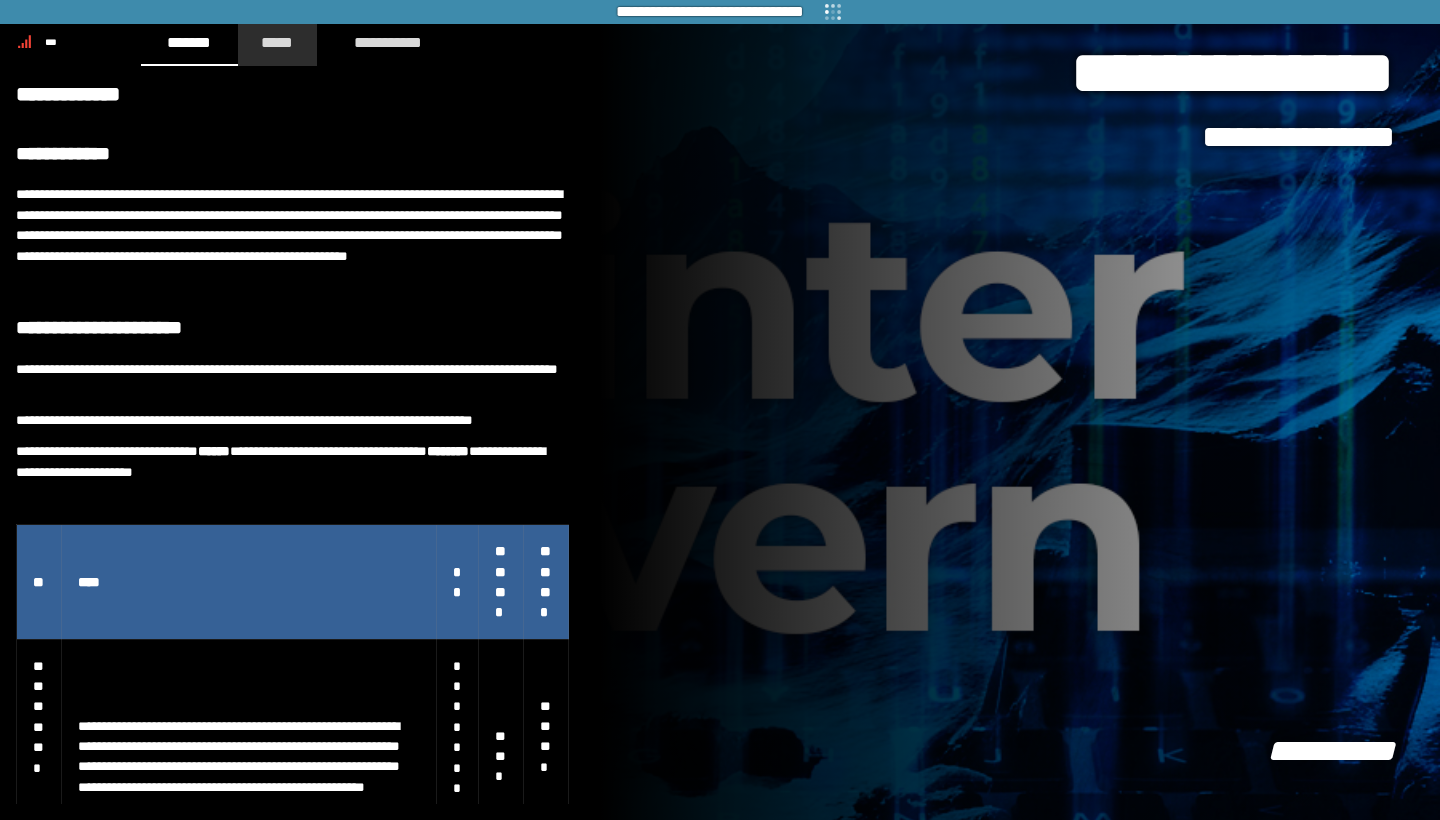 click on "*****" at bounding box center [278, 42] 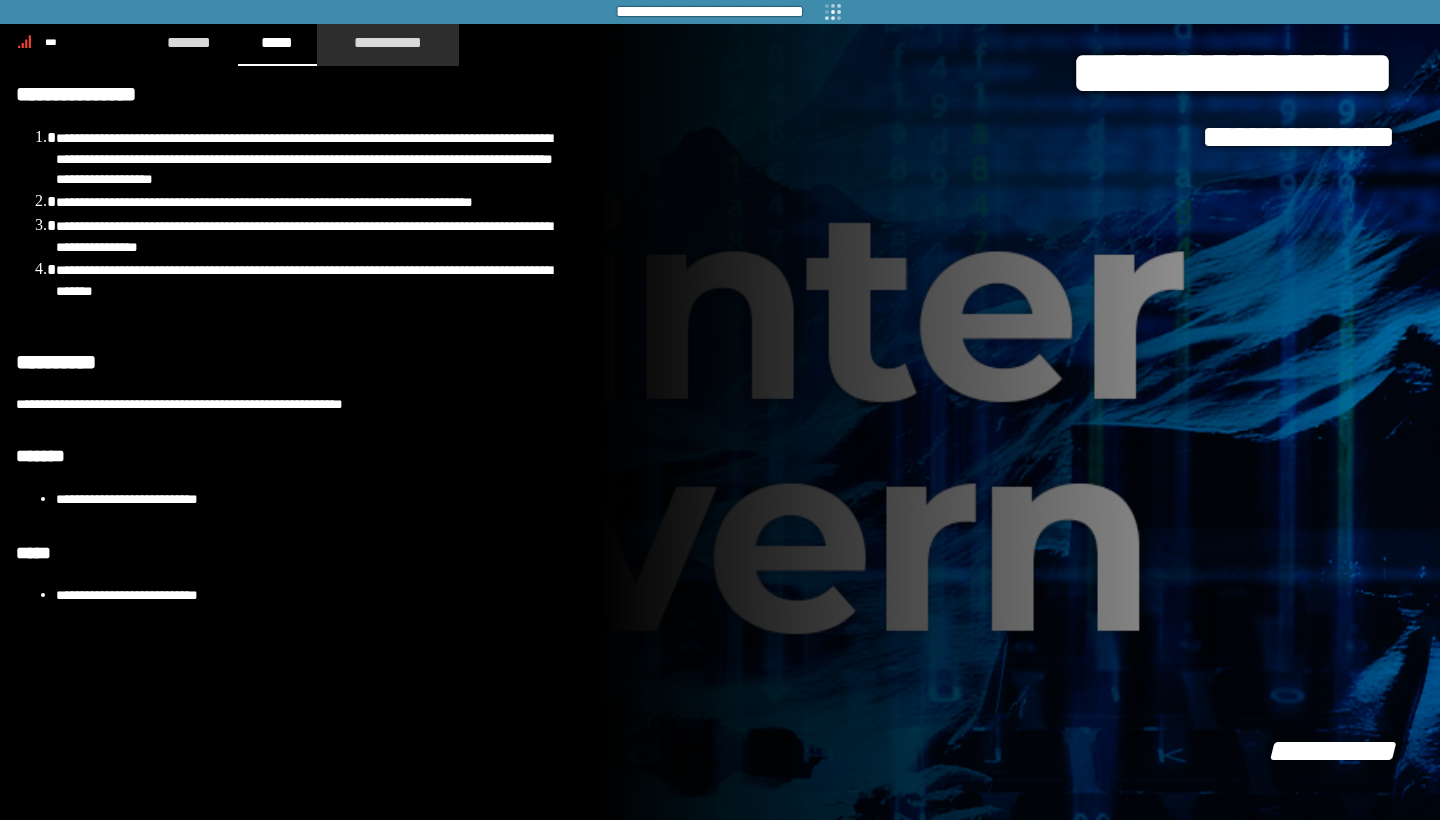click on "**********" at bounding box center (388, 42) 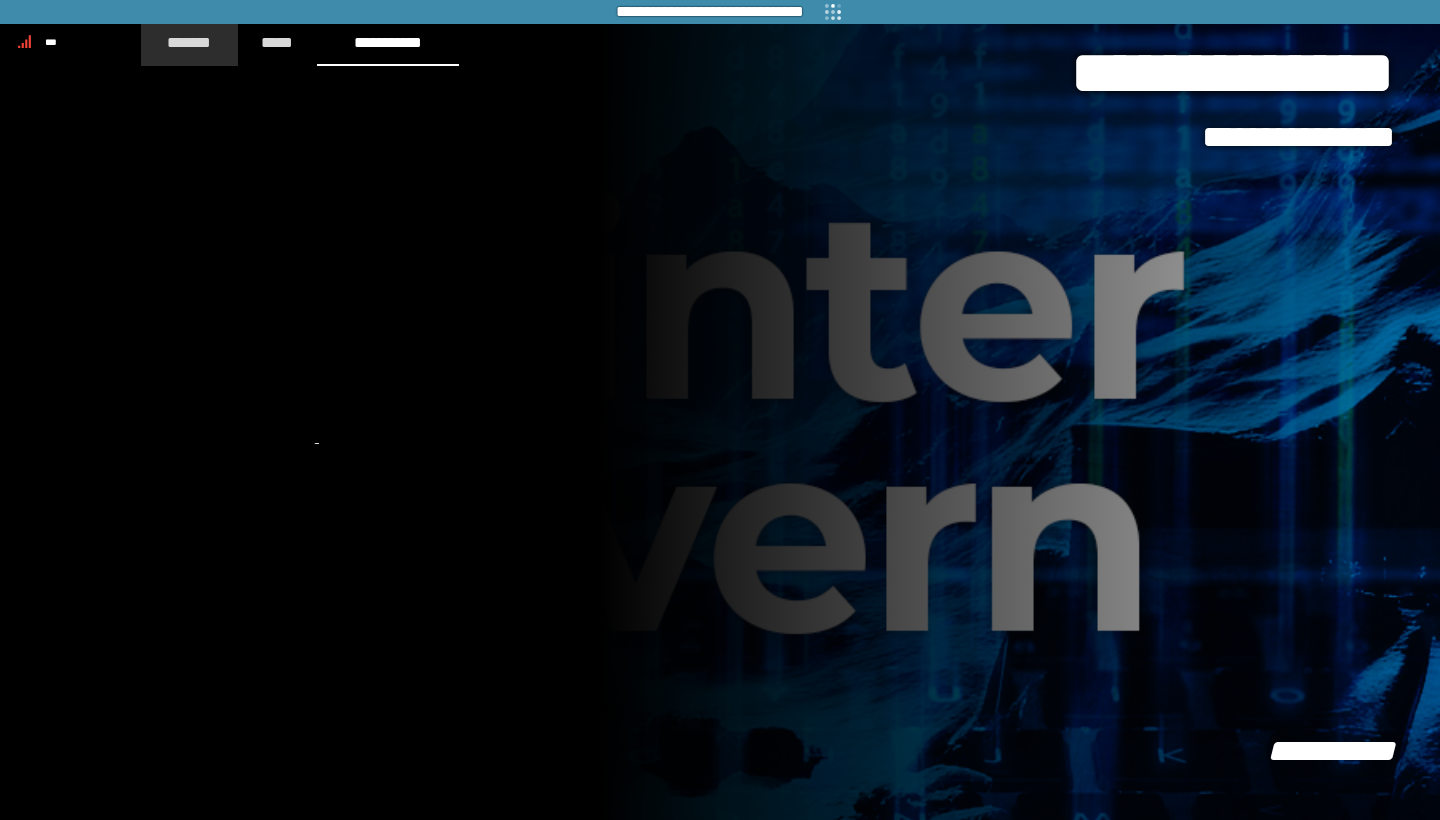 click on "*******" at bounding box center [189, 42] 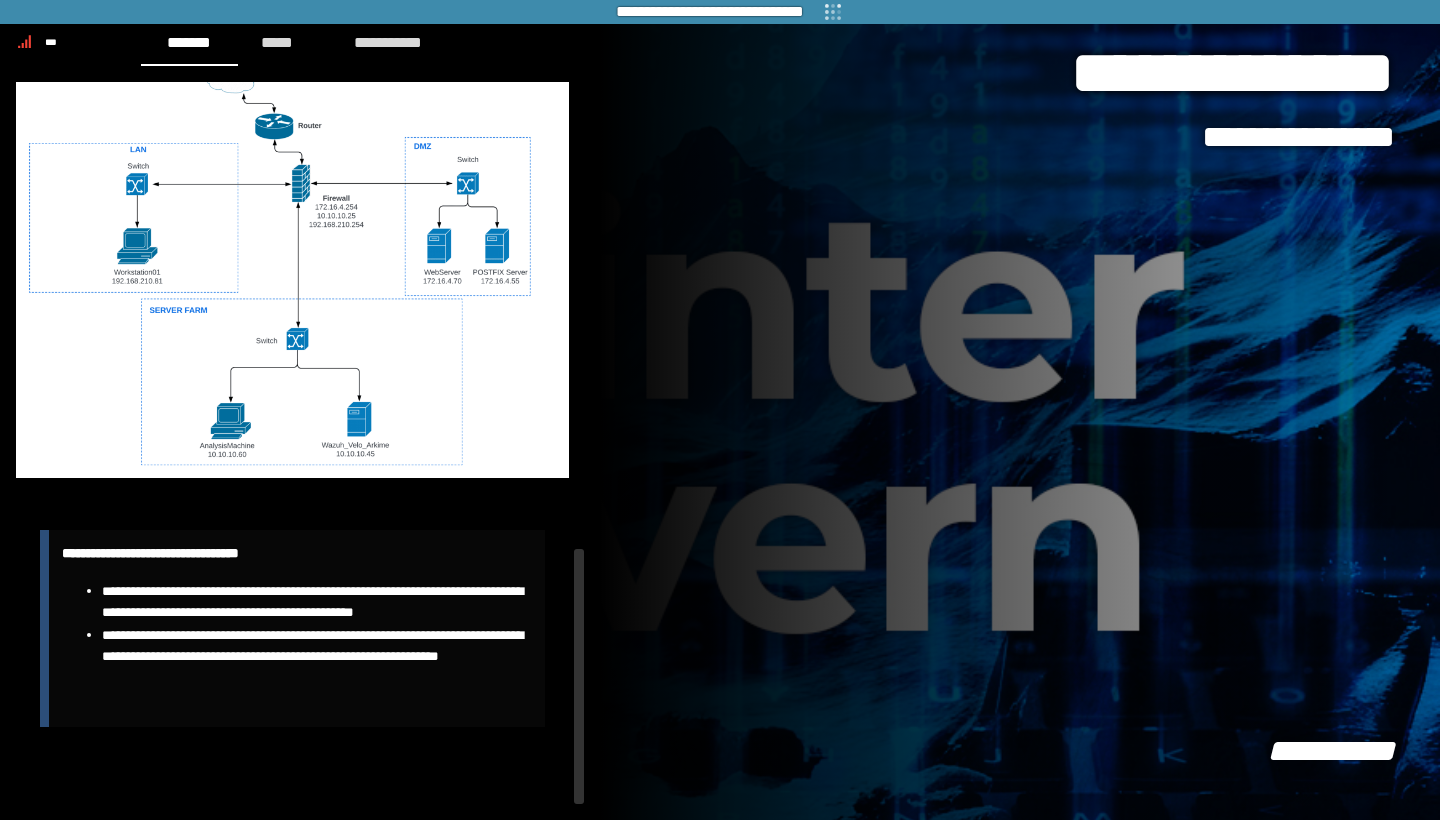 scroll, scrollTop: 1325, scrollLeft: 0, axis: vertical 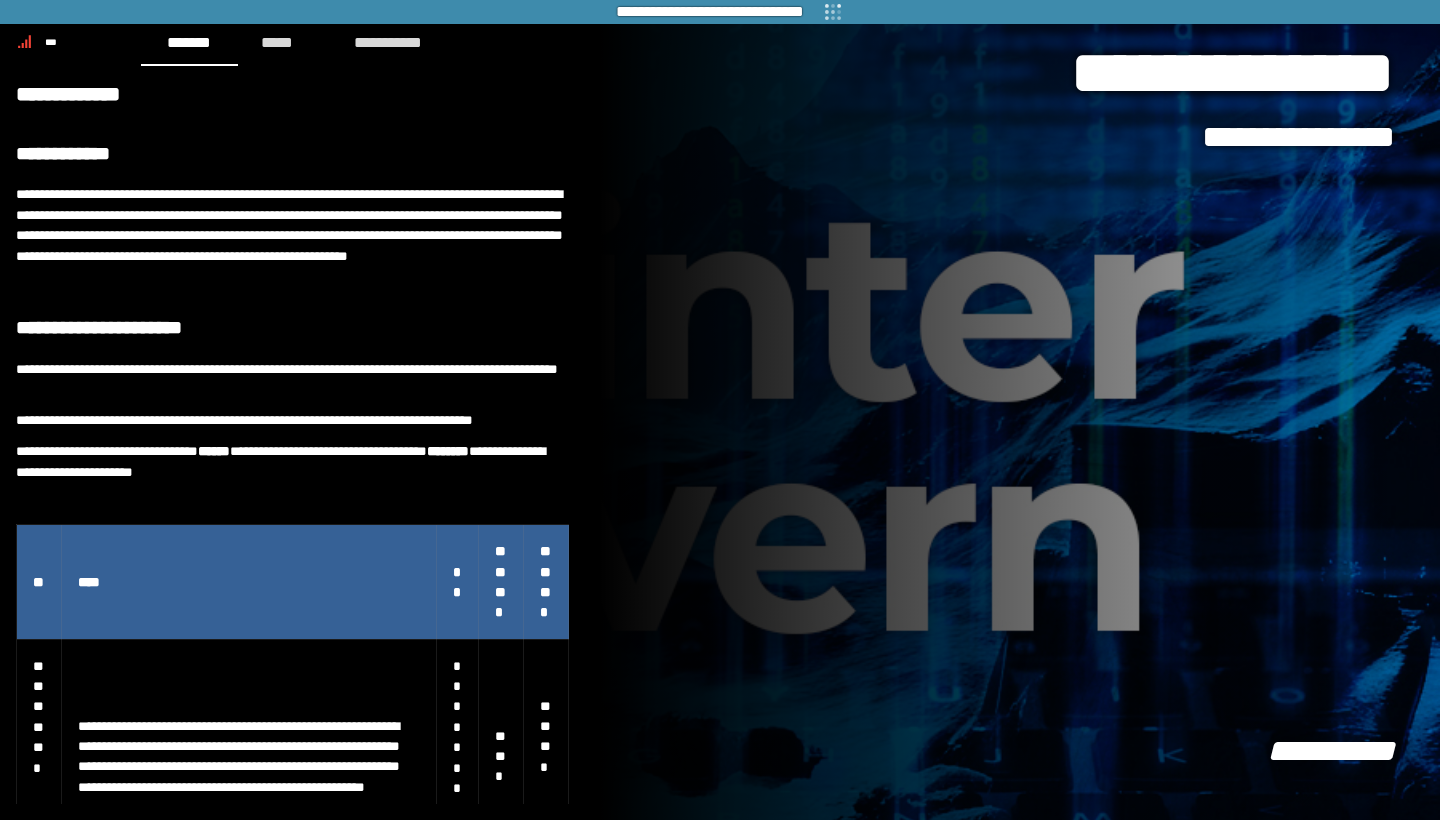 click on "**********" at bounding box center [1020, 410] 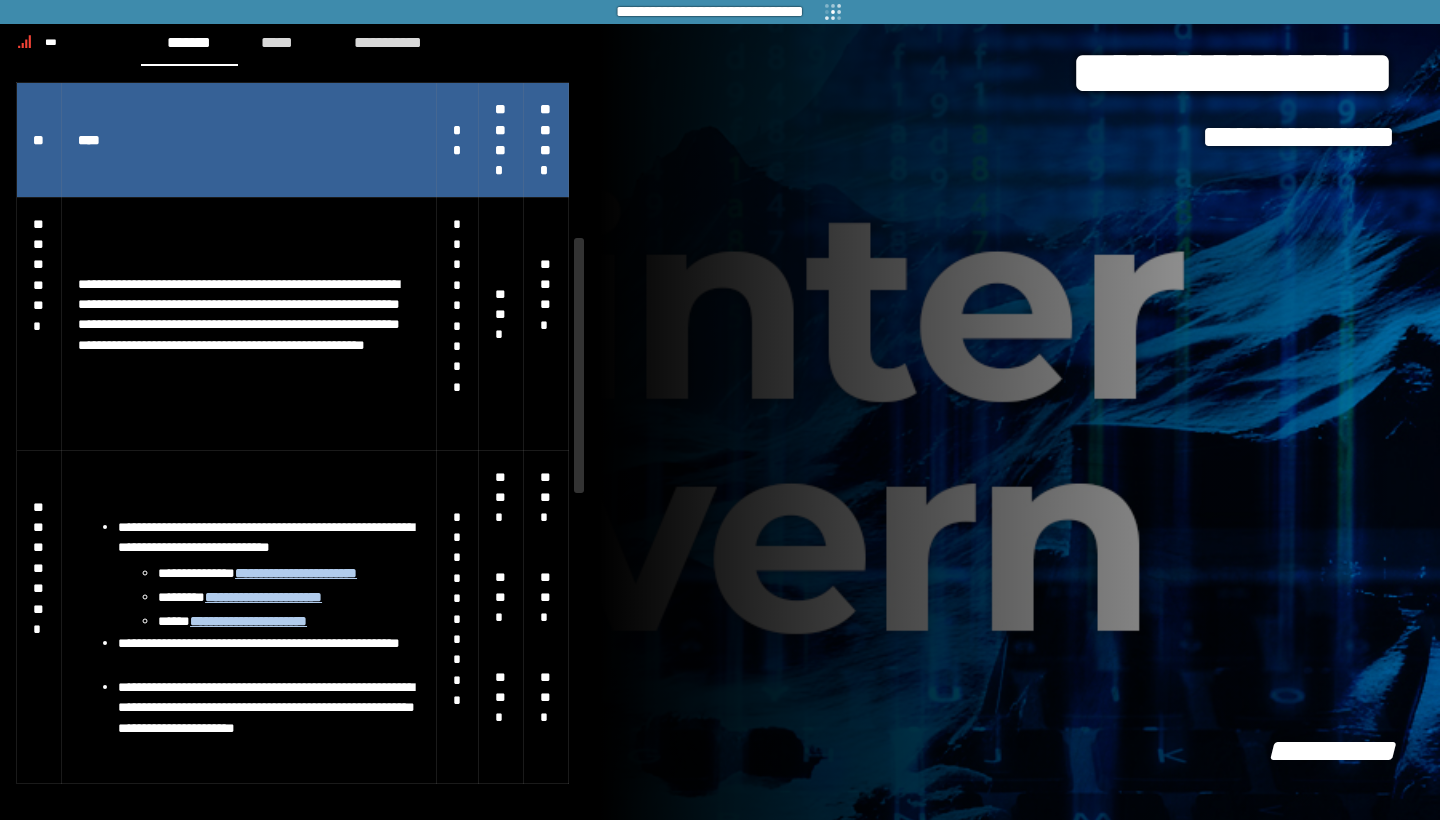 scroll, scrollTop: 443, scrollLeft: 0, axis: vertical 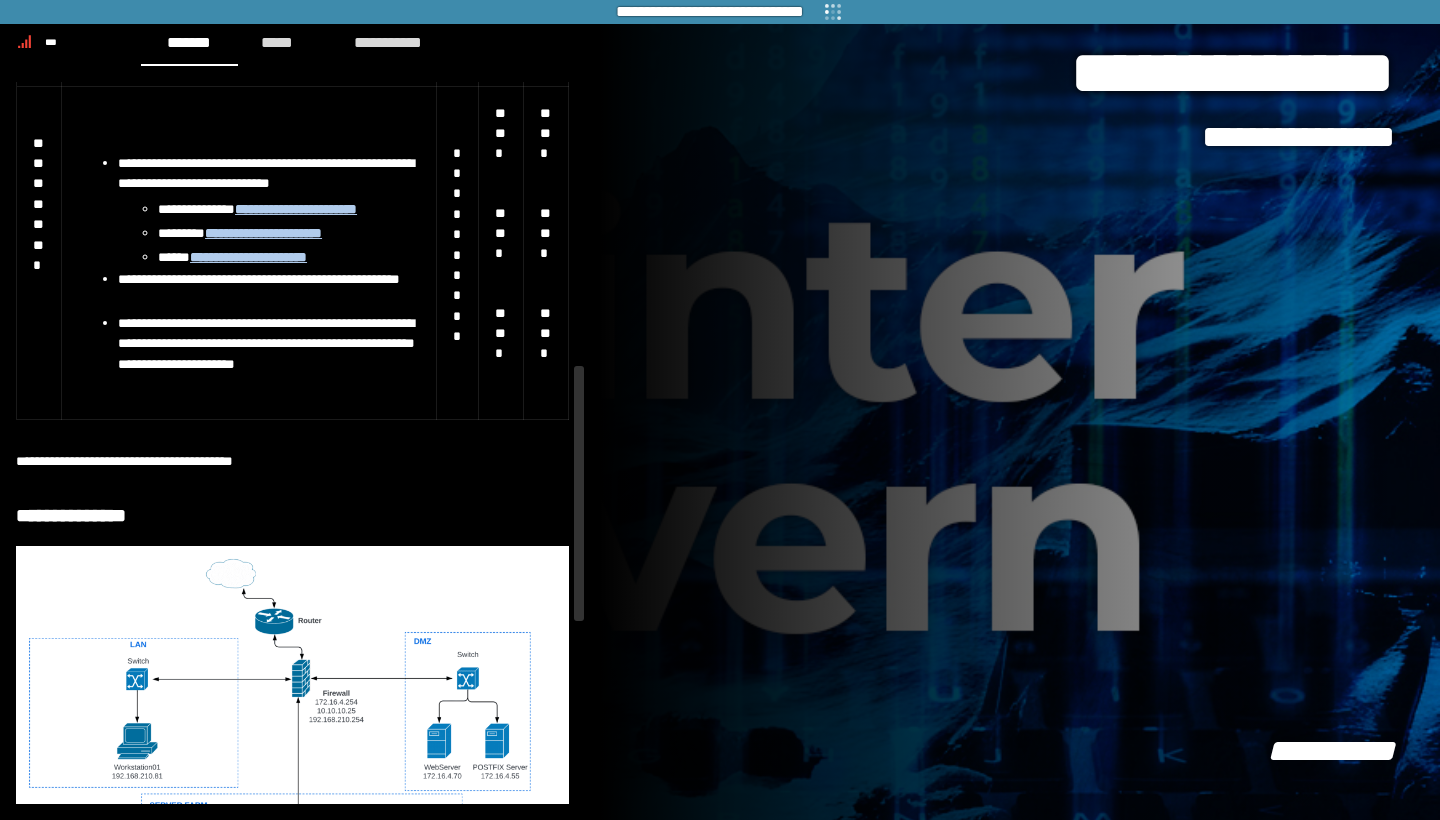 drag, startPoint x: 582, startPoint y: 326, endPoint x: 552, endPoint y: 454, distance: 131.46863 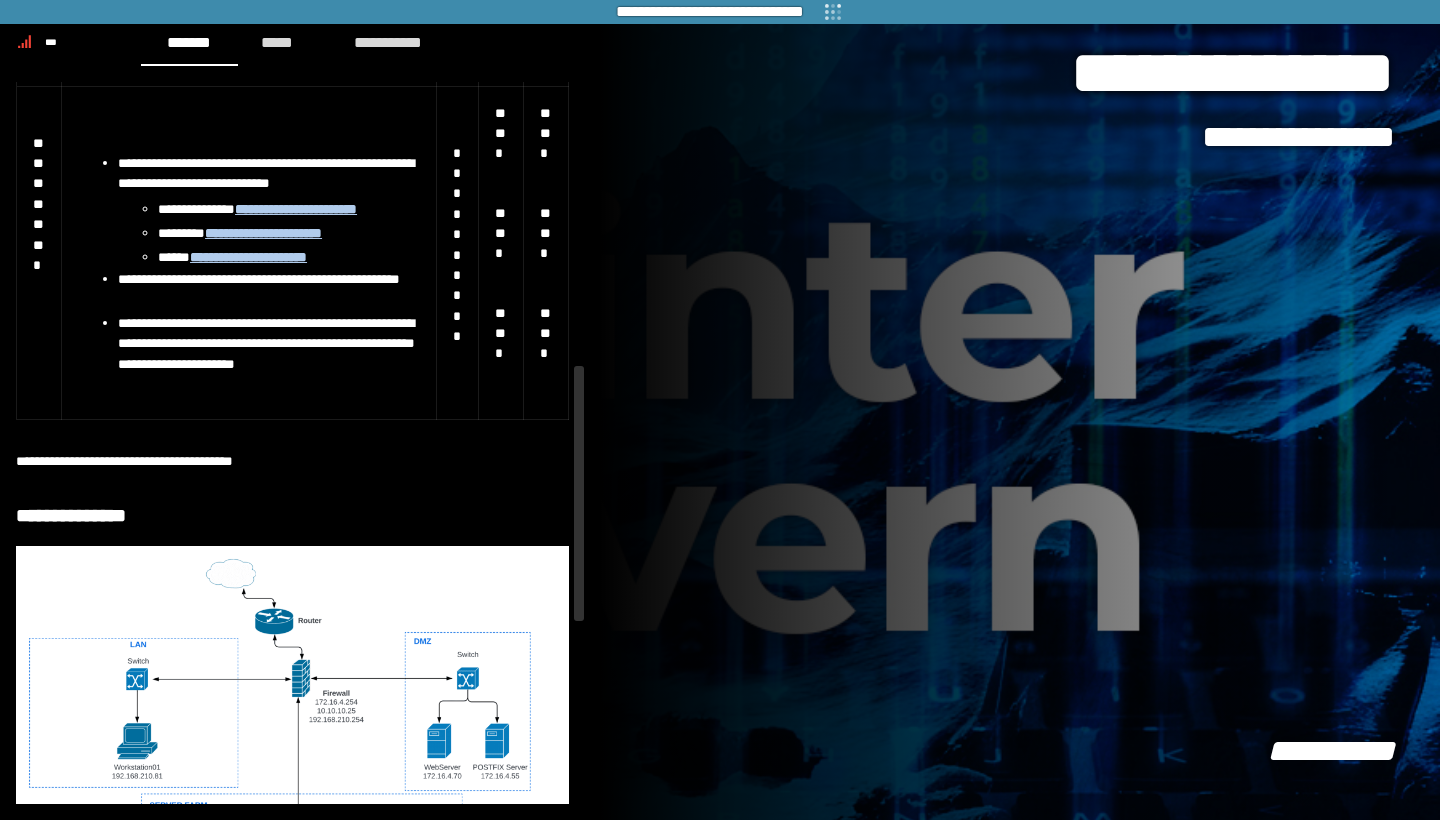 click on "**********" at bounding box center [720, 410] 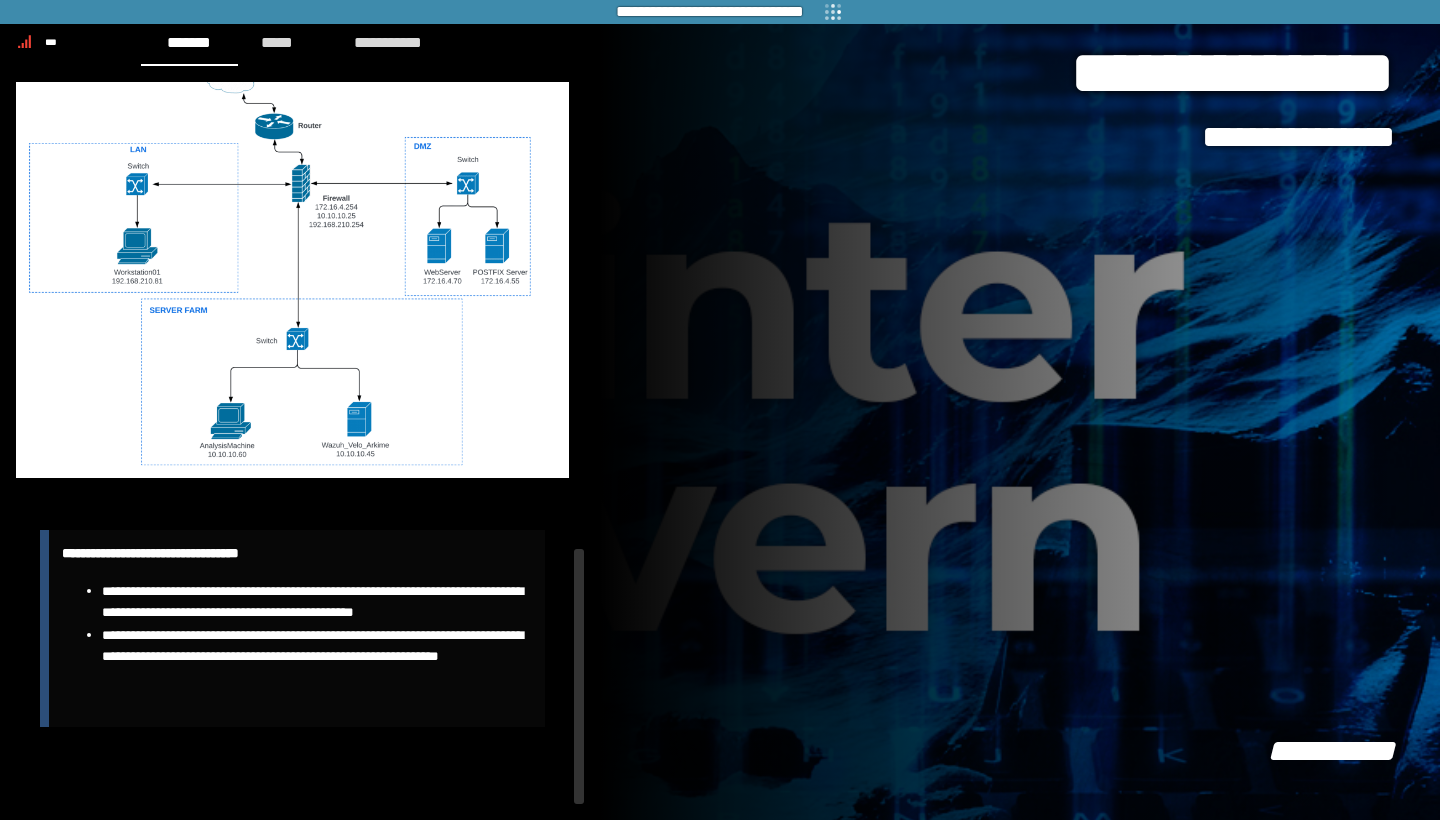scroll, scrollTop: 1325, scrollLeft: 0, axis: vertical 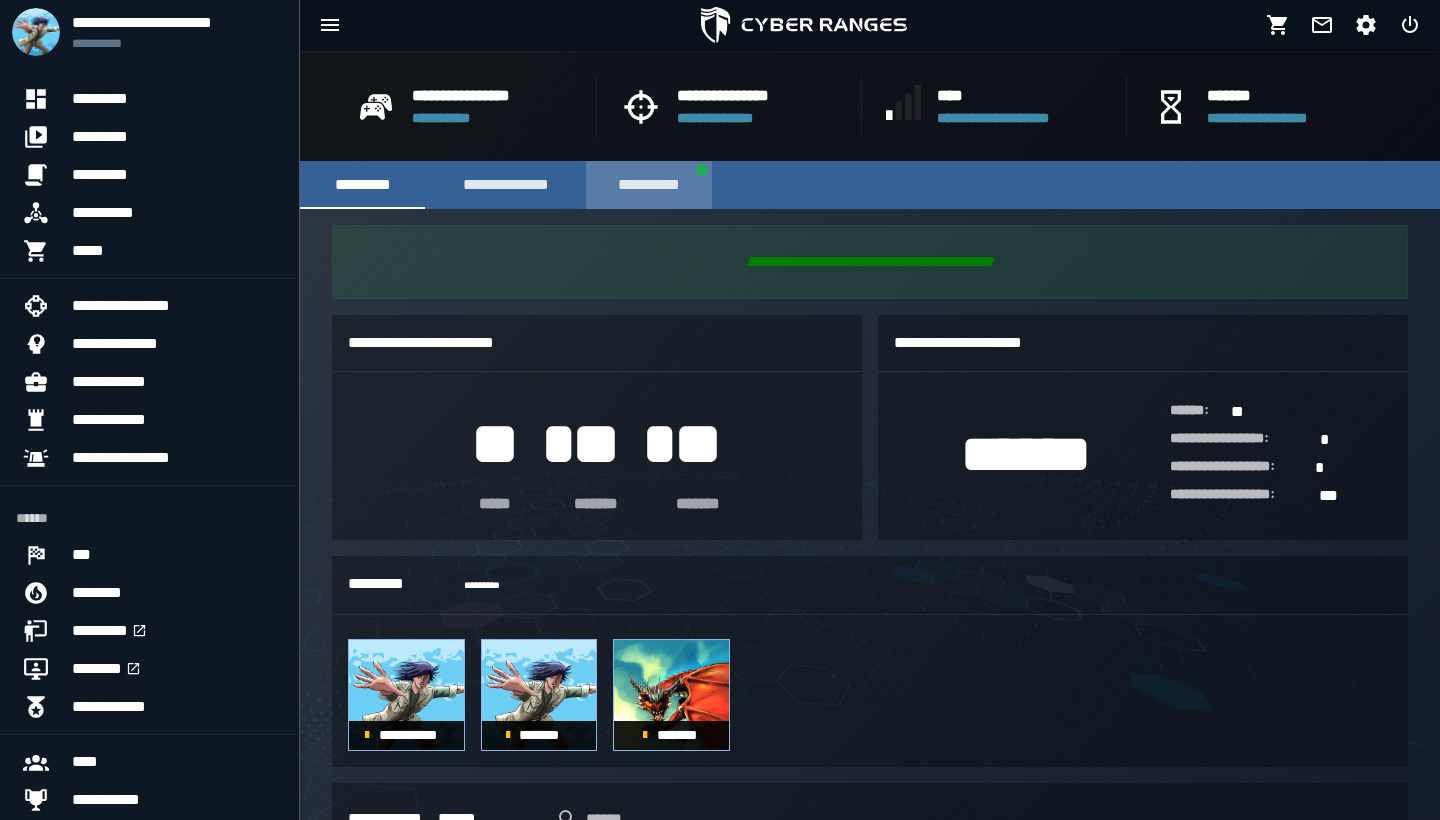 click on "**********" at bounding box center (648, 185) 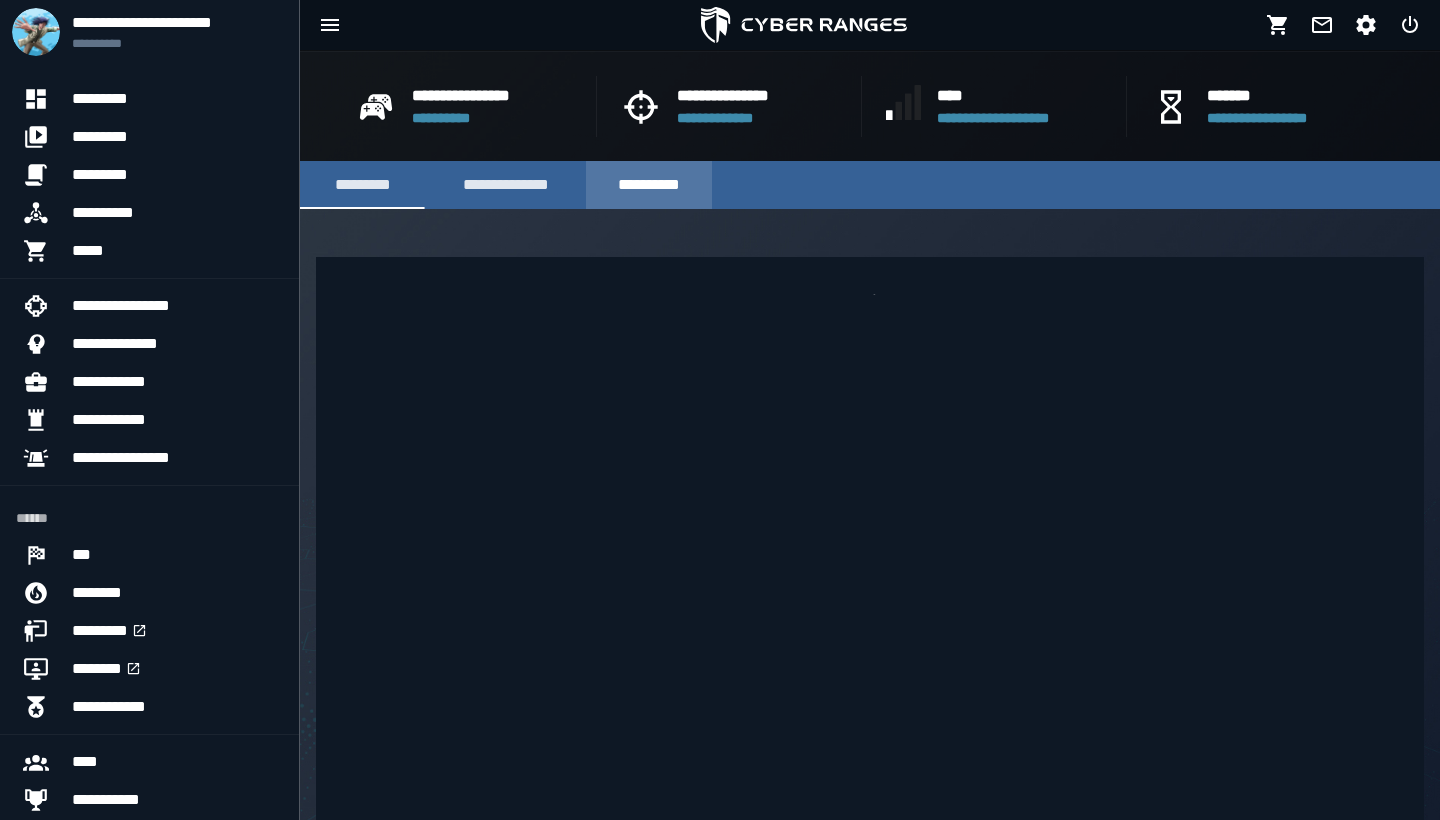 scroll, scrollTop: 457, scrollLeft: 0, axis: vertical 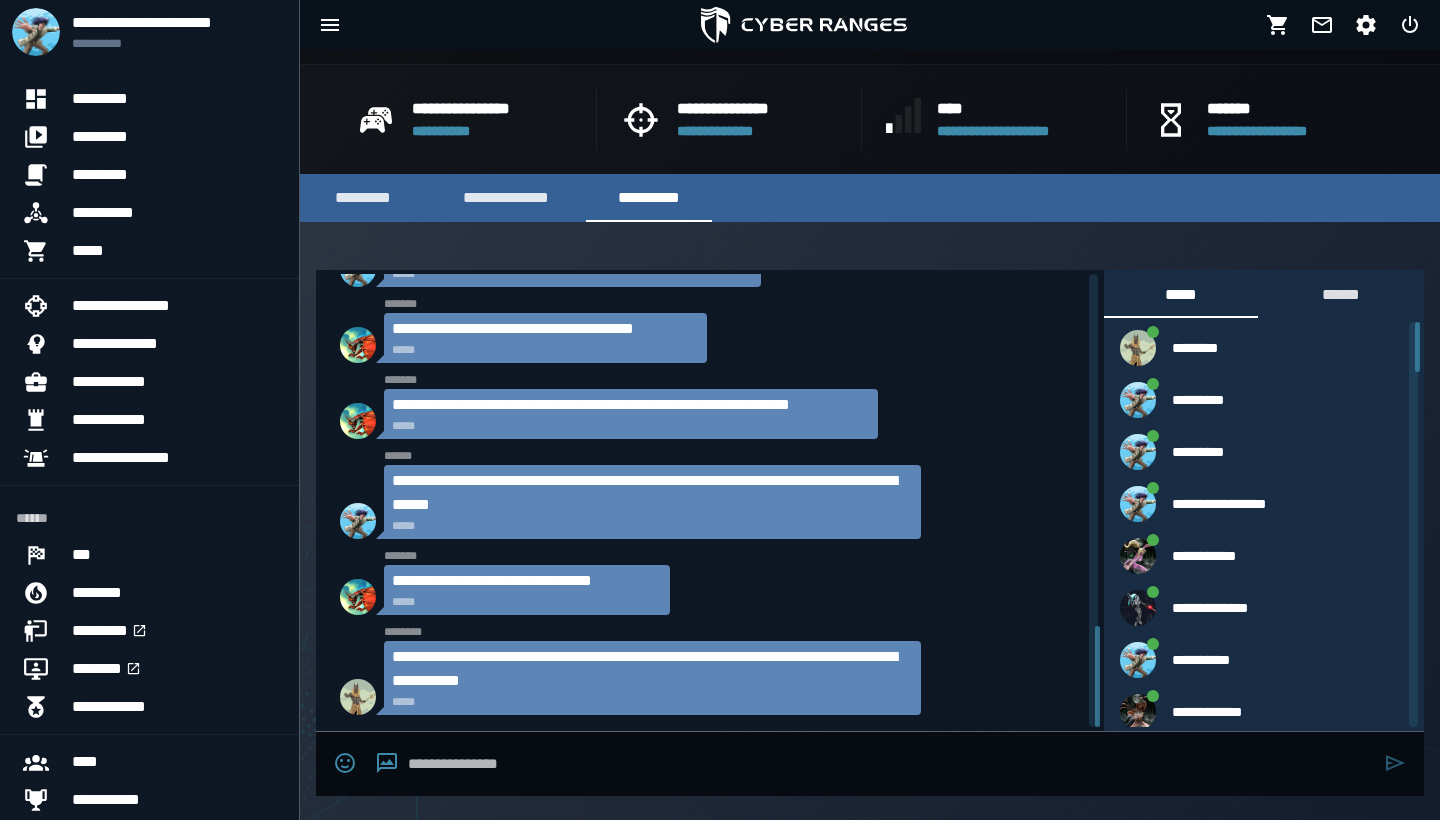 click on "*****" at bounding box center (652, 526) 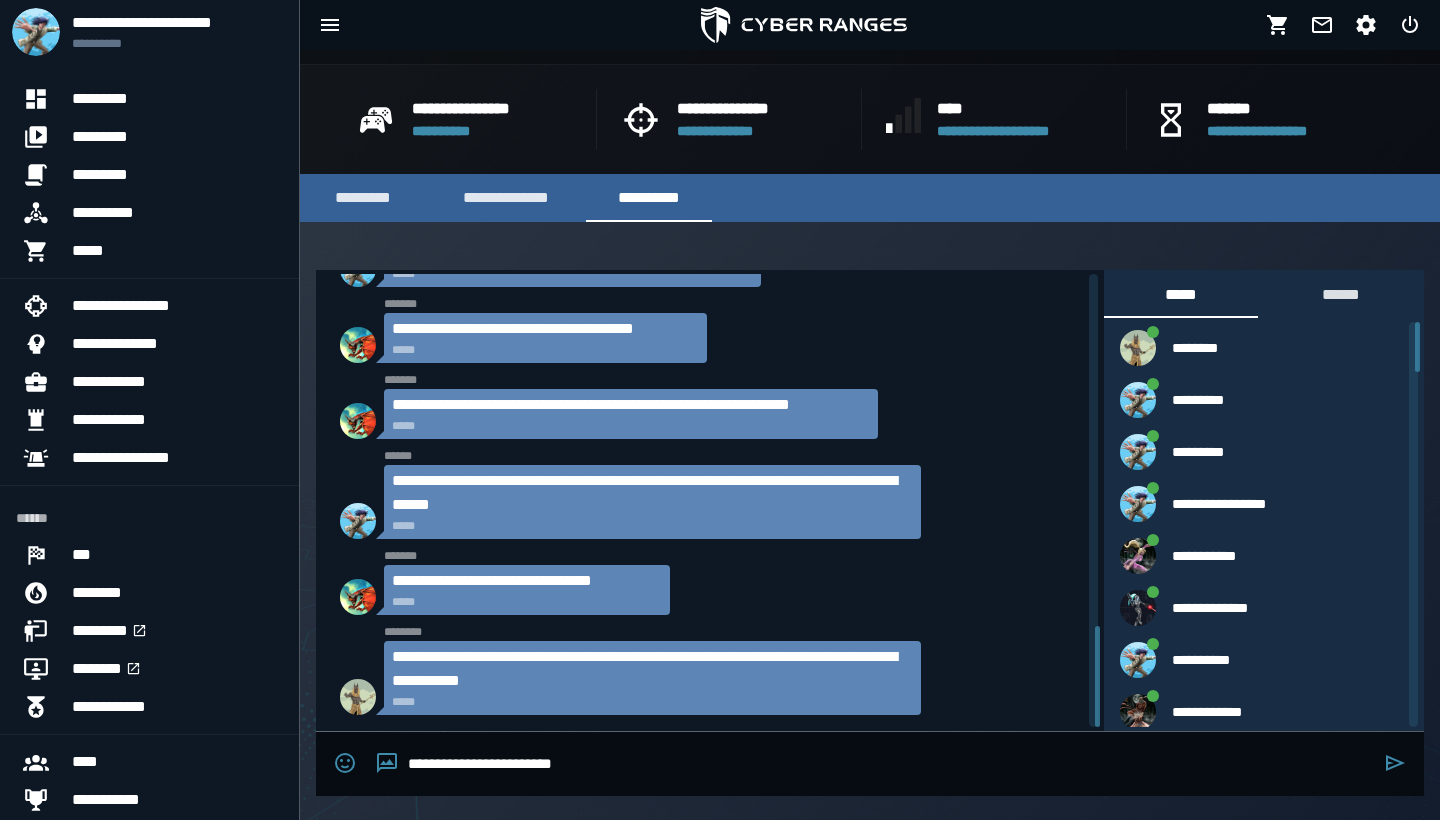 type on "**********" 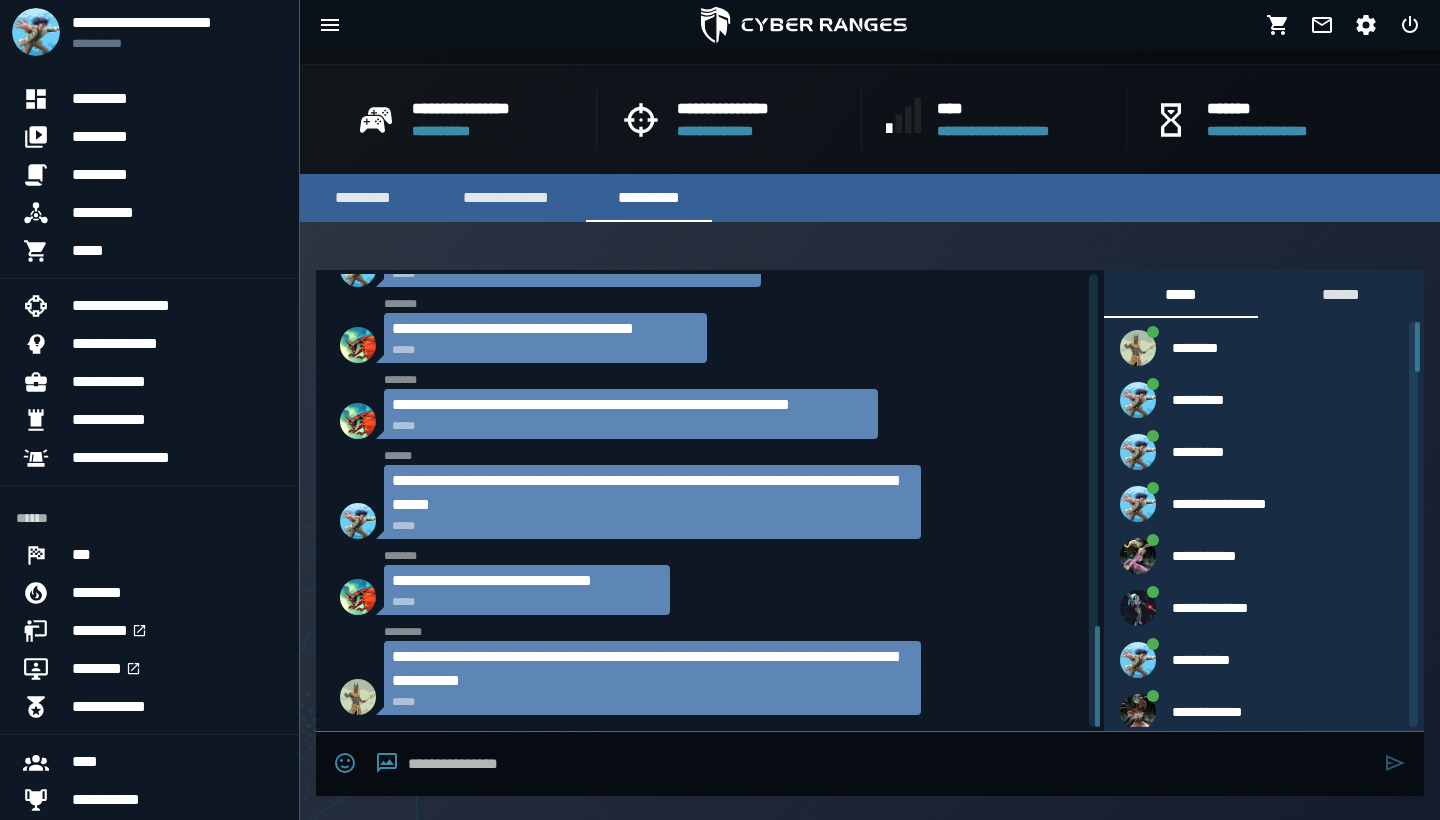 scroll, scrollTop: 1578, scrollLeft: 0, axis: vertical 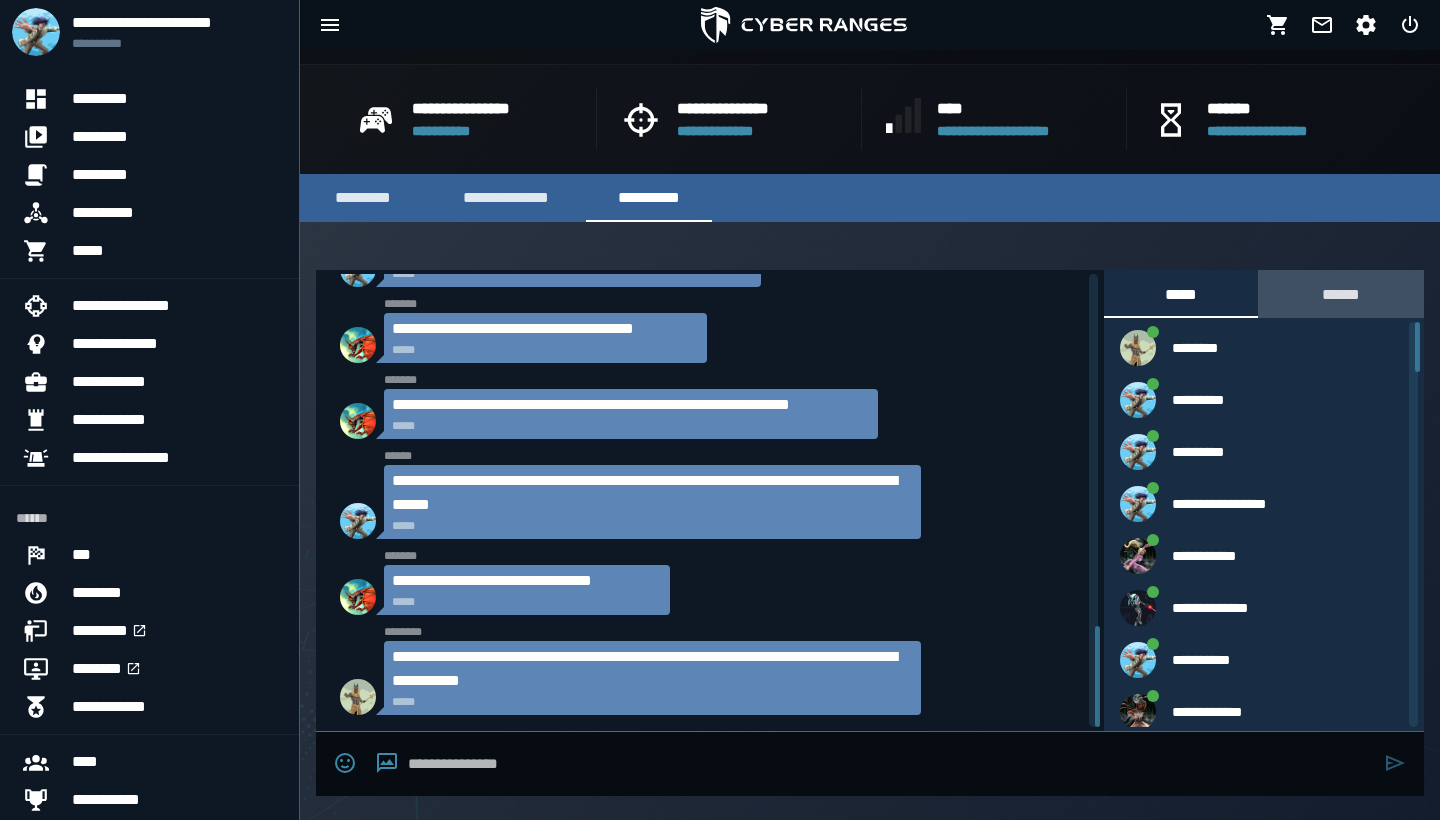 click on "******" at bounding box center [1341, 294] 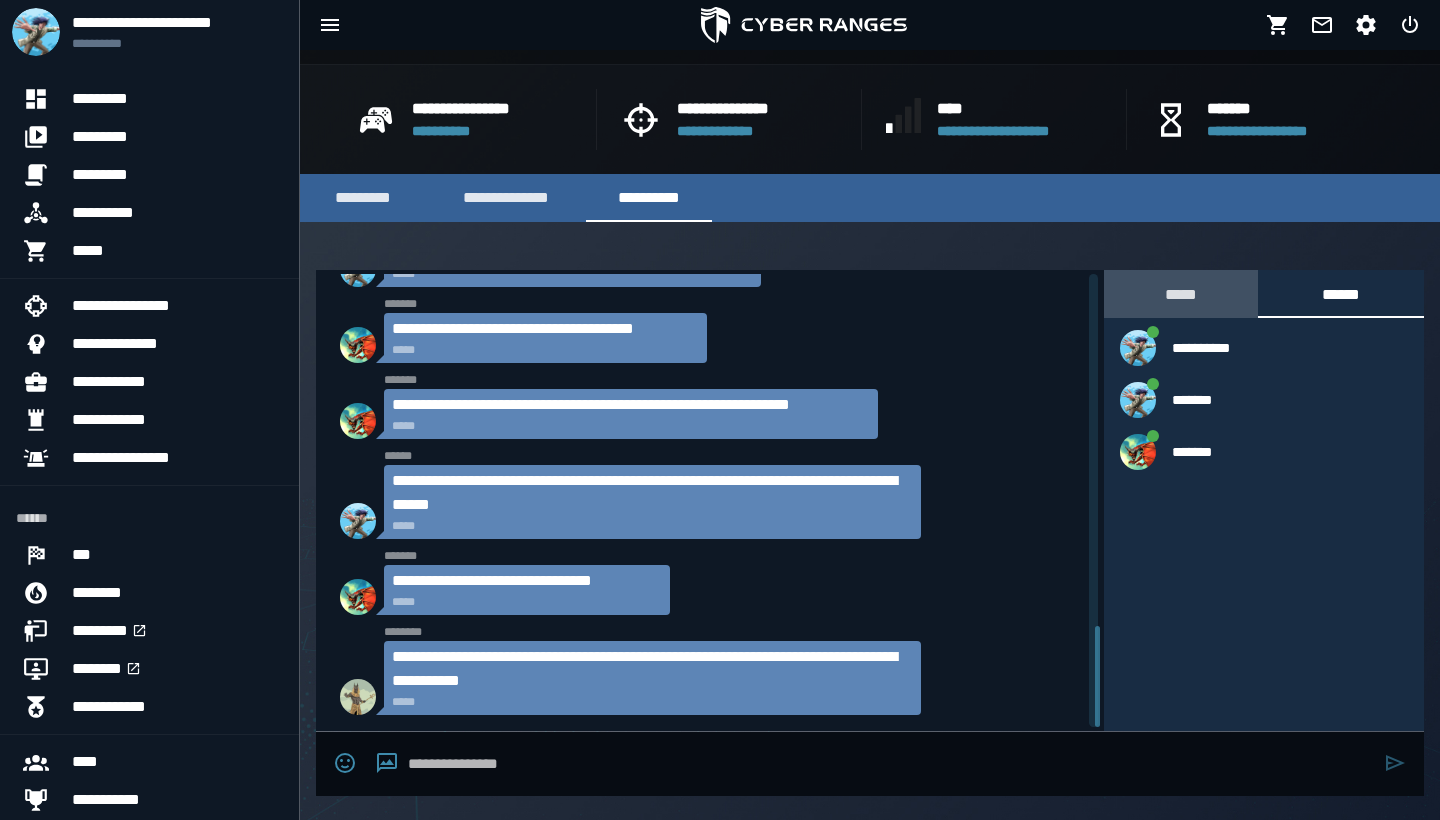 click on "*****" 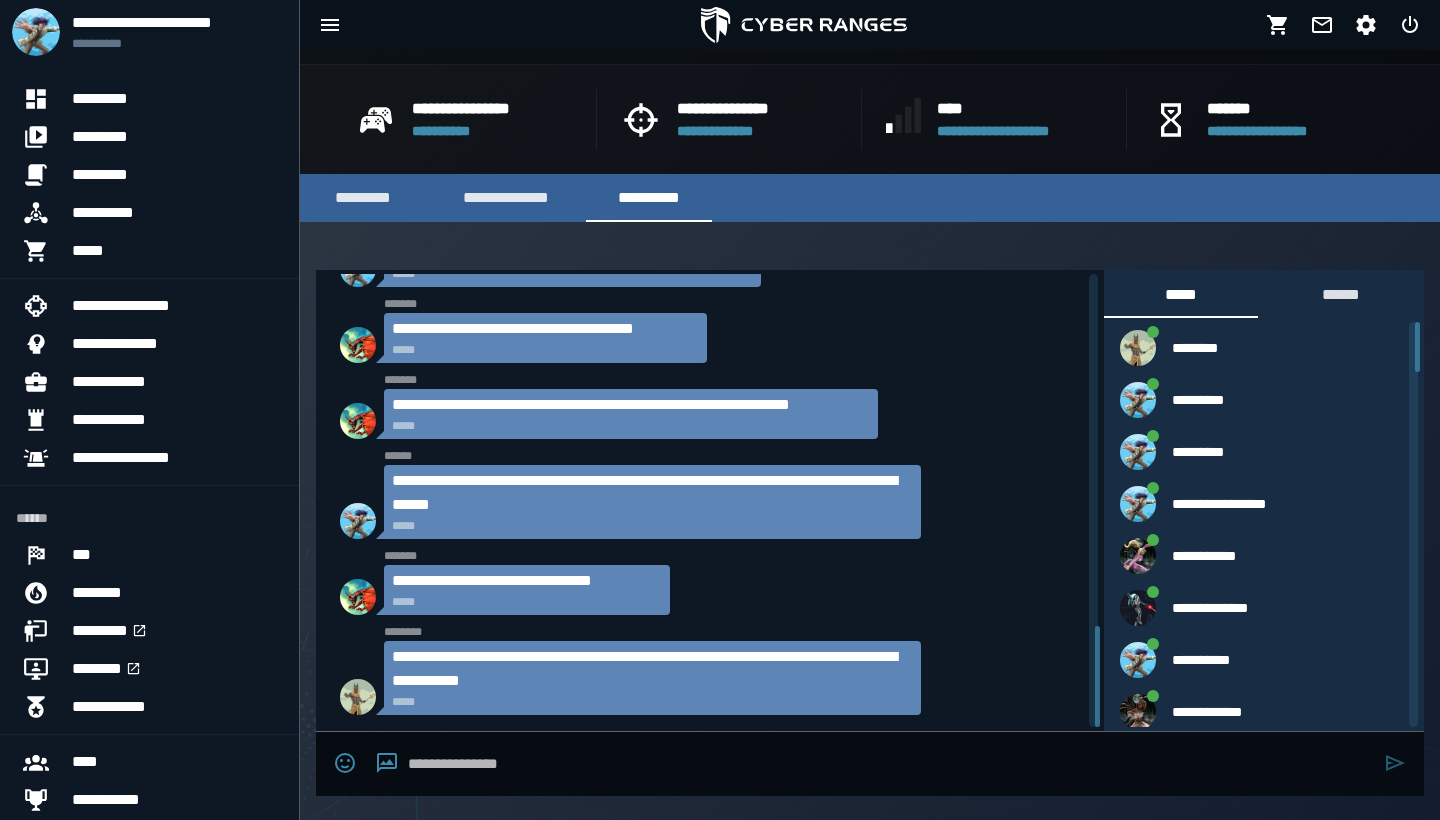 scroll, scrollTop: 1578, scrollLeft: 0, axis: vertical 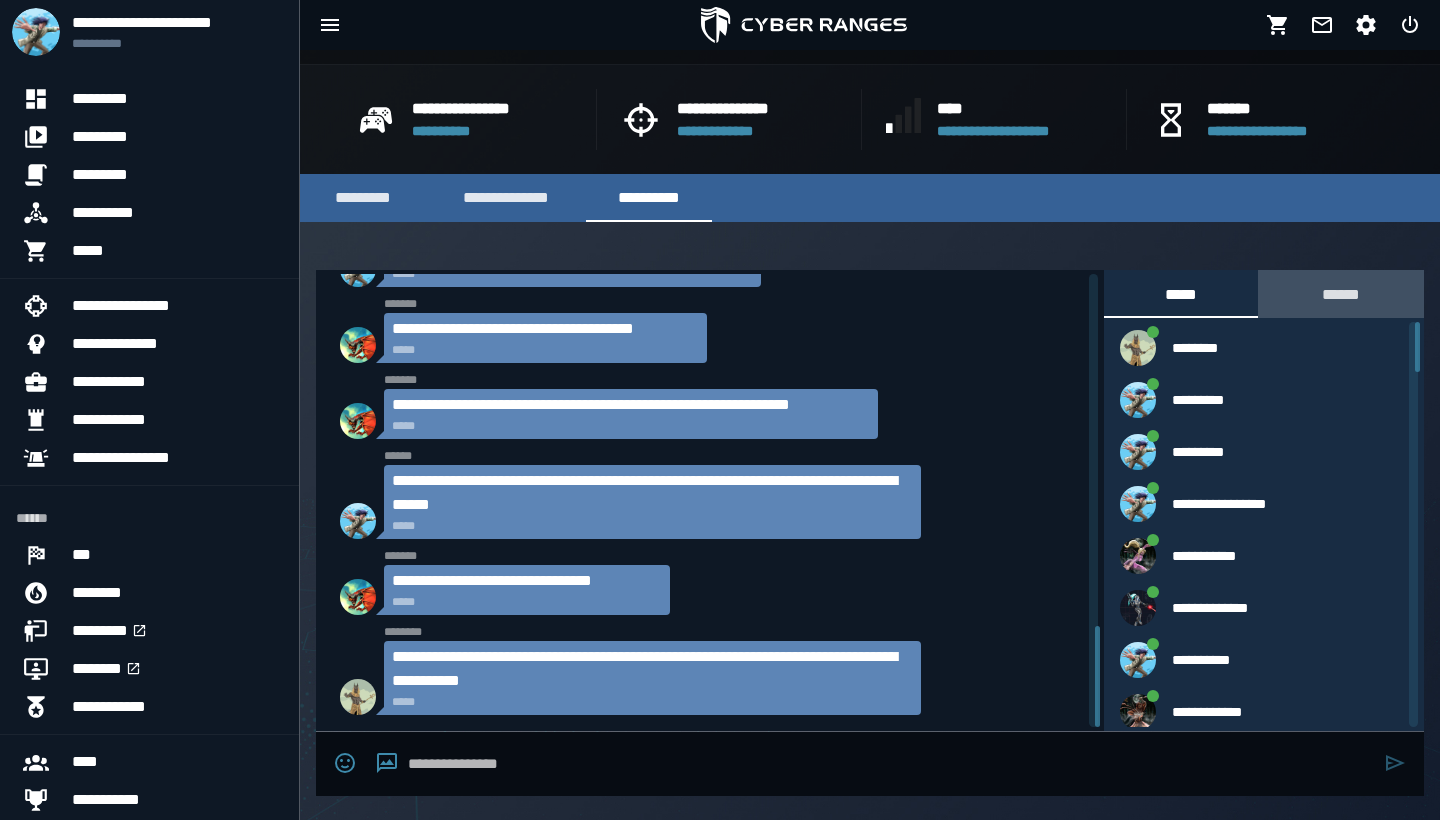 click on "******" at bounding box center [1341, 294] 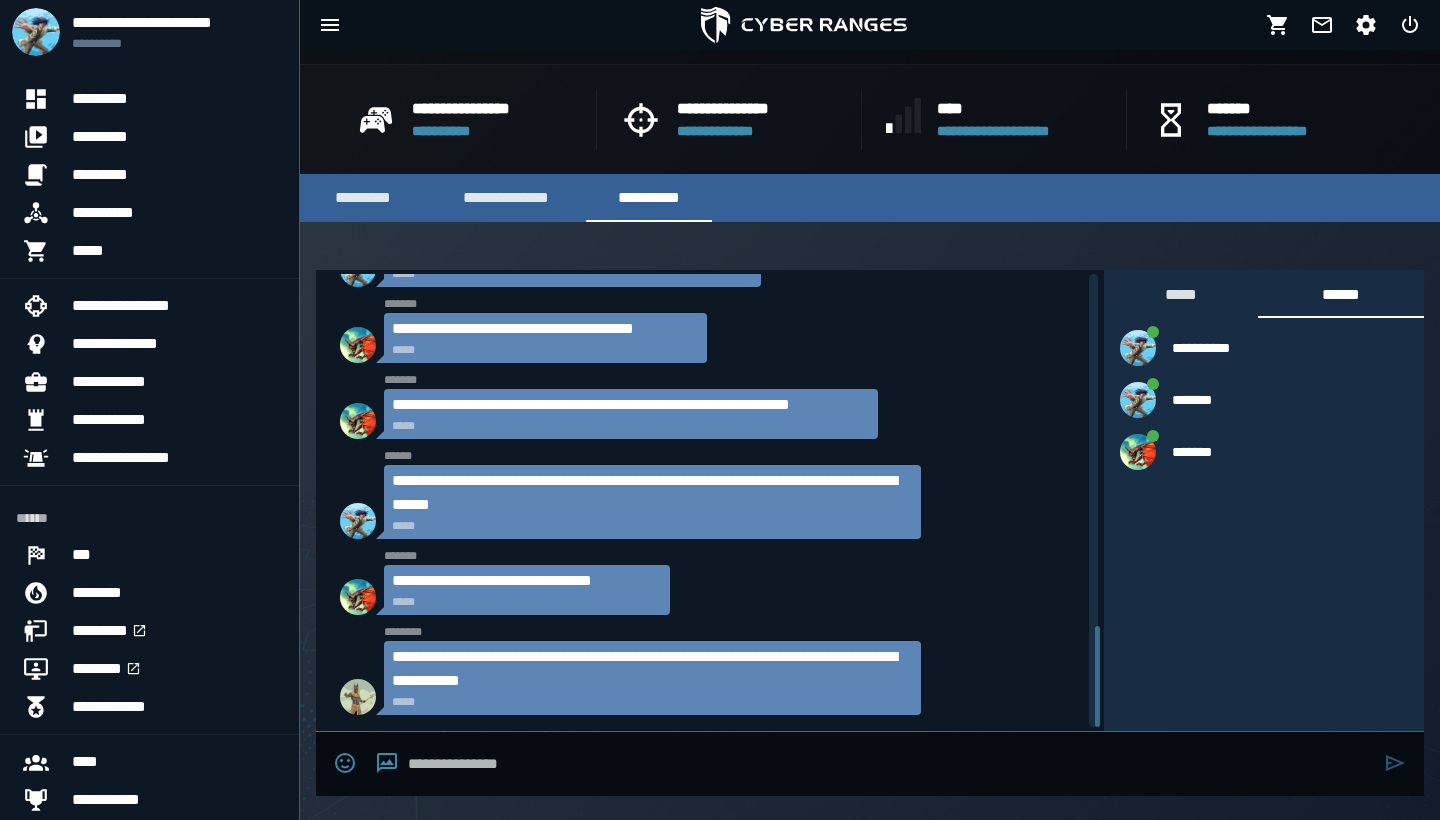 click at bounding box center (891, 764) 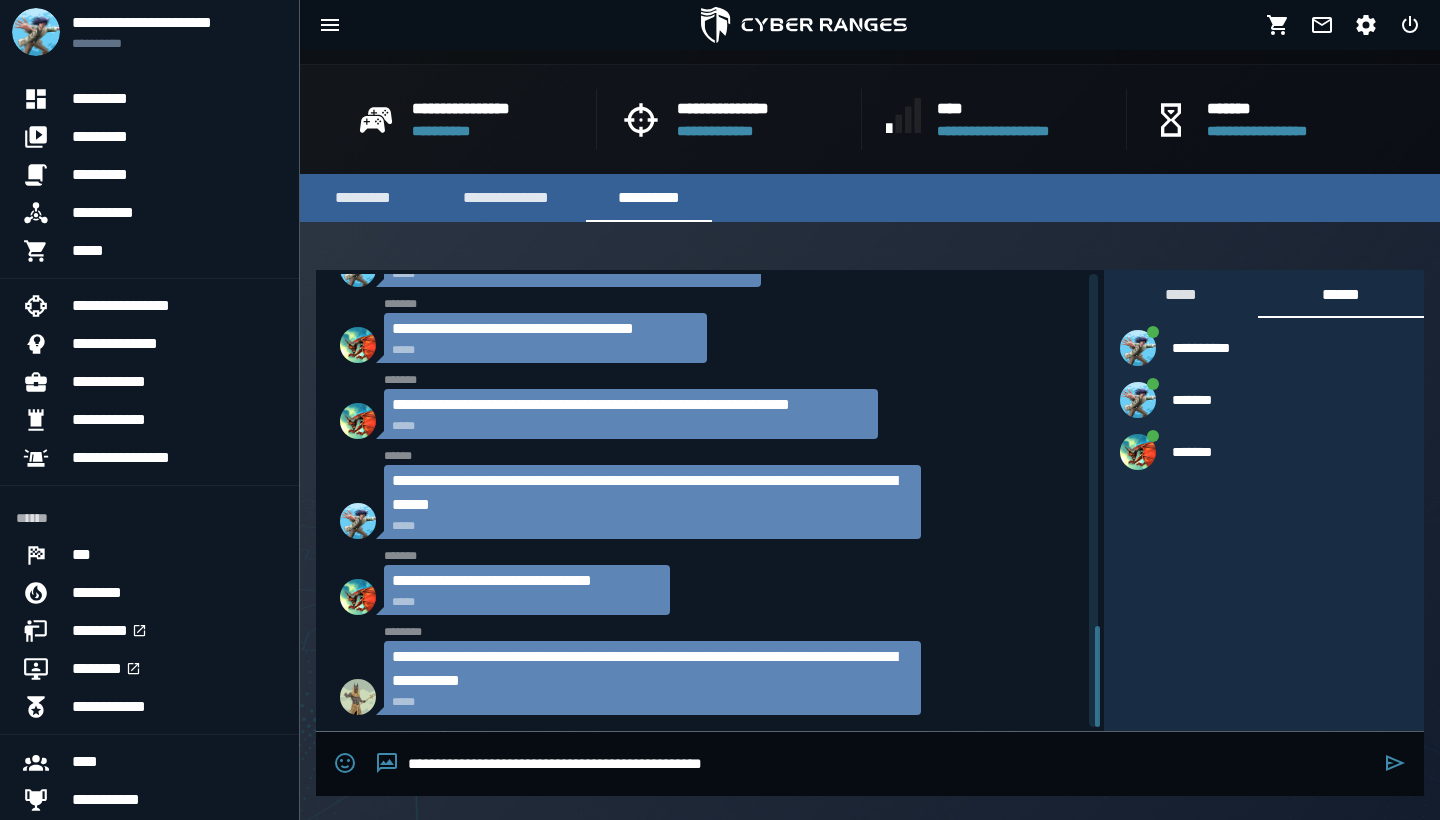type on "**********" 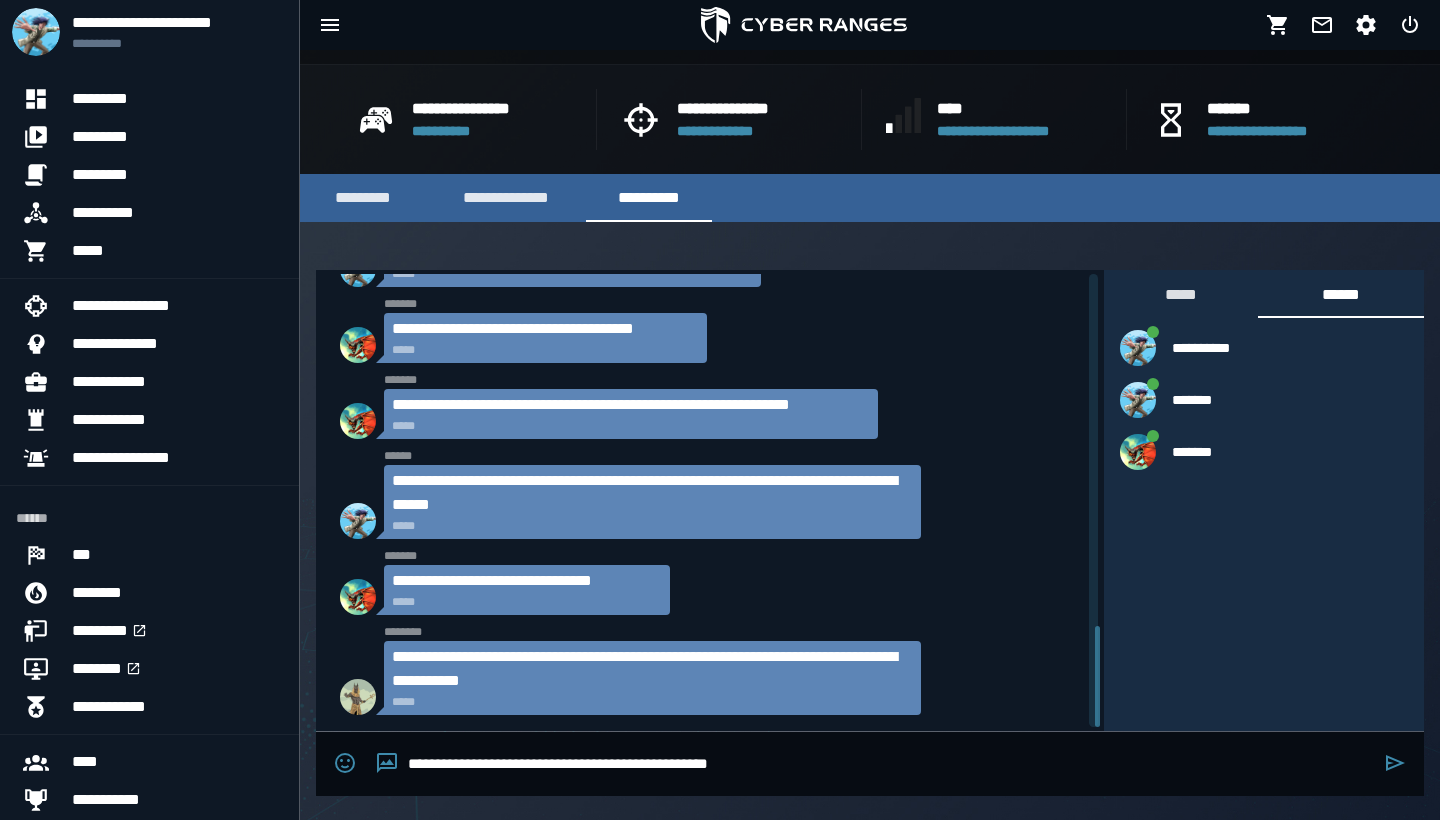 click on "**********" at bounding box center [891, 764] 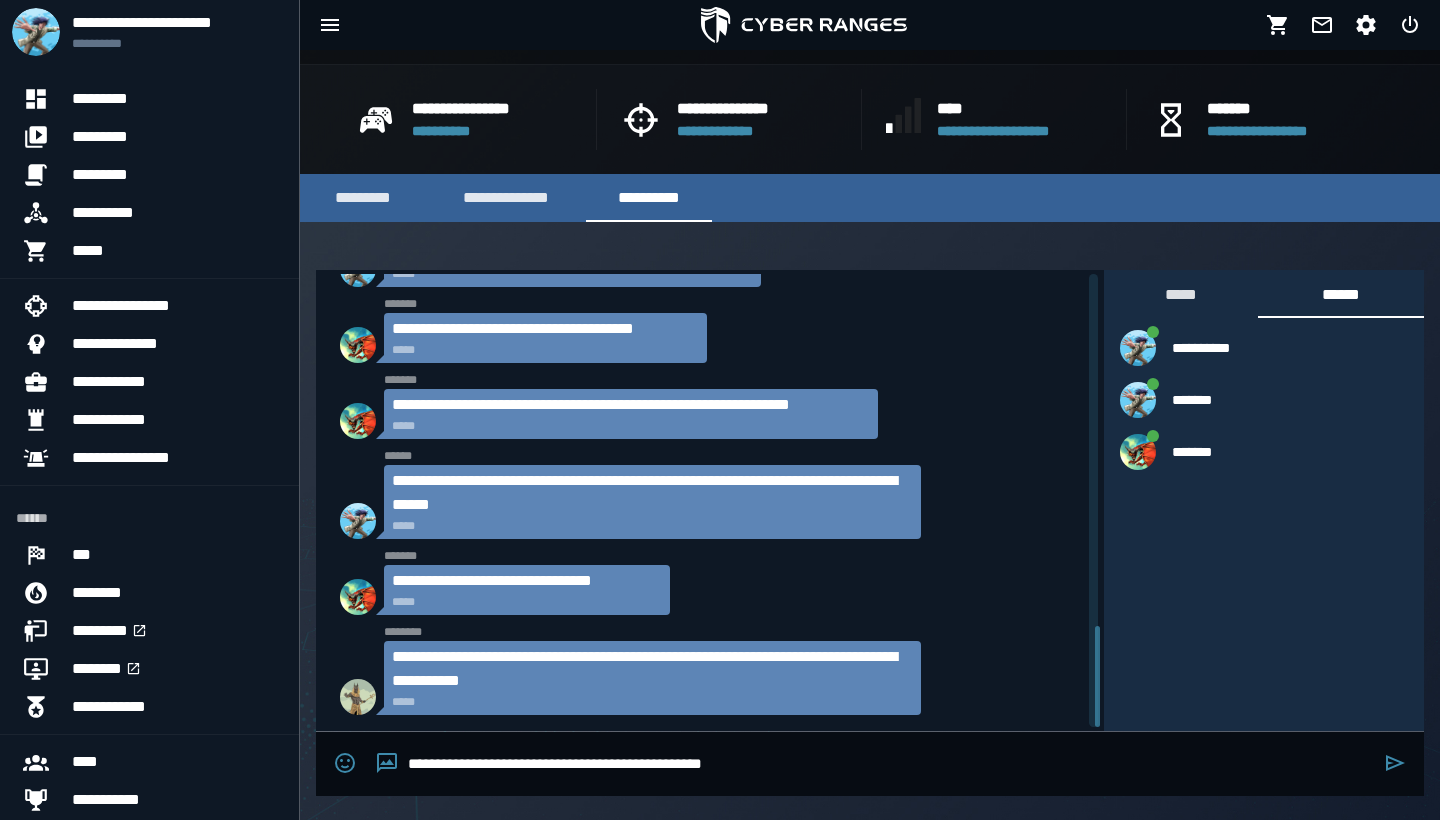 type on "**********" 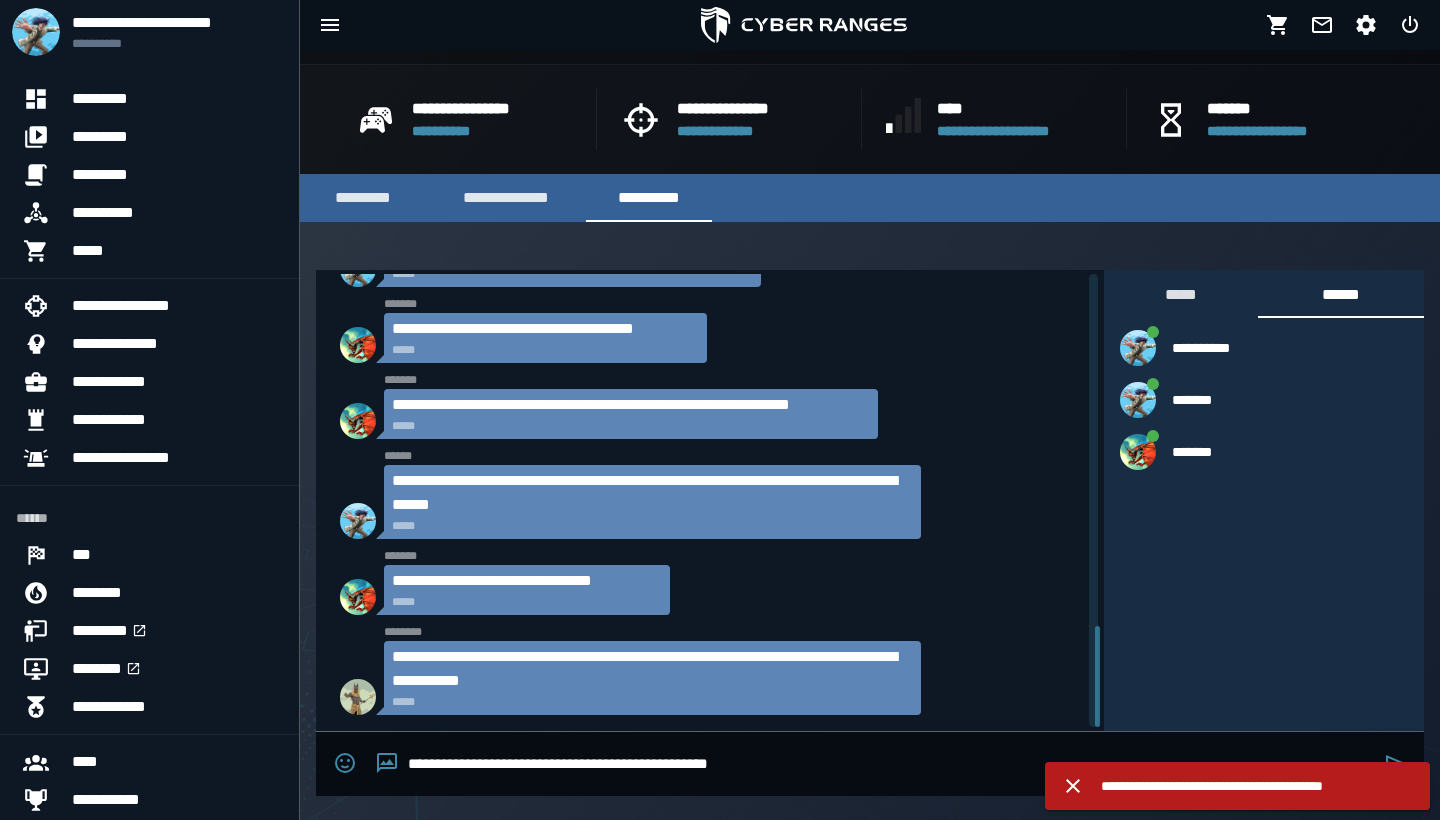 click on "**********" at bounding box center (891, 764) 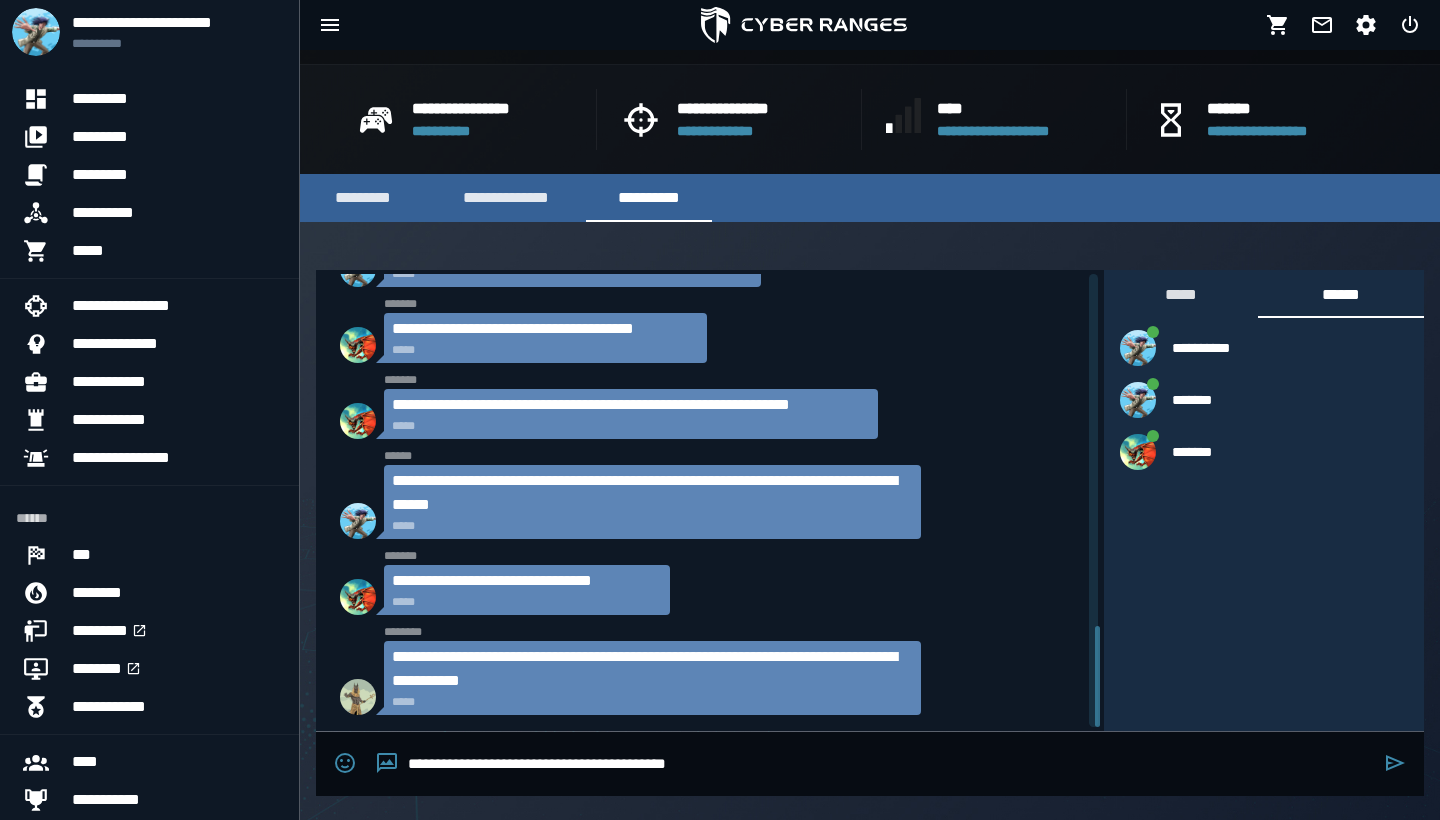 type on "**********" 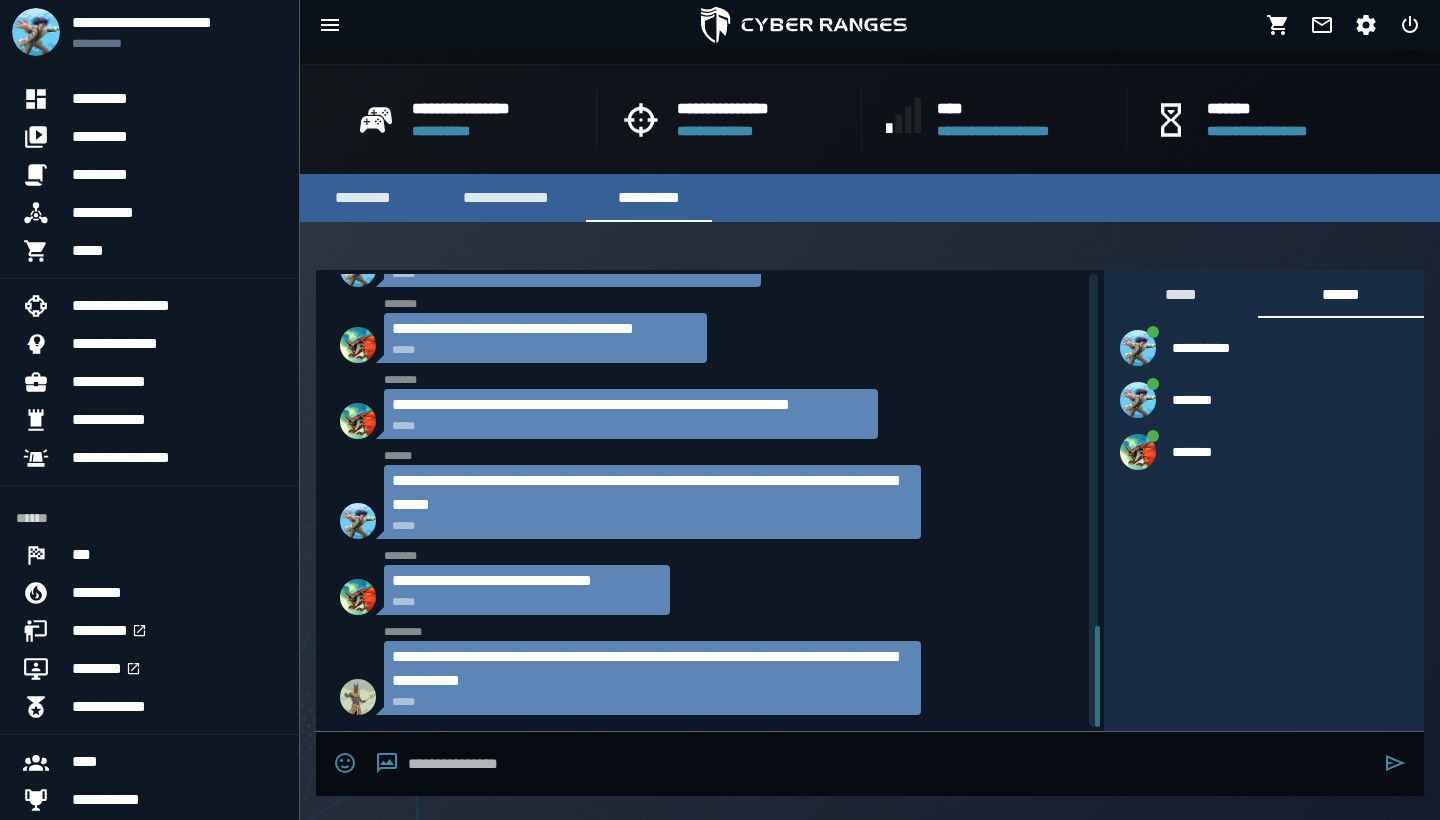 type on "**********" 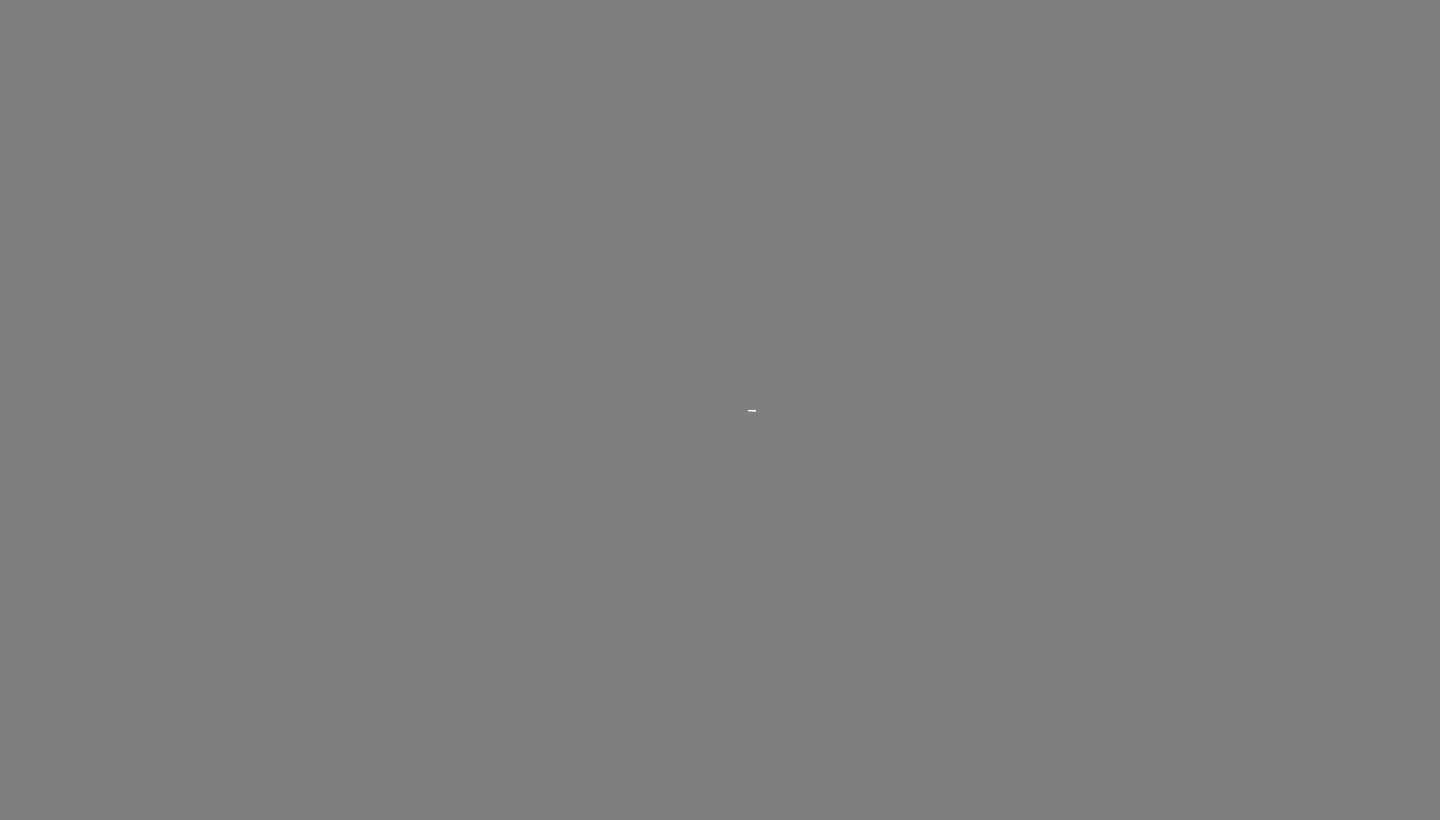 scroll, scrollTop: 0, scrollLeft: 0, axis: both 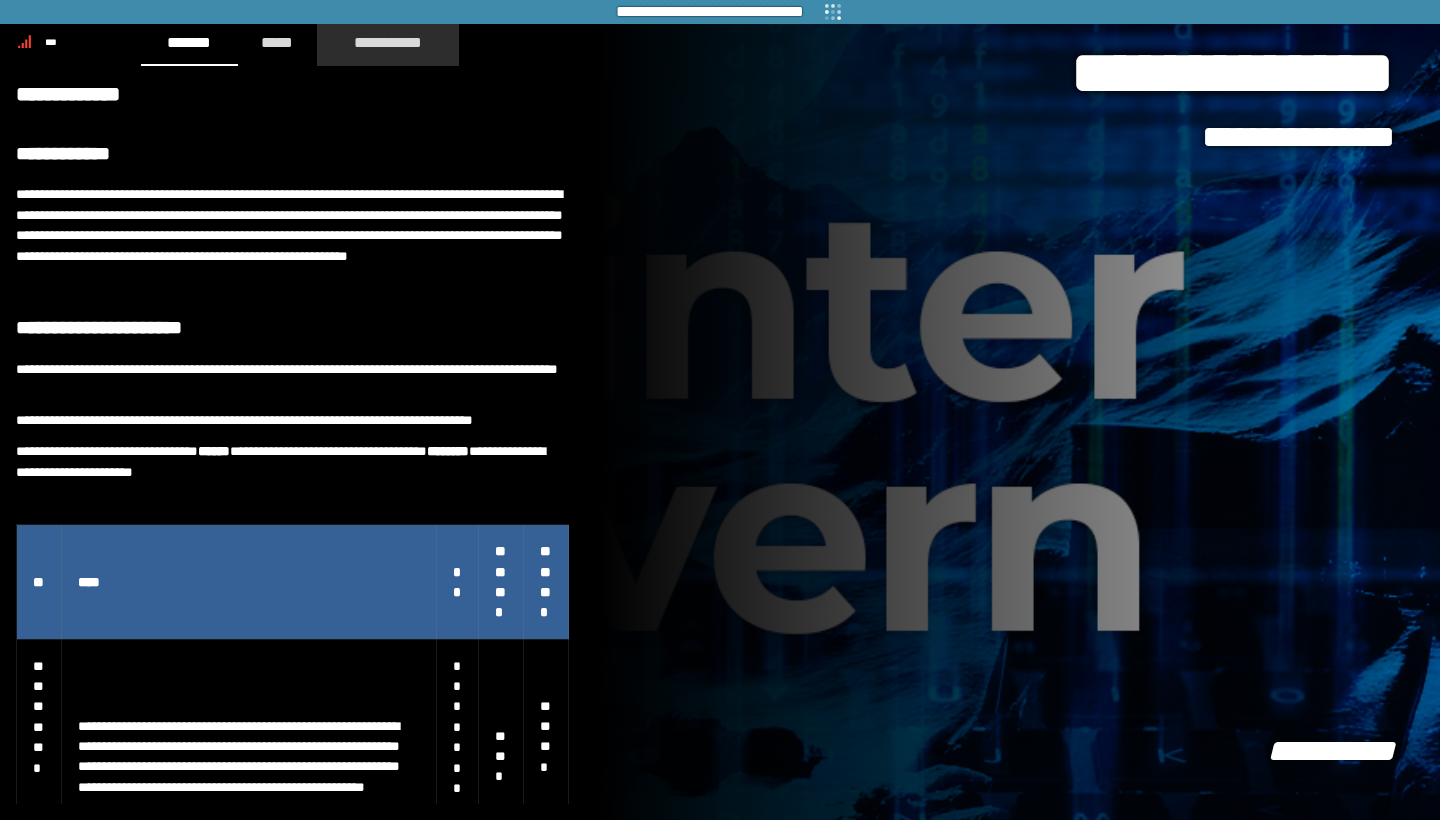 click on "**********" at bounding box center (388, 42) 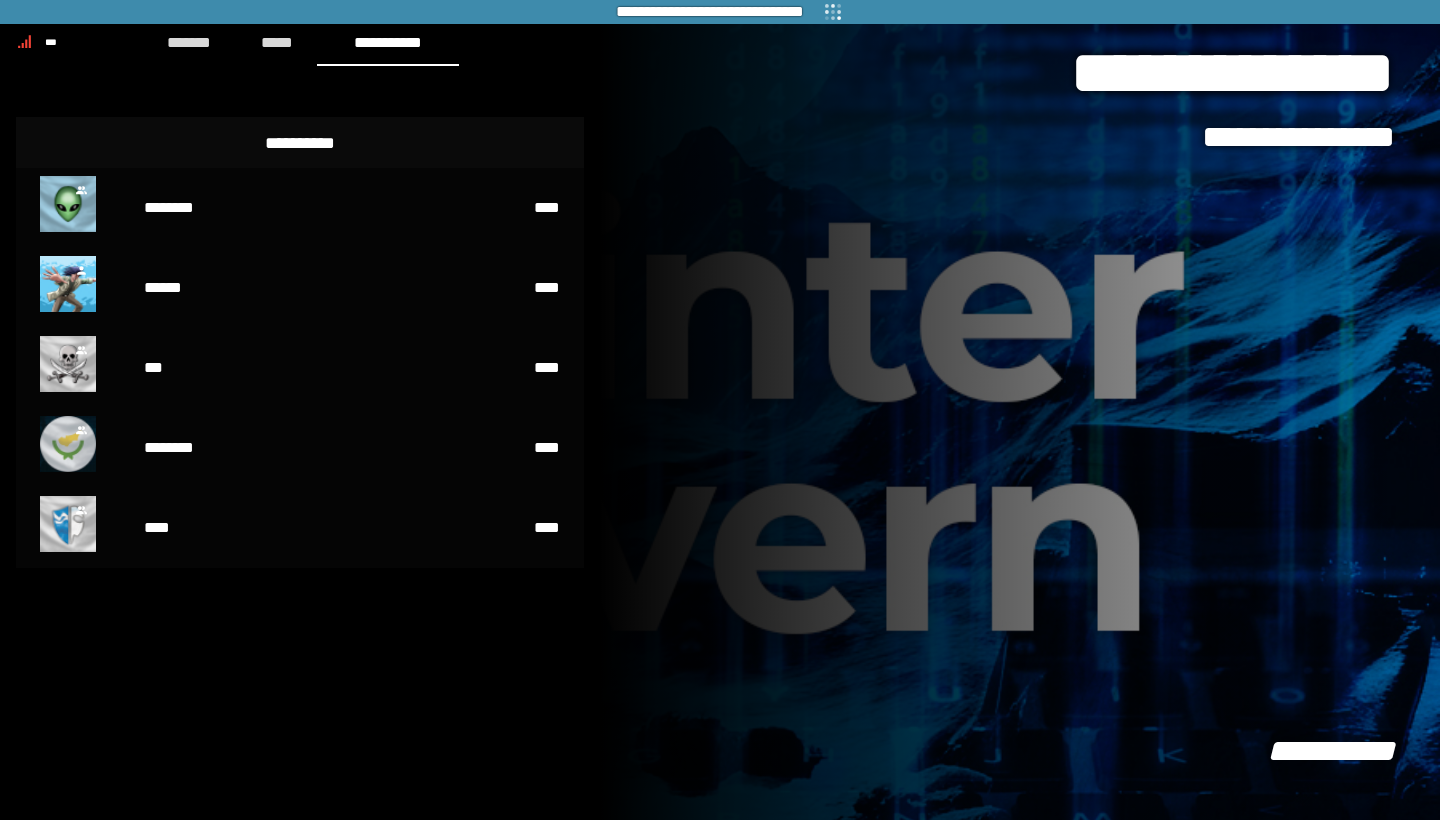 click on "**********" at bounding box center [300, 443] 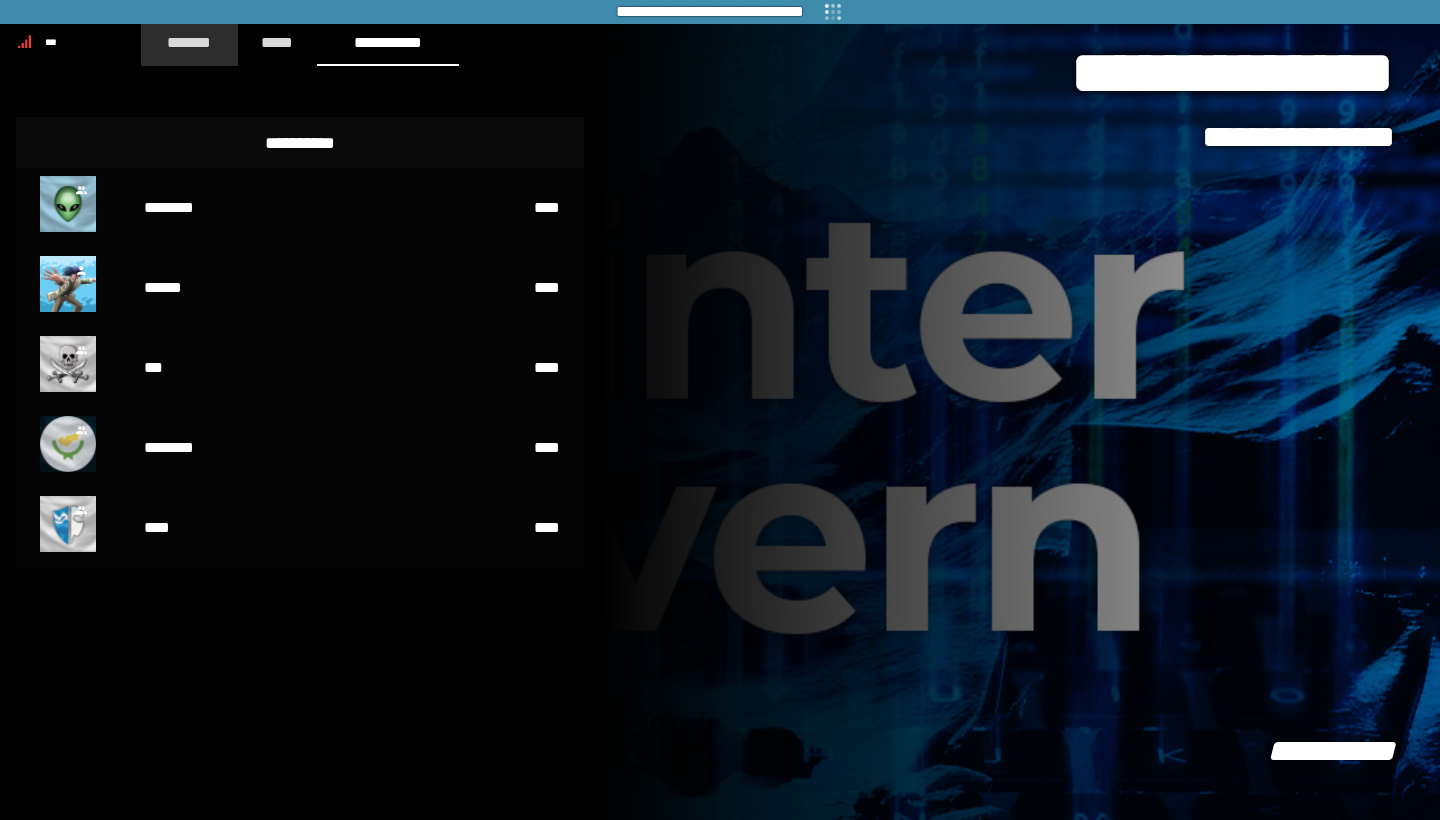 click on "*******" 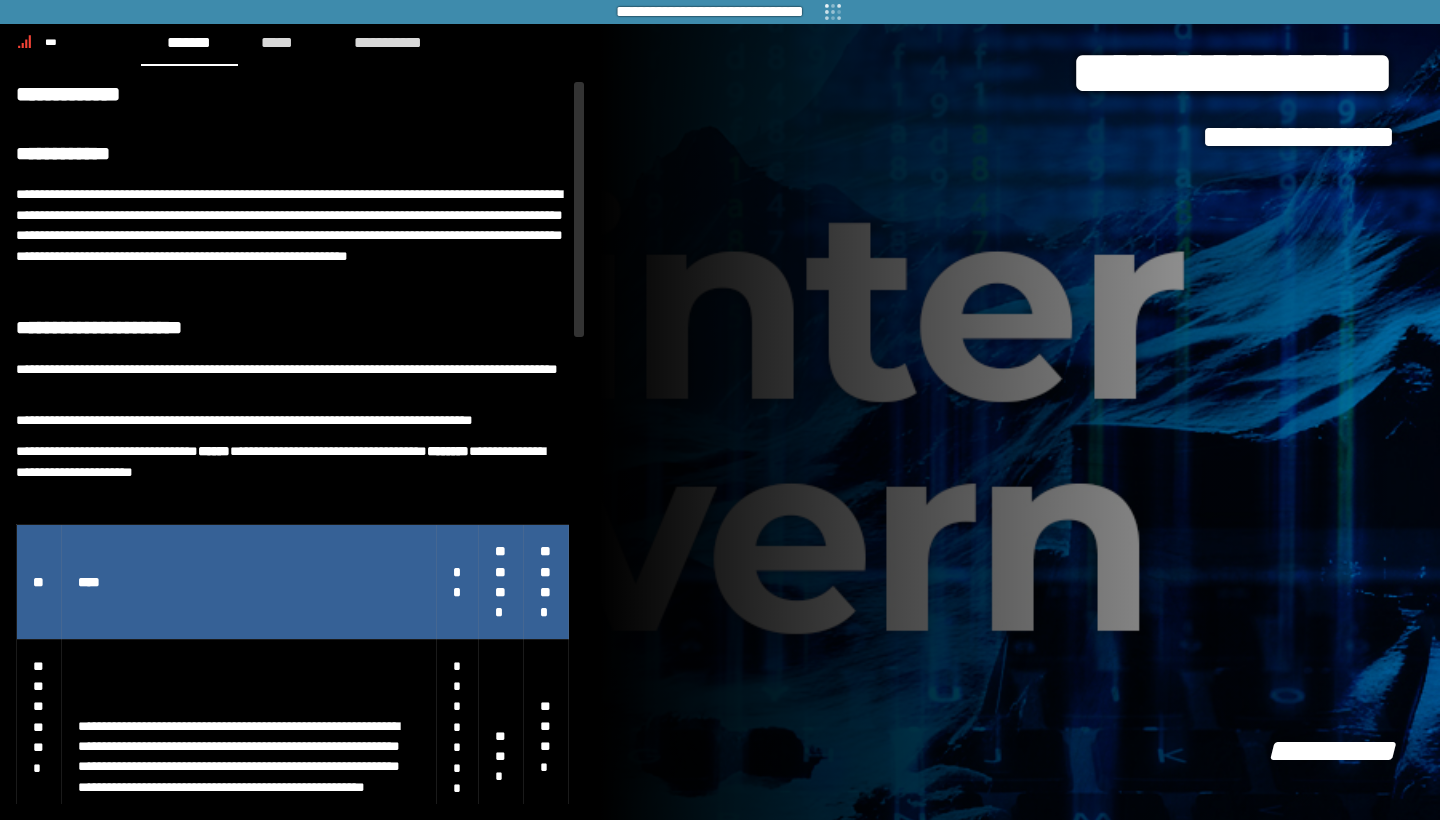 scroll, scrollTop: 0, scrollLeft: 0, axis: both 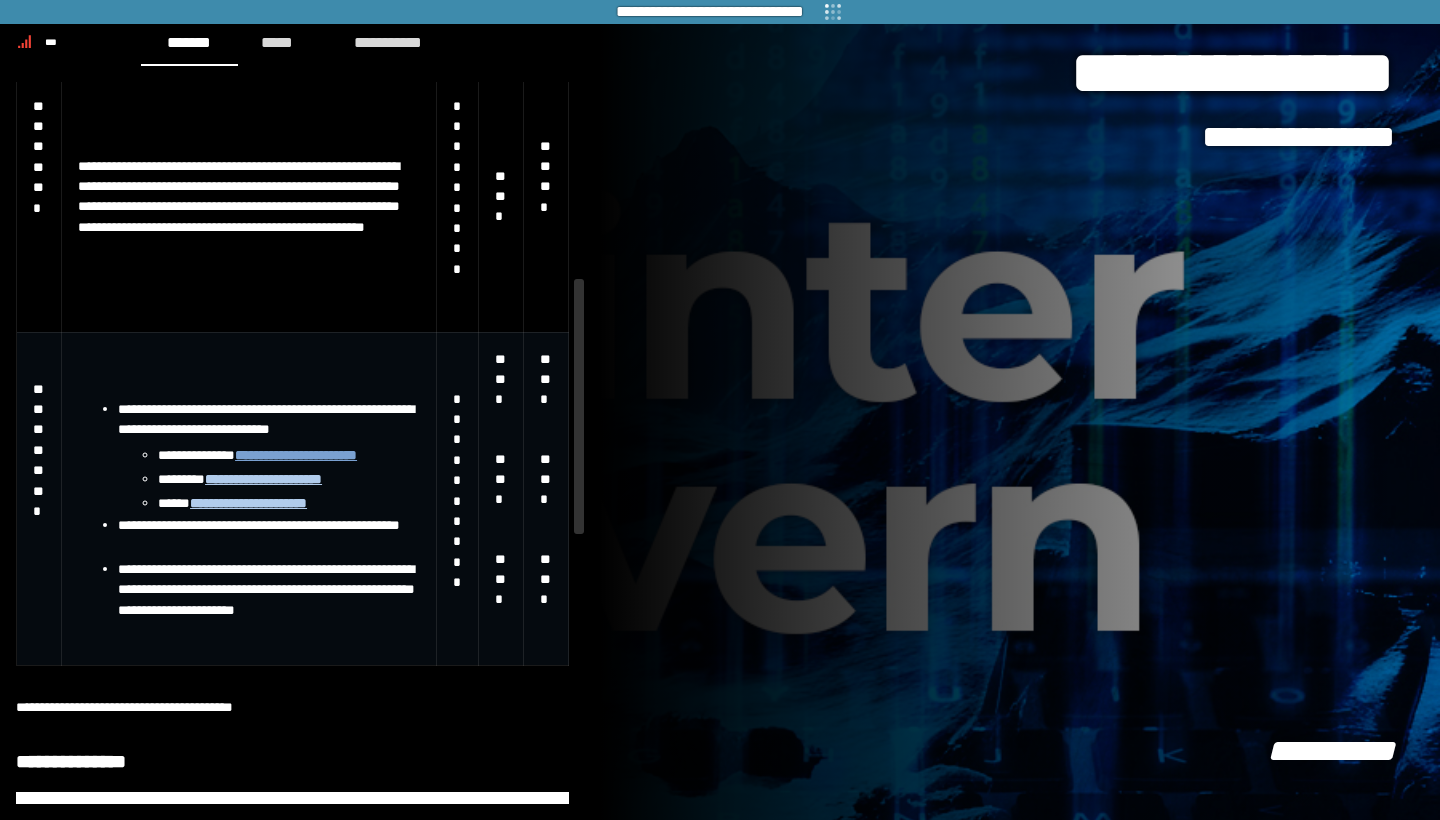 click on "**********" at bounding box center [296, 455] 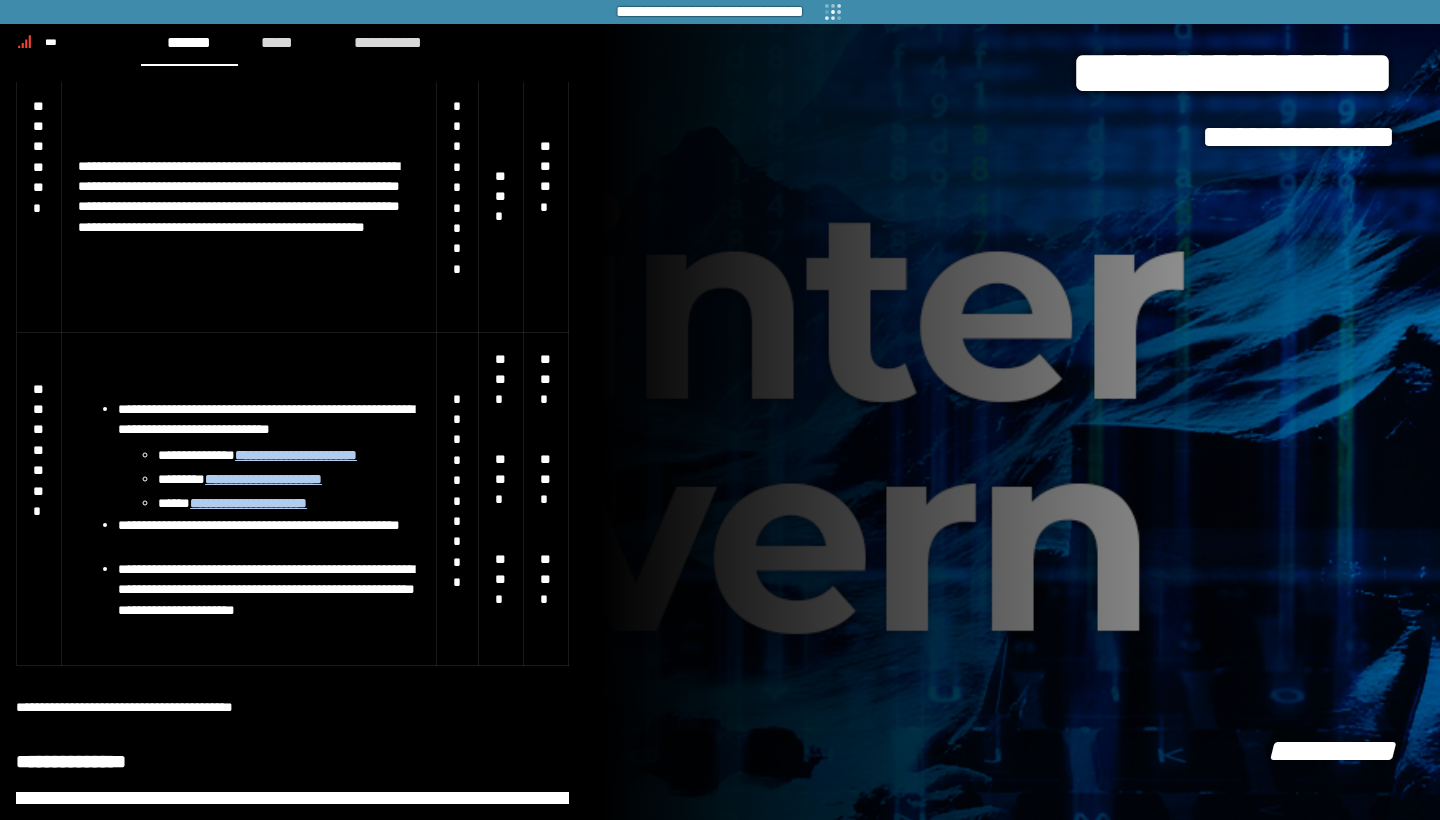 scroll, scrollTop: 0, scrollLeft: 0, axis: both 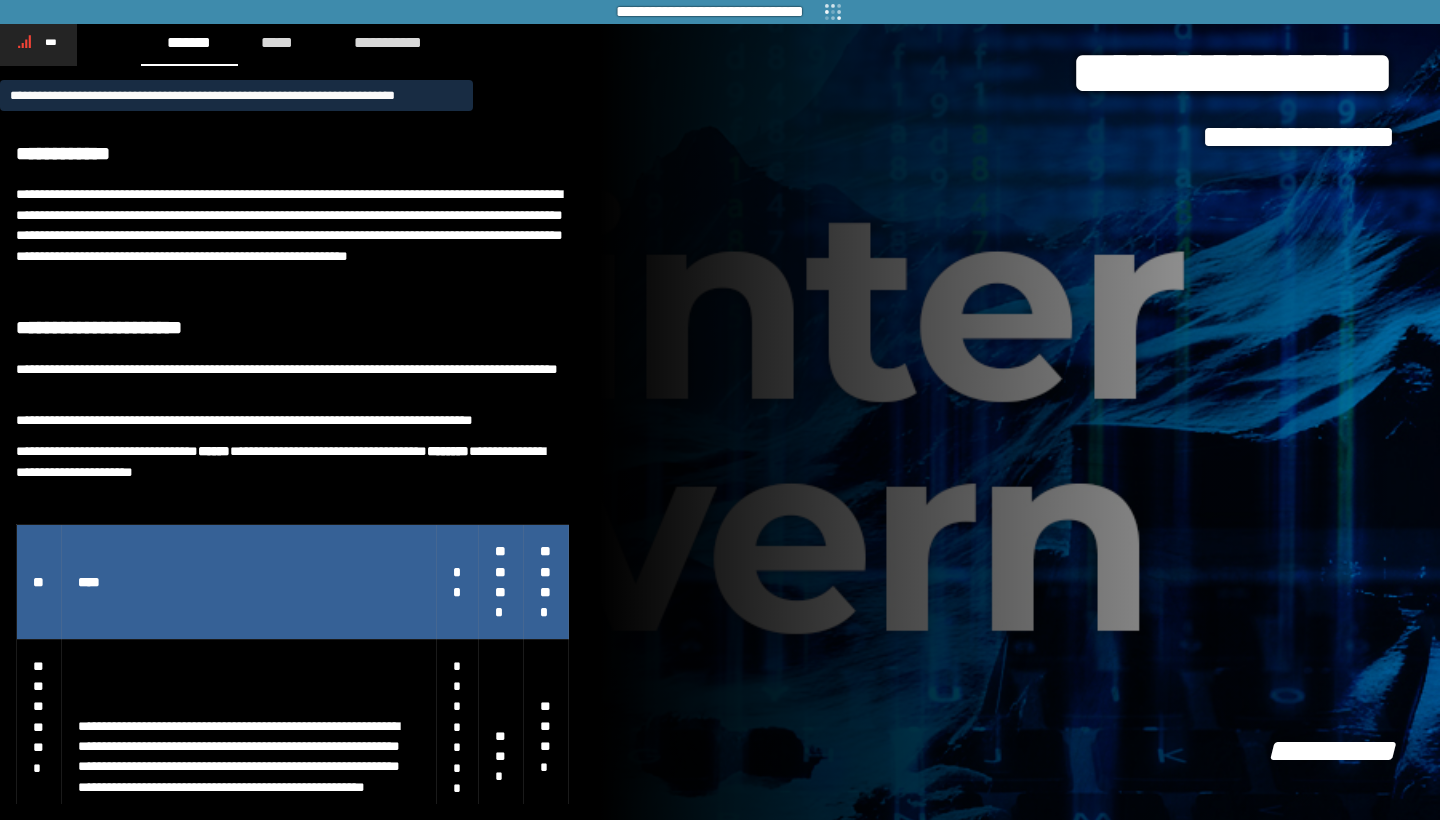 click on "***" at bounding box center [51, 42] 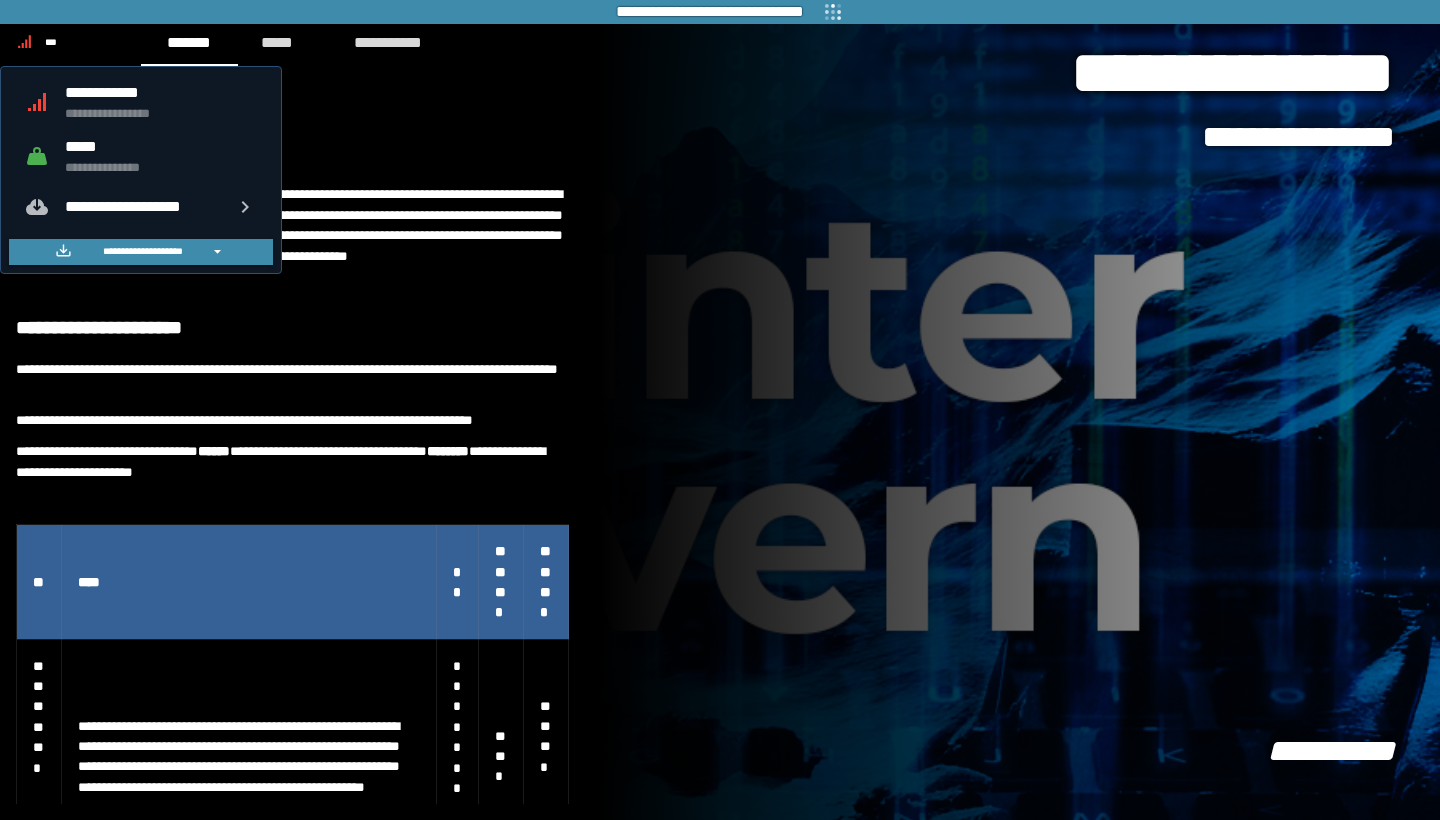 click on "**********" at bounding box center (161, 113) 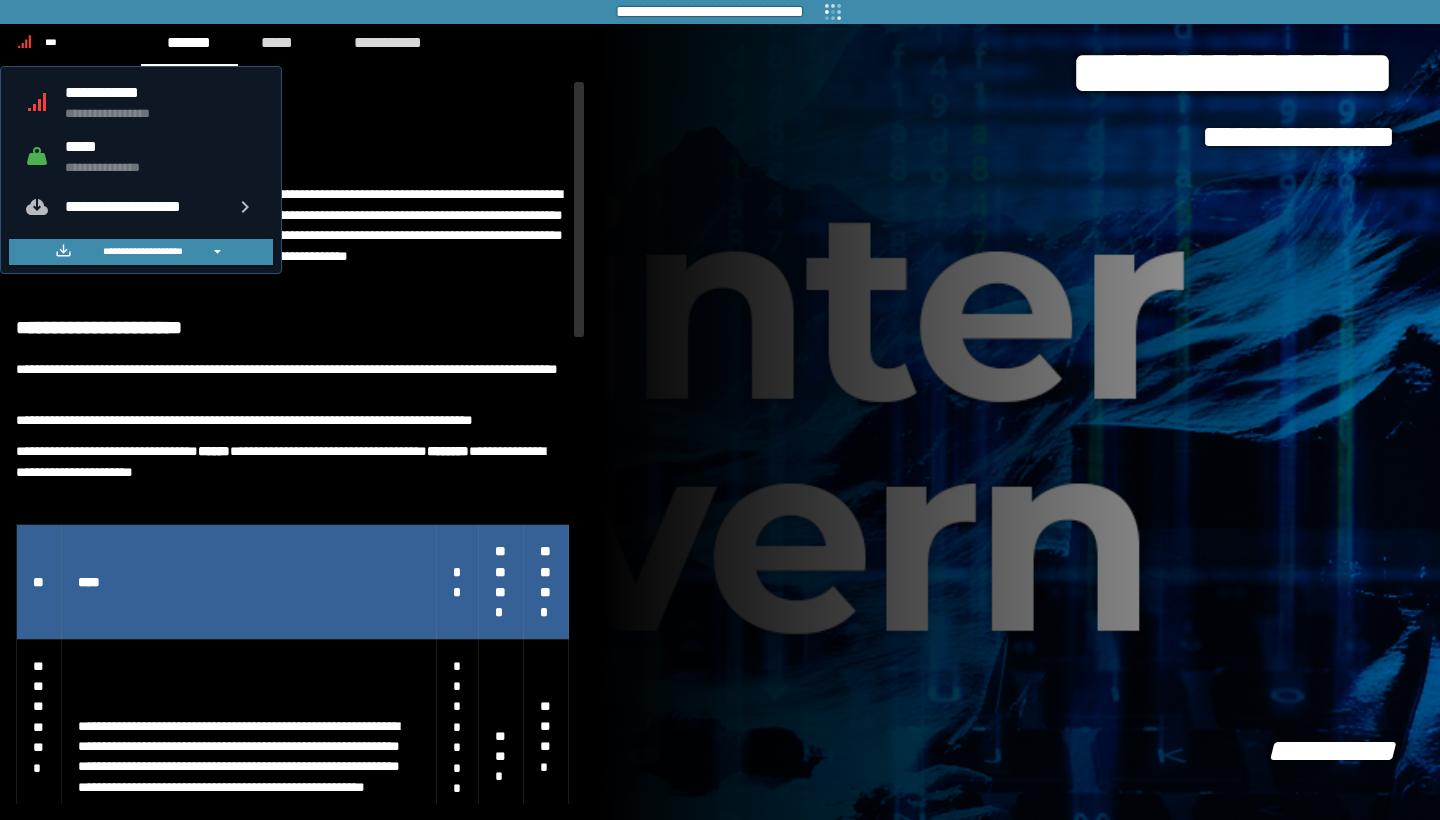 click on "**********" at bounding box center (292, 234) 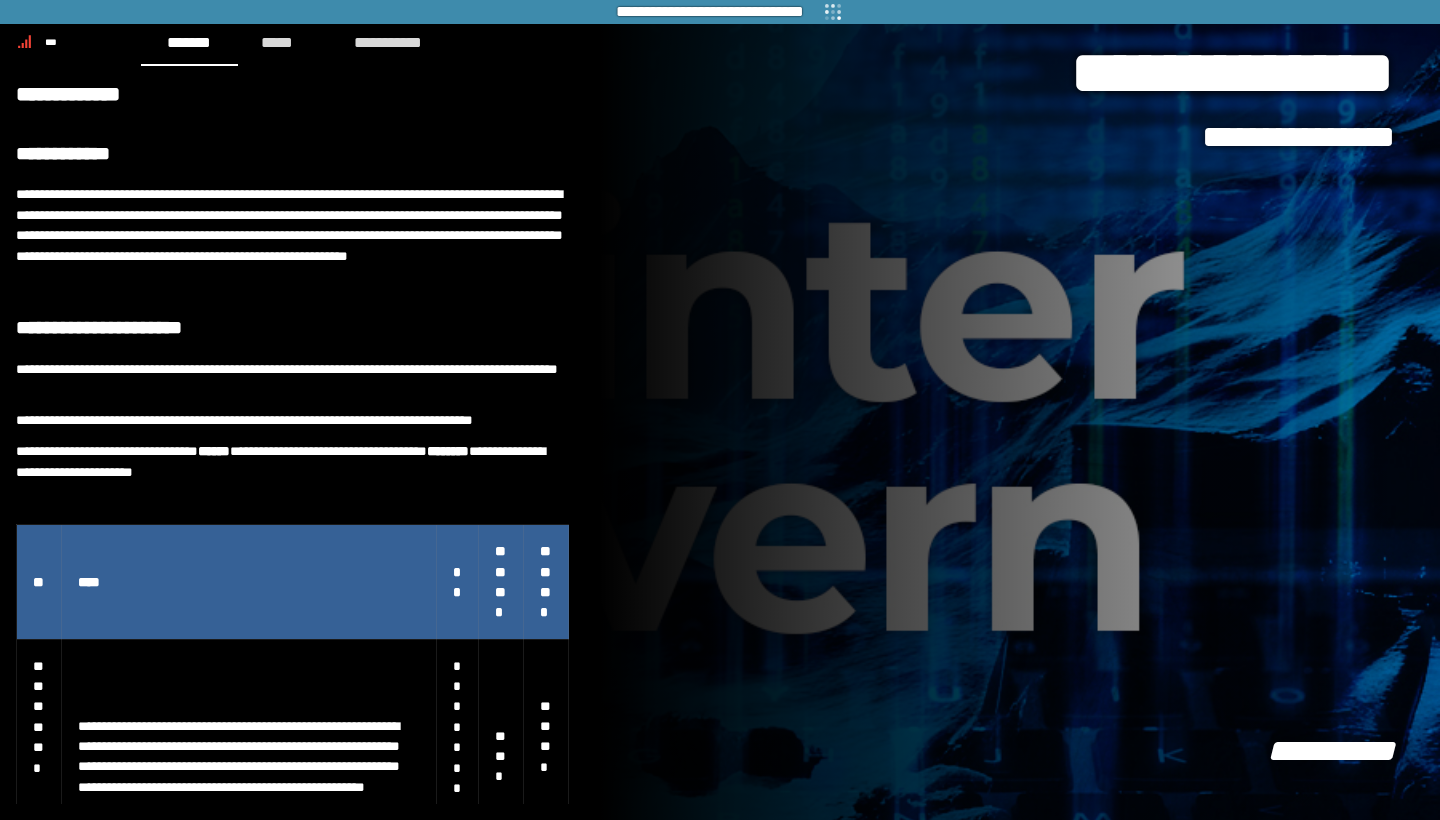 click on "**********" at bounding box center [1020, 410] 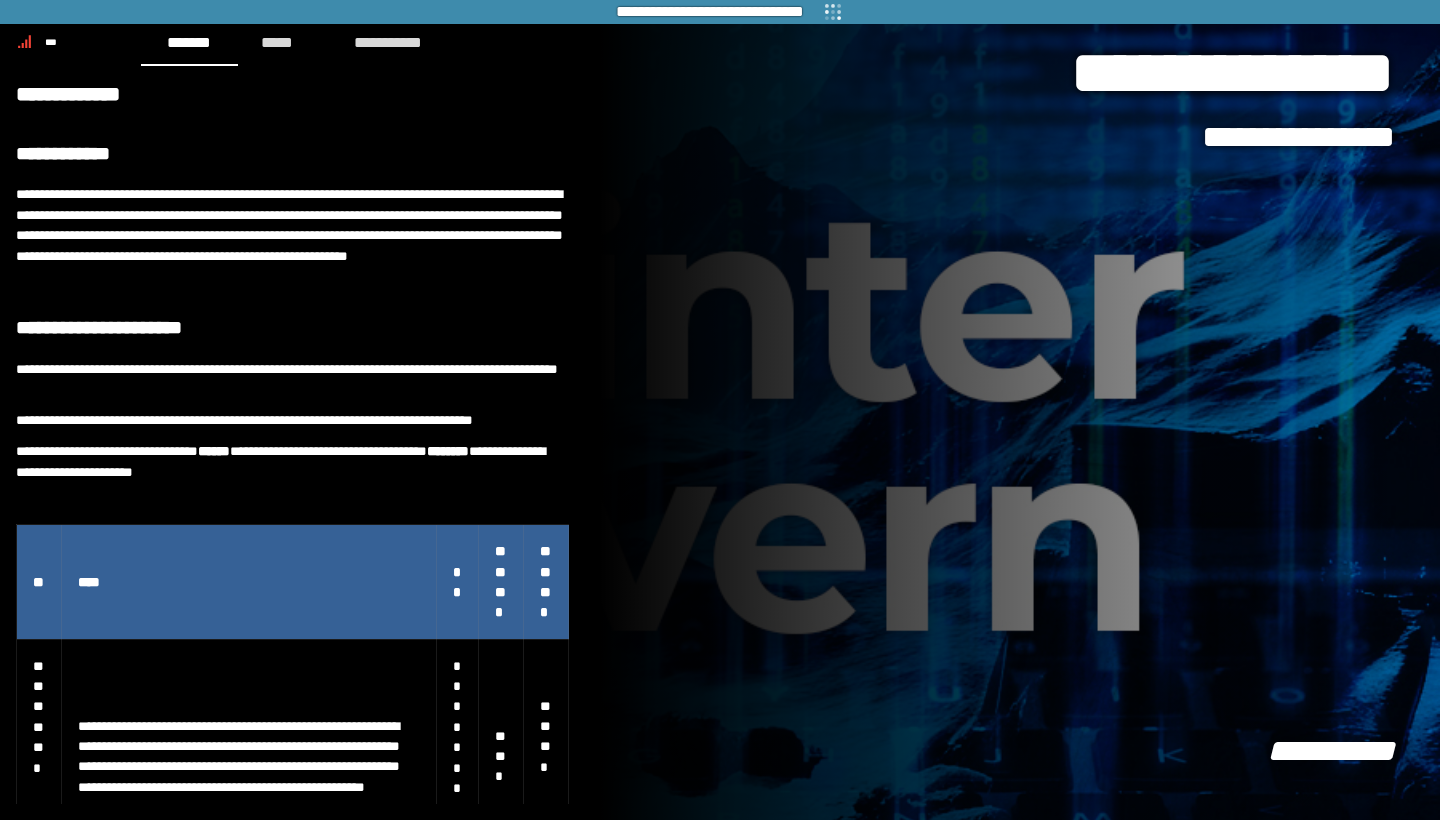scroll, scrollTop: 0, scrollLeft: 0, axis: both 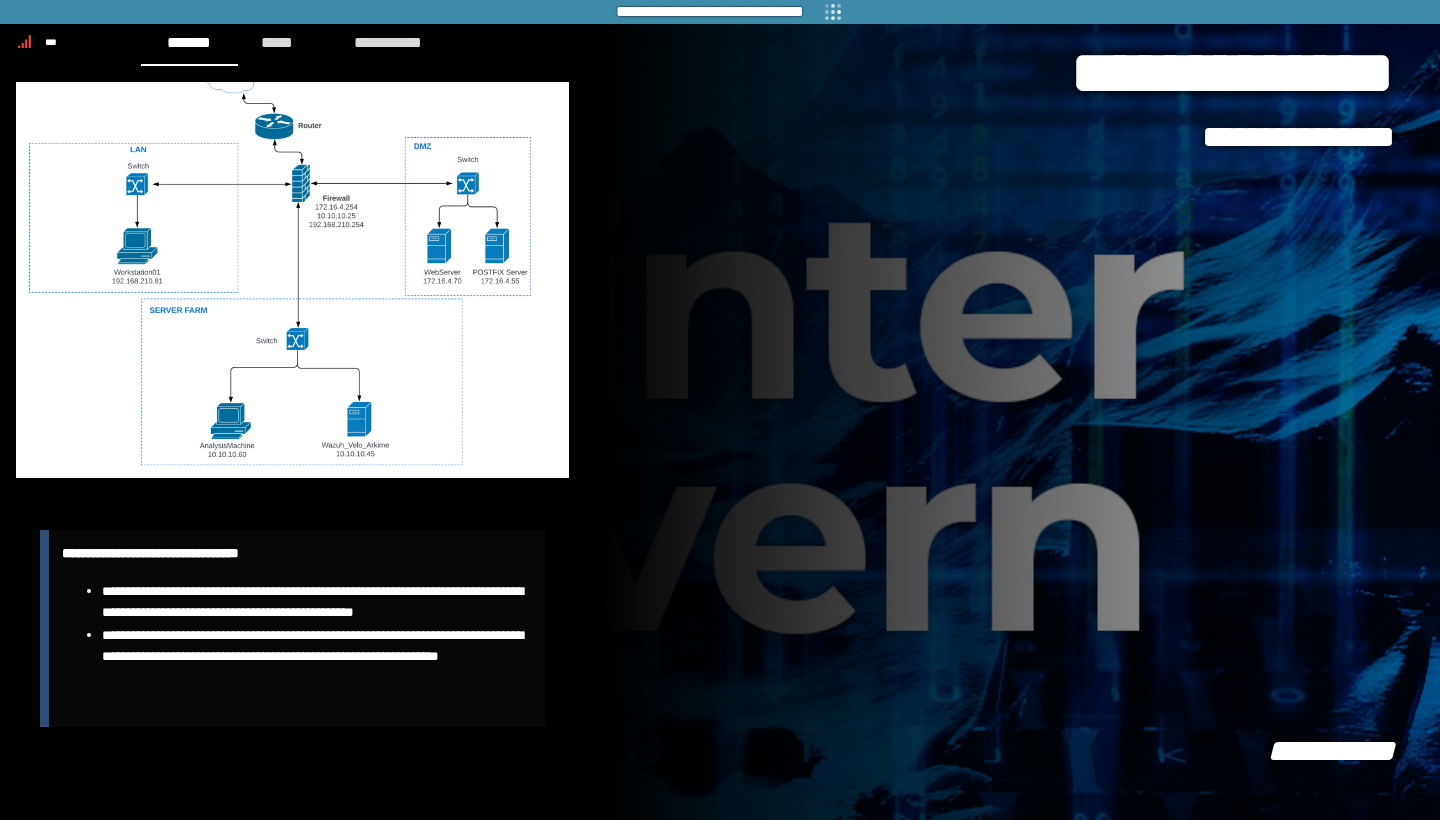 click on "**********" 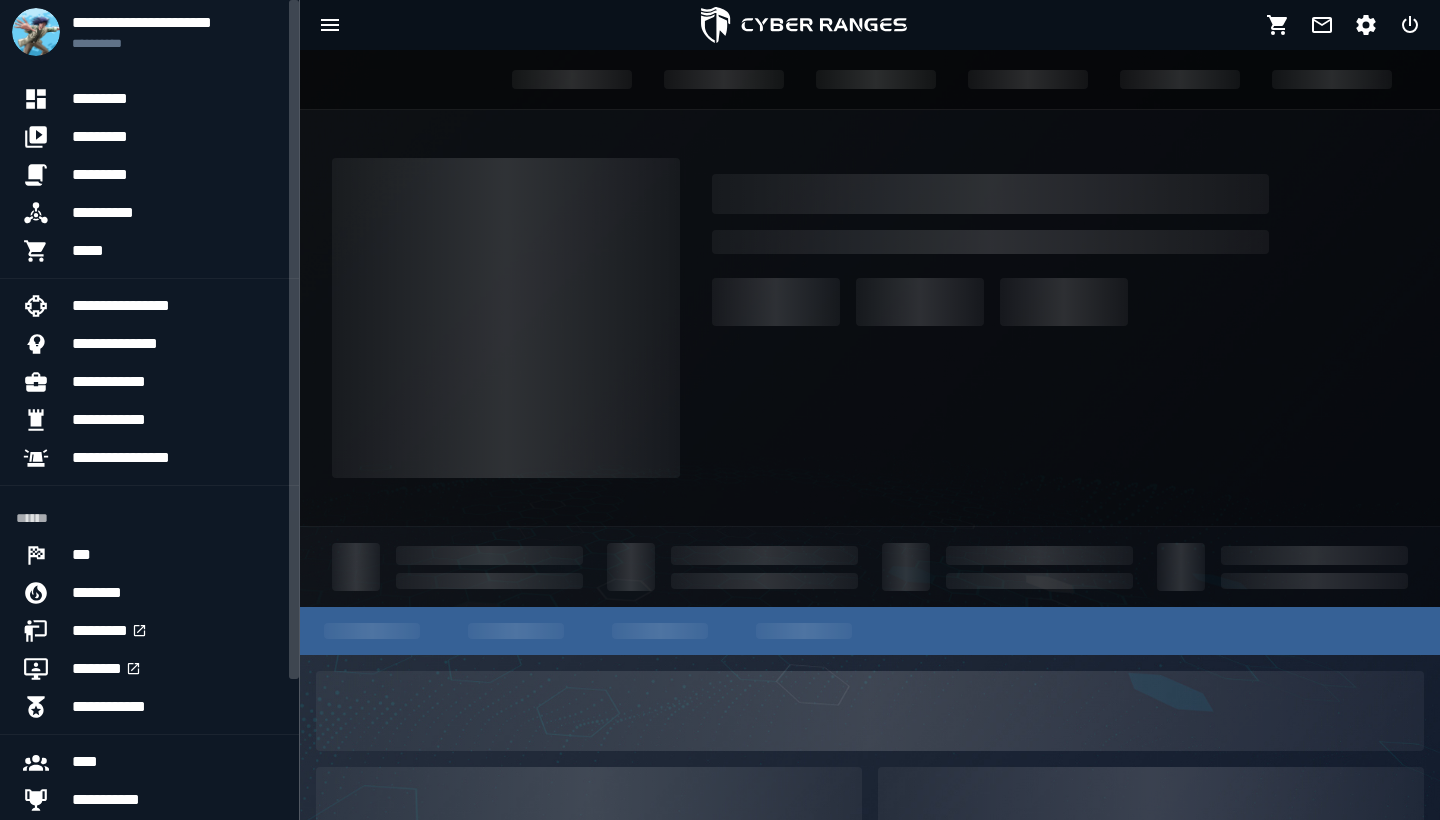 scroll, scrollTop: 0, scrollLeft: 0, axis: both 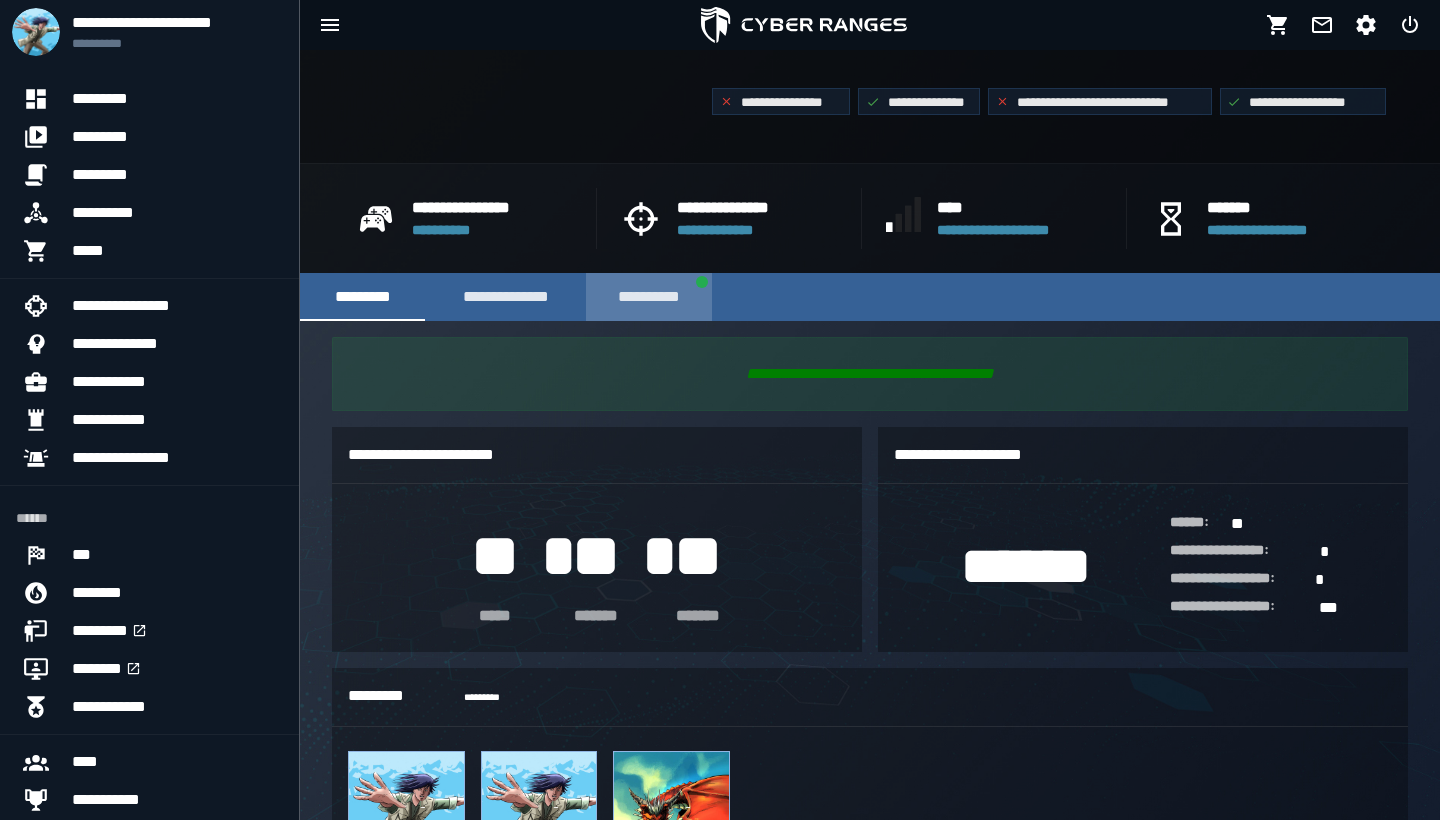 click on "**********" at bounding box center [648, 297] 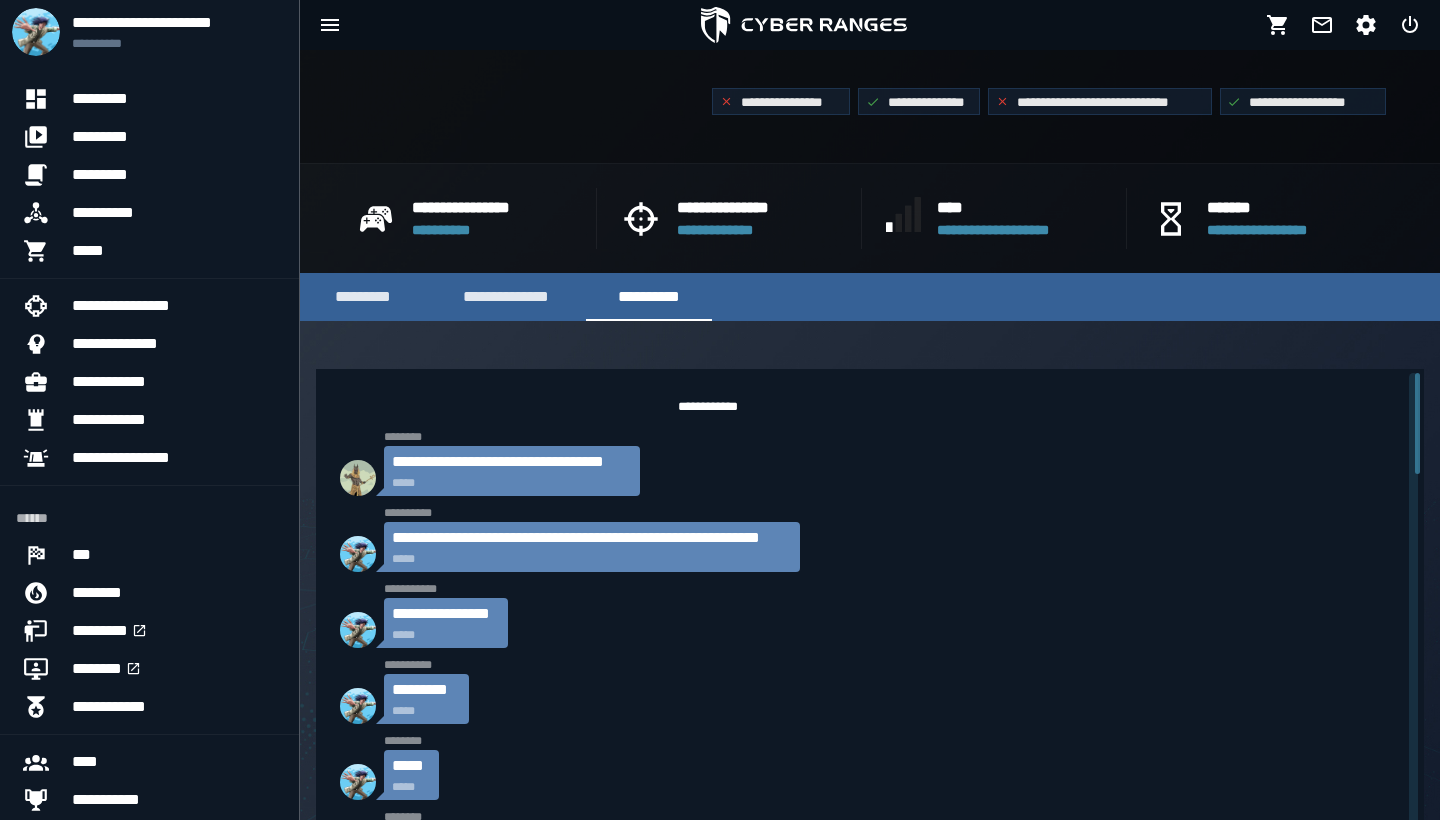 scroll, scrollTop: 1578, scrollLeft: 0, axis: vertical 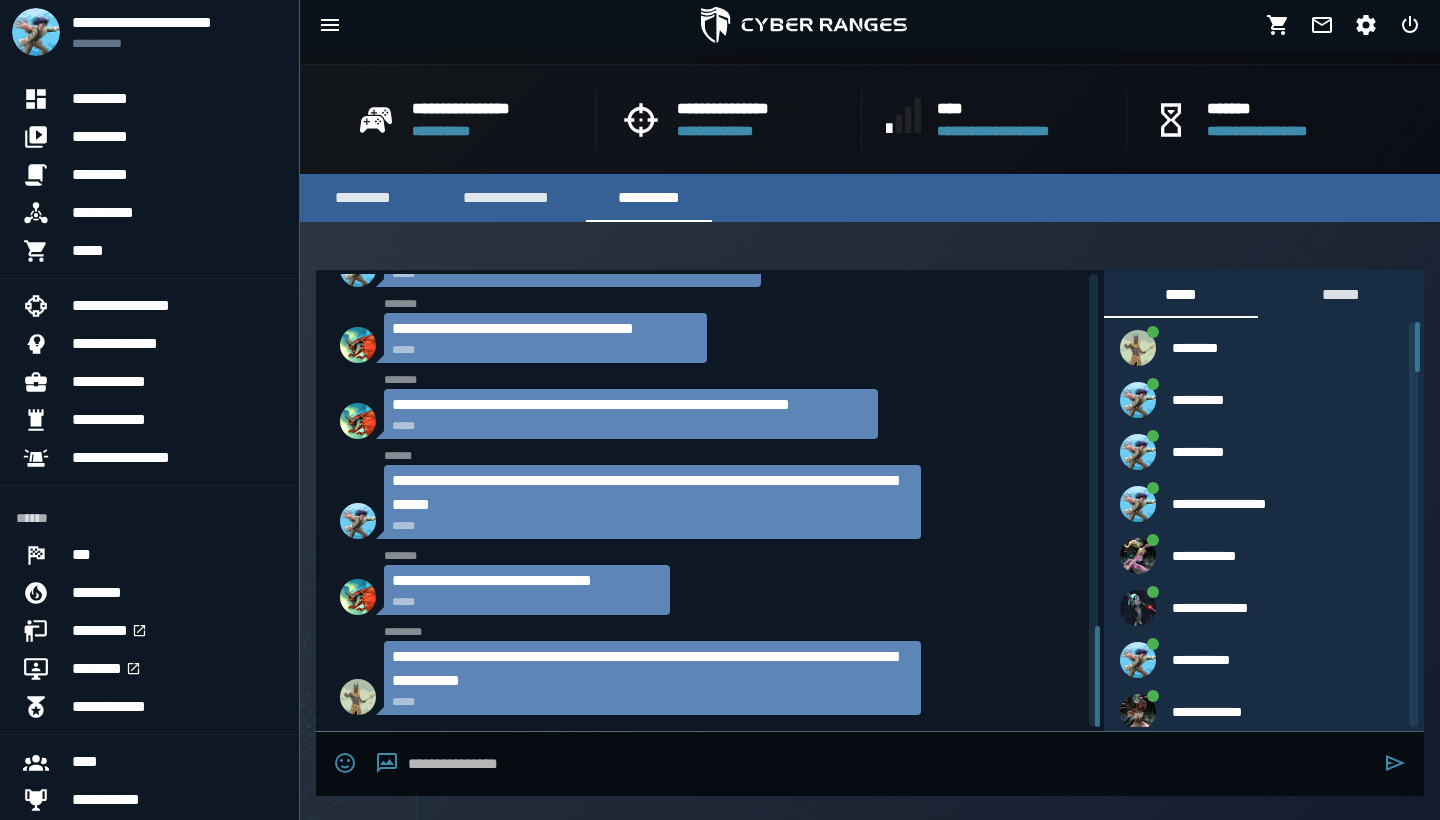 click at bounding box center [891, 764] 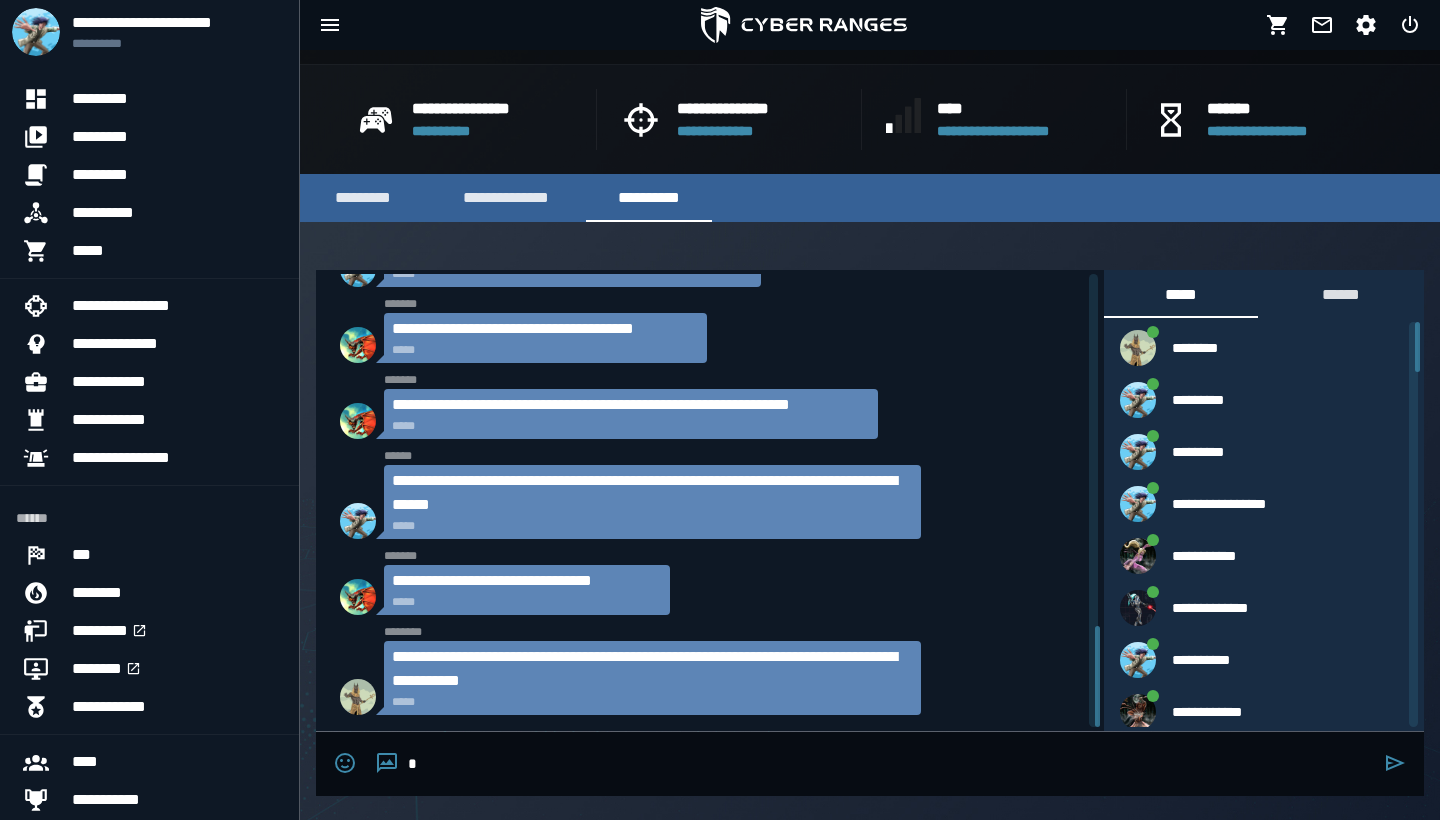 click on "*" at bounding box center (891, 764) 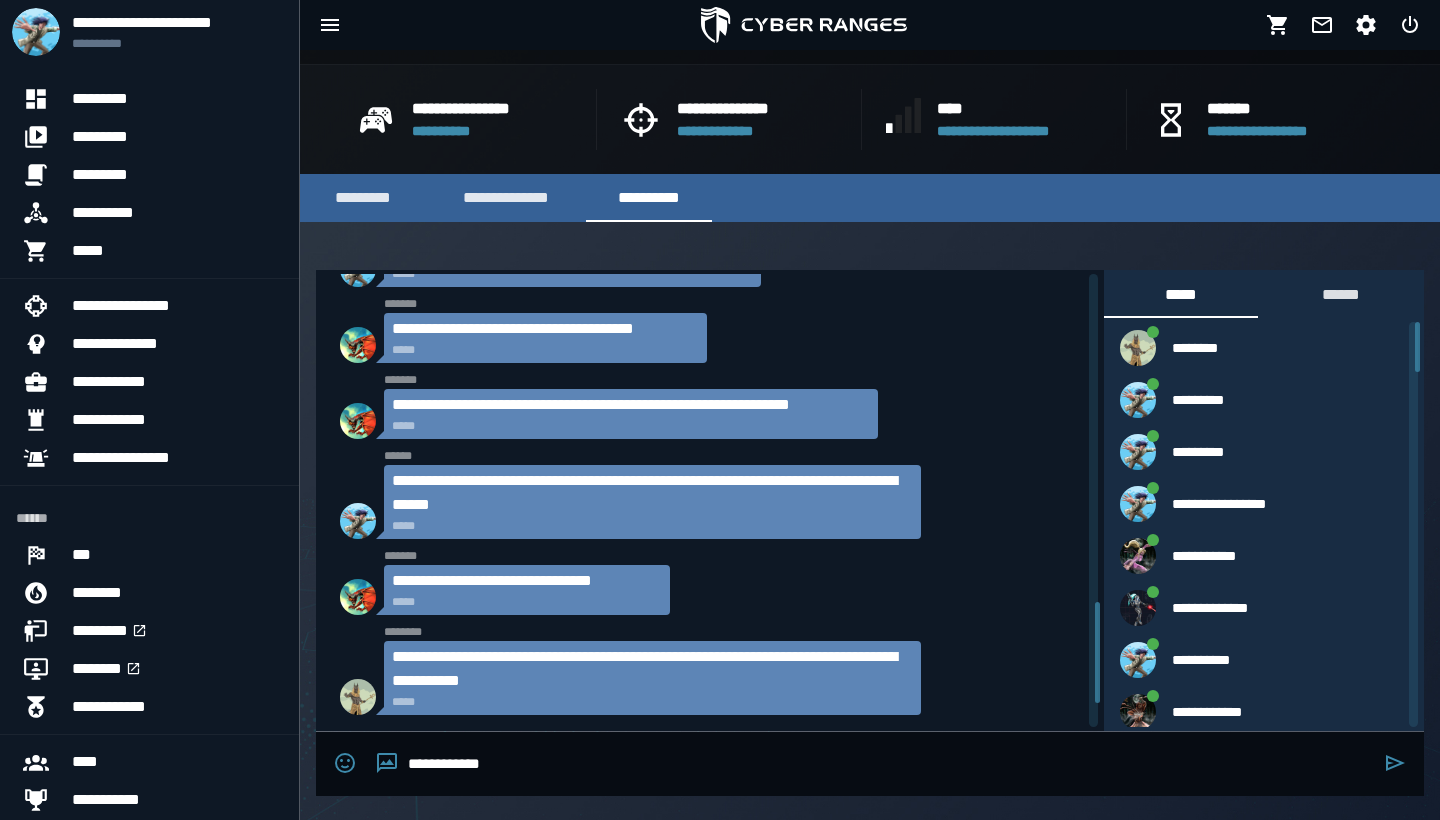 scroll, scrollTop: 463, scrollLeft: 0, axis: vertical 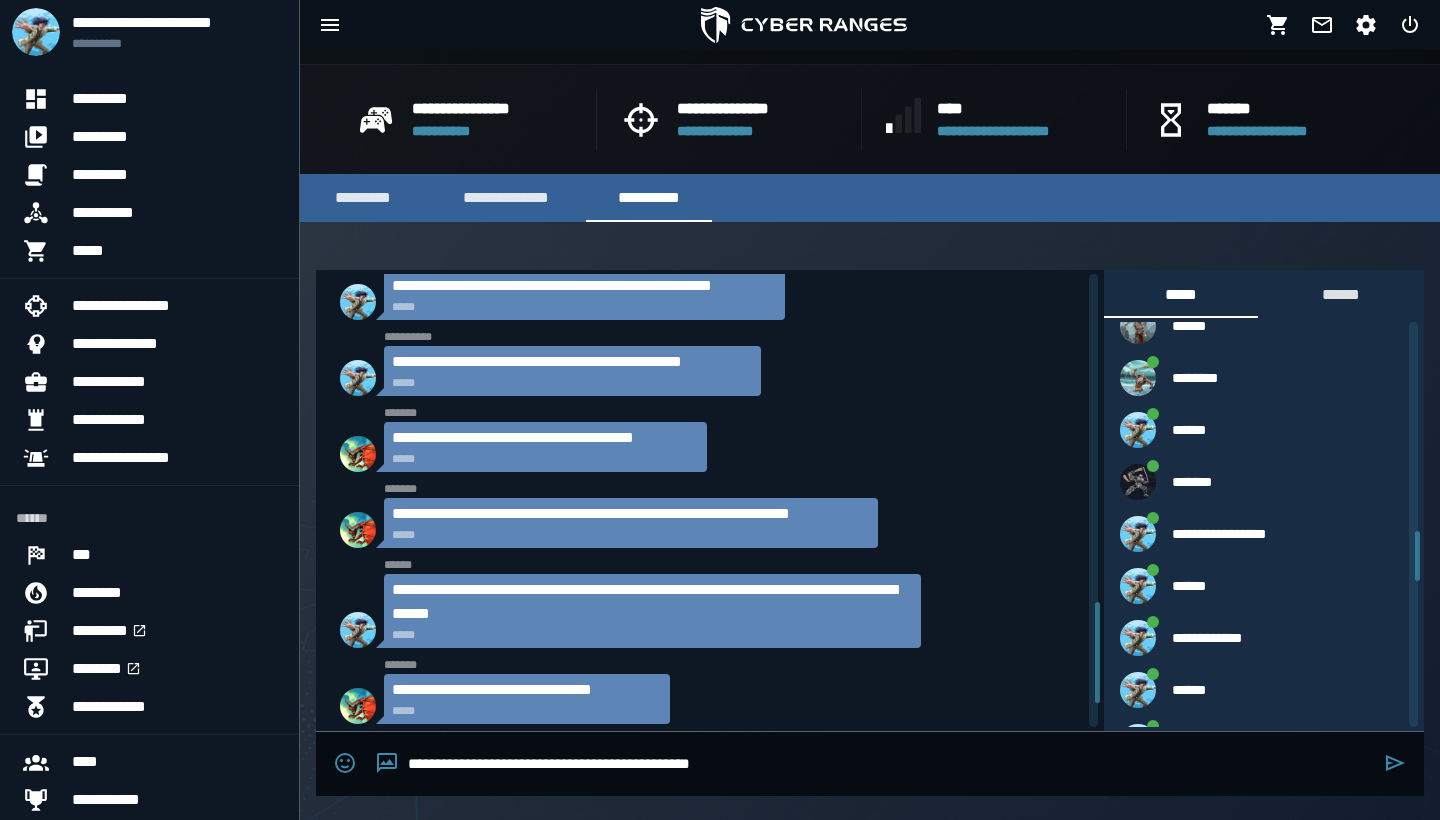 type on "**********" 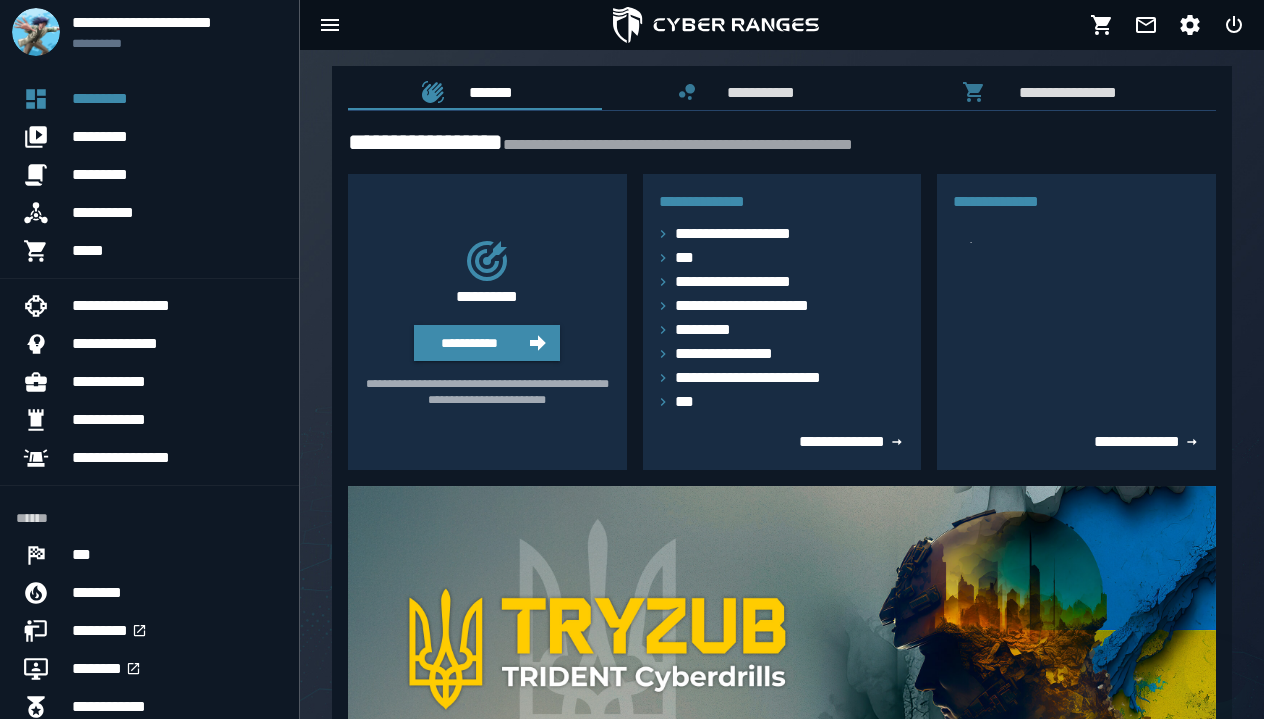 scroll, scrollTop: 0, scrollLeft: 0, axis: both 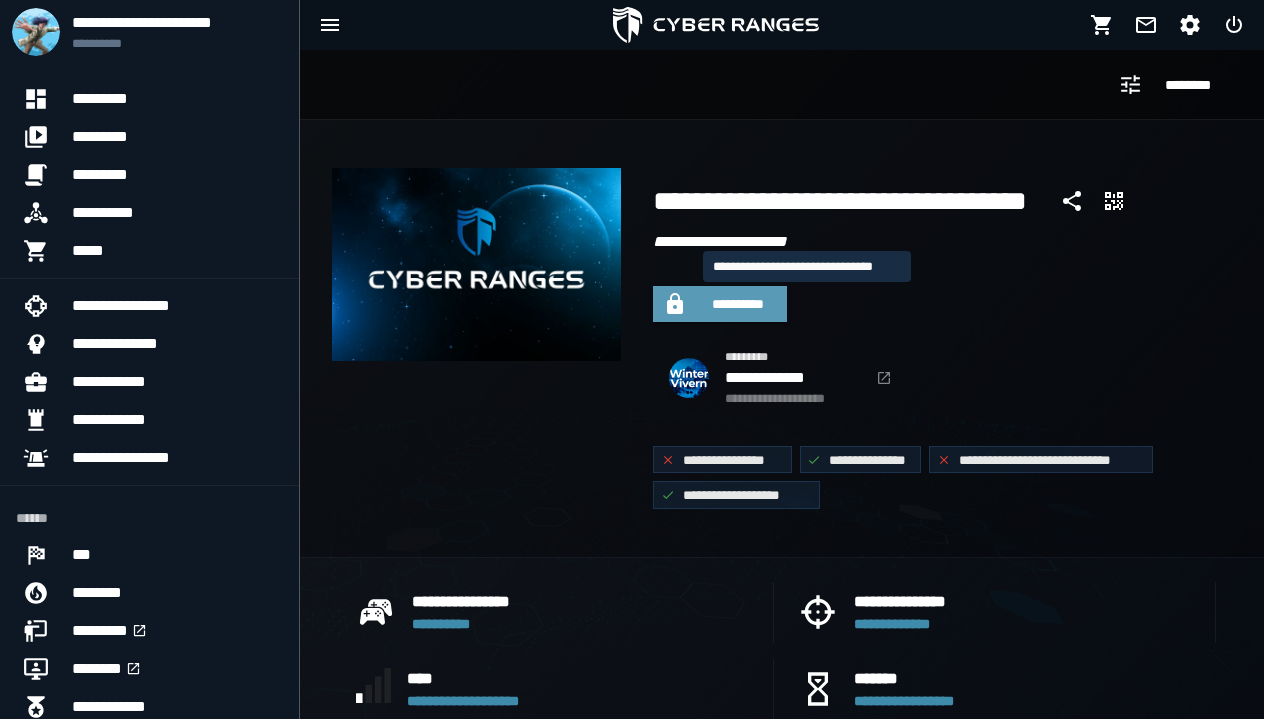 click on "**********" at bounding box center [738, 304] 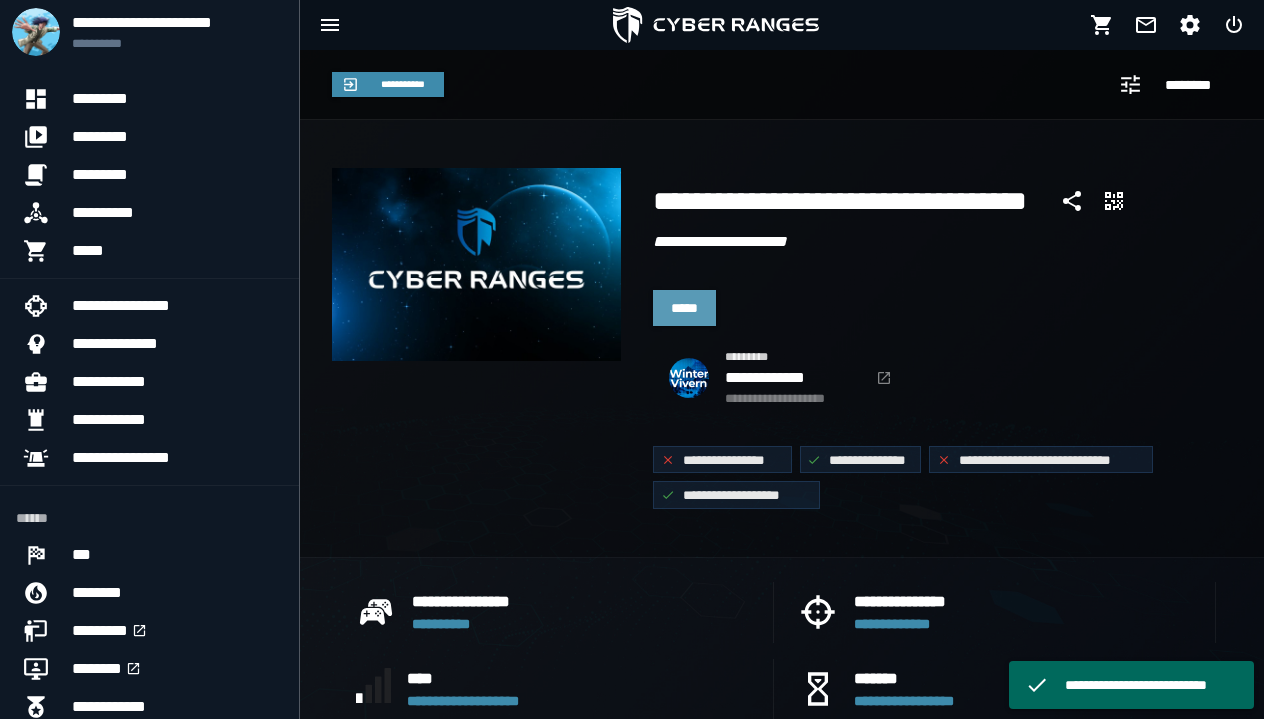 click on "*****" at bounding box center (684, 308) 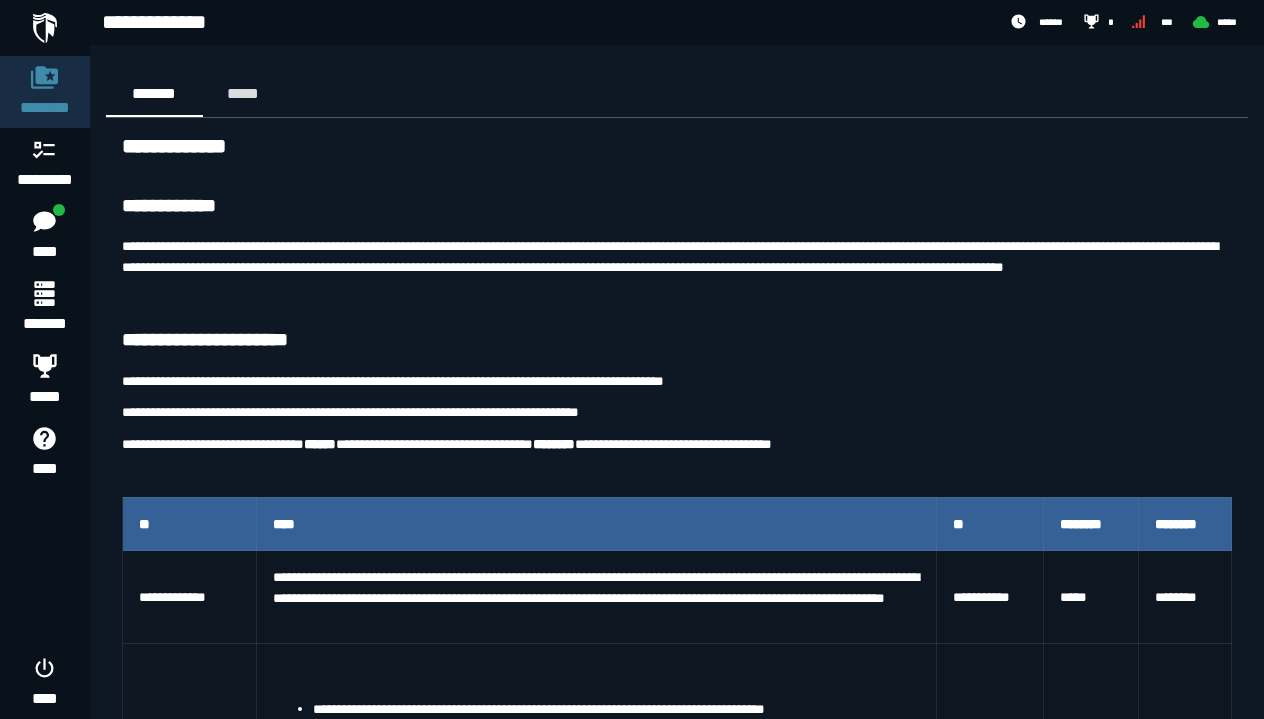 click on "**********" at bounding box center [677, 266] 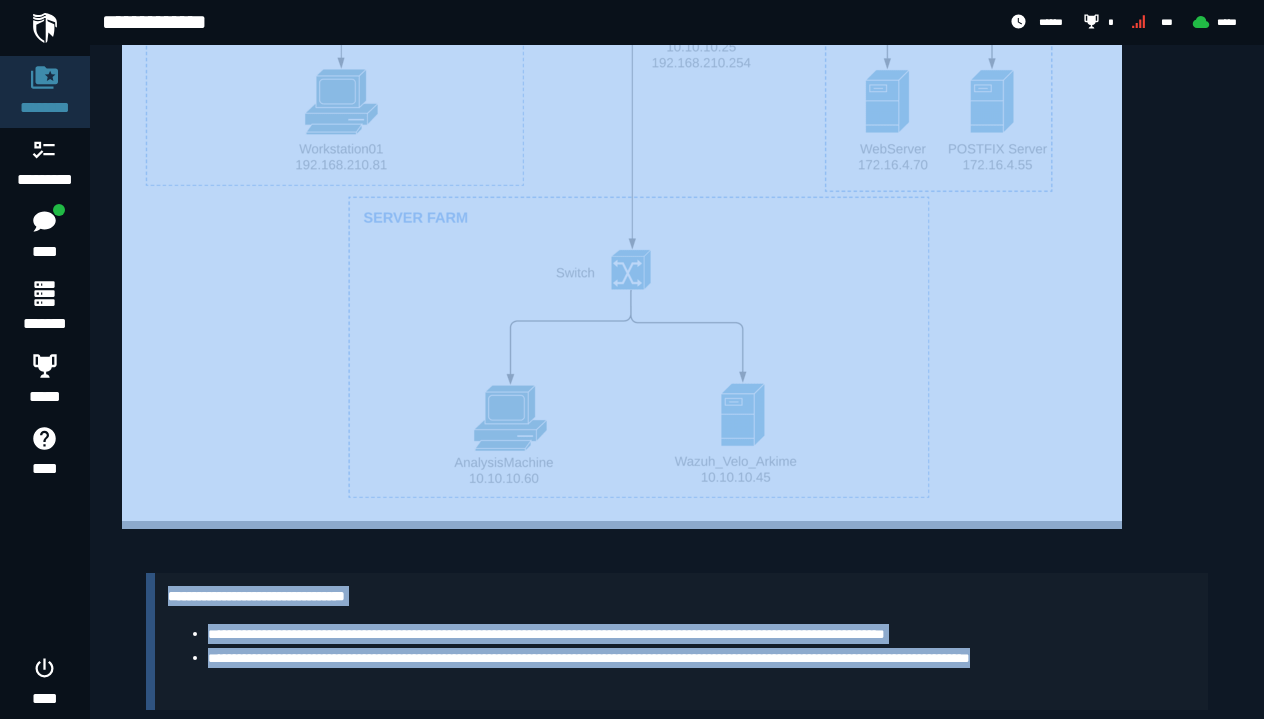 scroll, scrollTop: 1300, scrollLeft: 0, axis: vertical 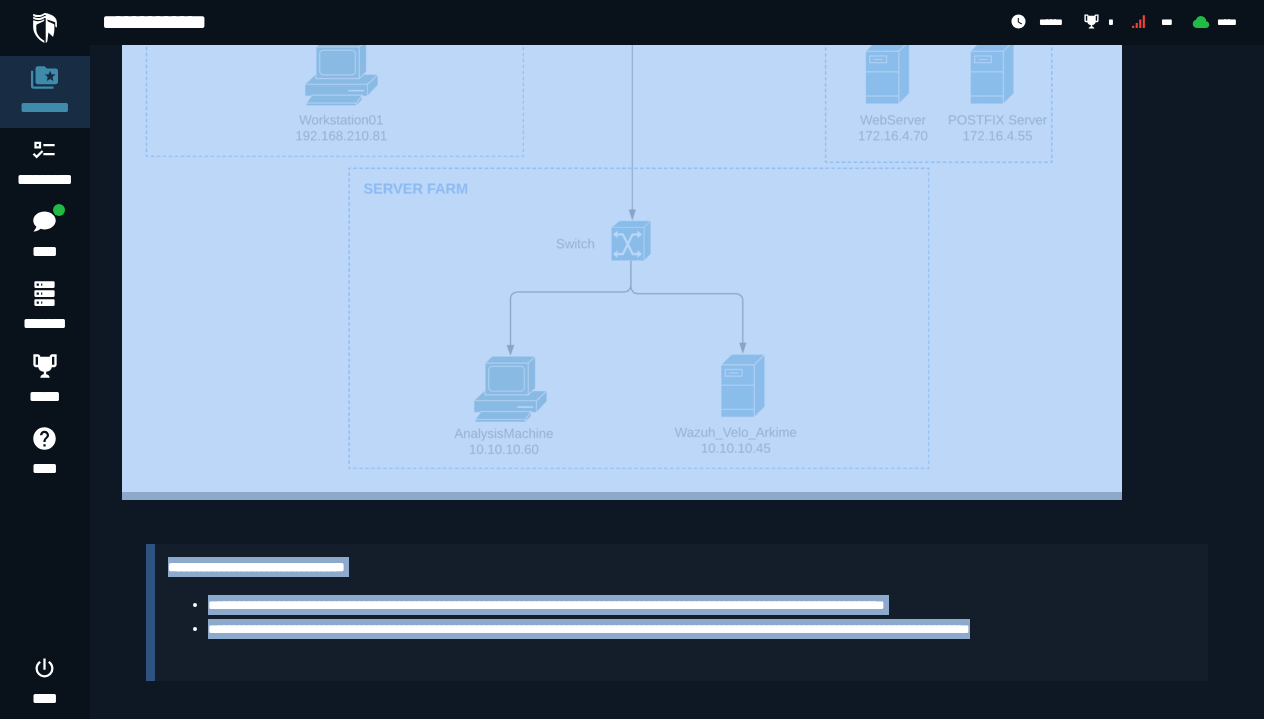 drag, startPoint x: 118, startPoint y: 137, endPoint x: 1163, endPoint y: 661, distance: 1169.0171 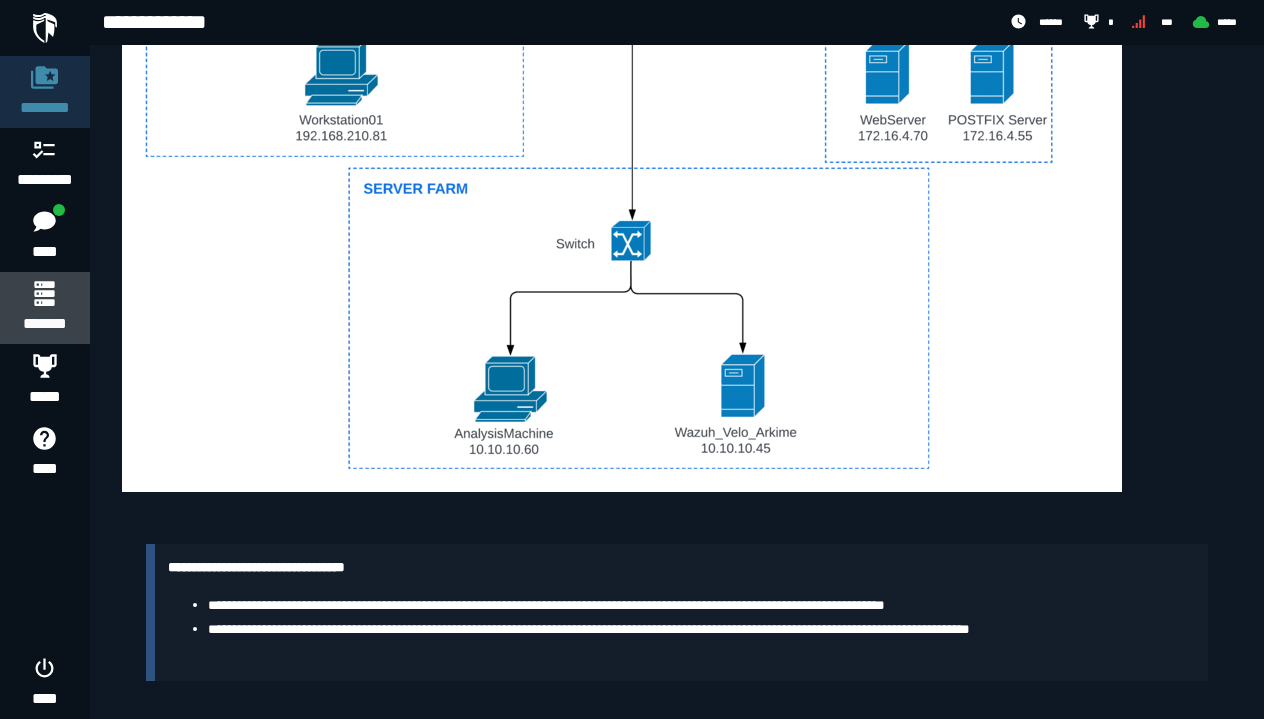 click on "*******" at bounding box center [44, 308] 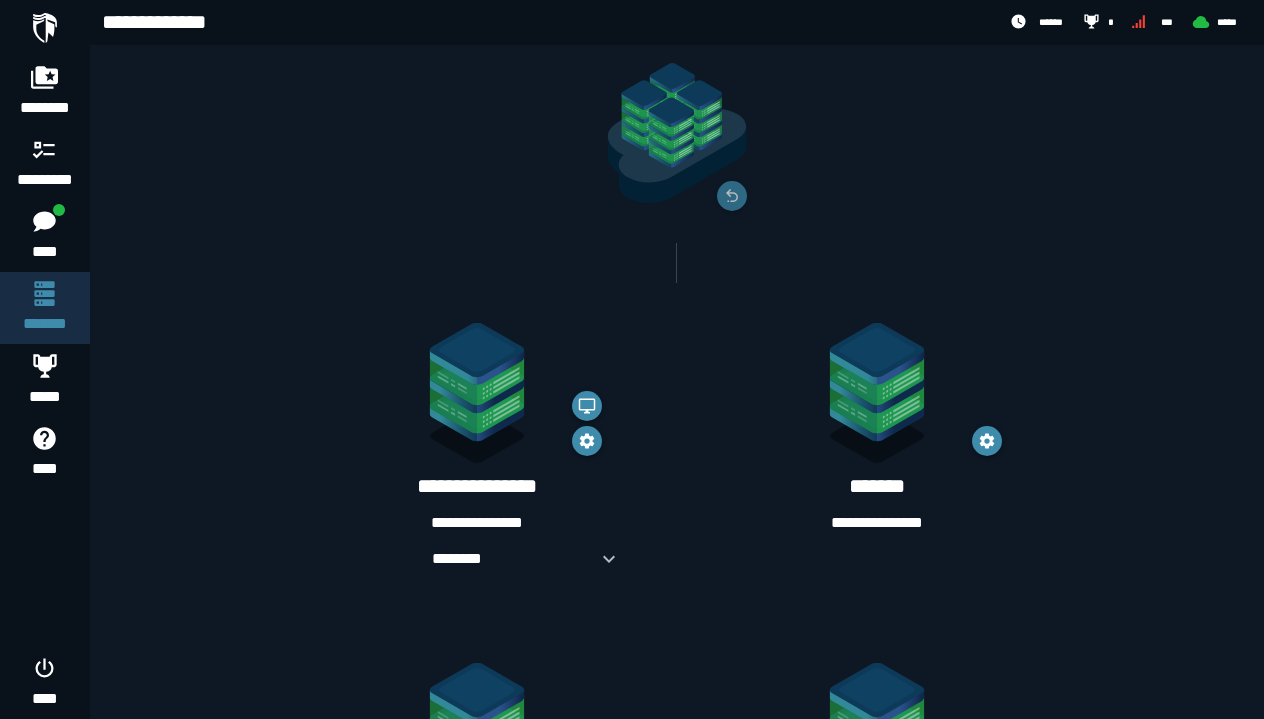 scroll, scrollTop: 106, scrollLeft: 0, axis: vertical 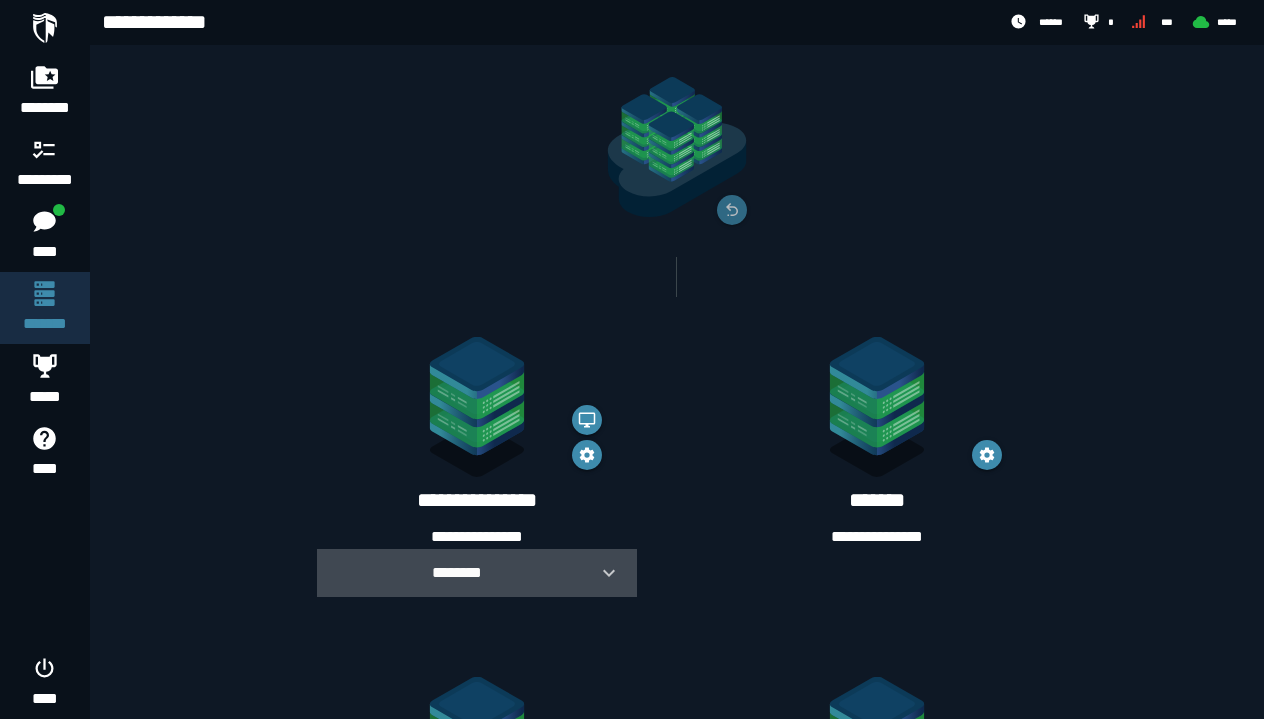 click on "********" at bounding box center [457, 572] 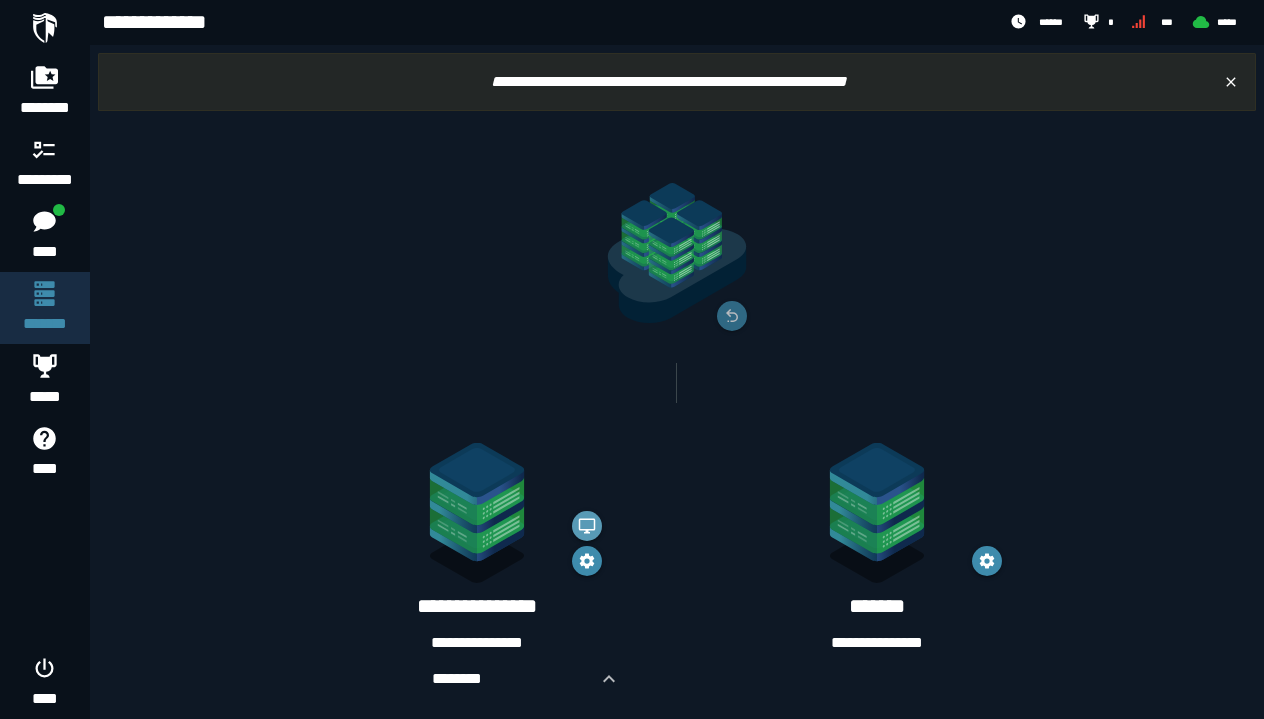 scroll, scrollTop: 0, scrollLeft: 0, axis: both 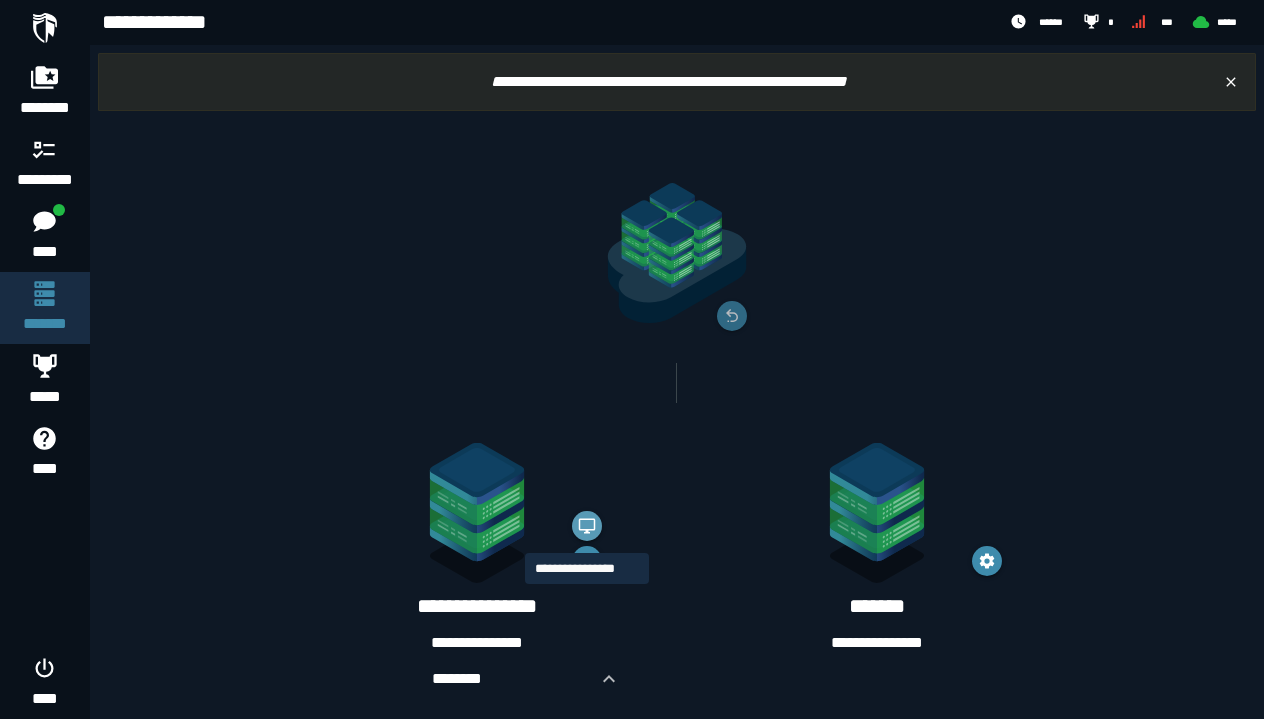 click 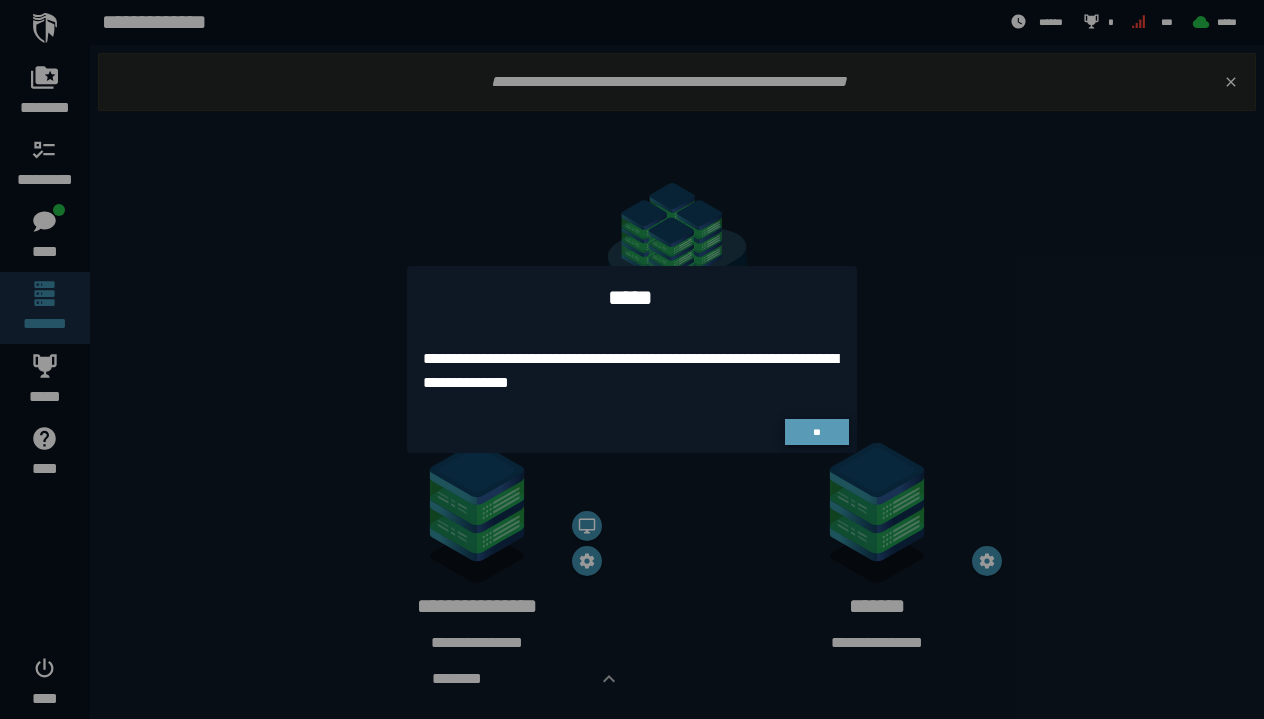 click on "**" at bounding box center [817, 432] 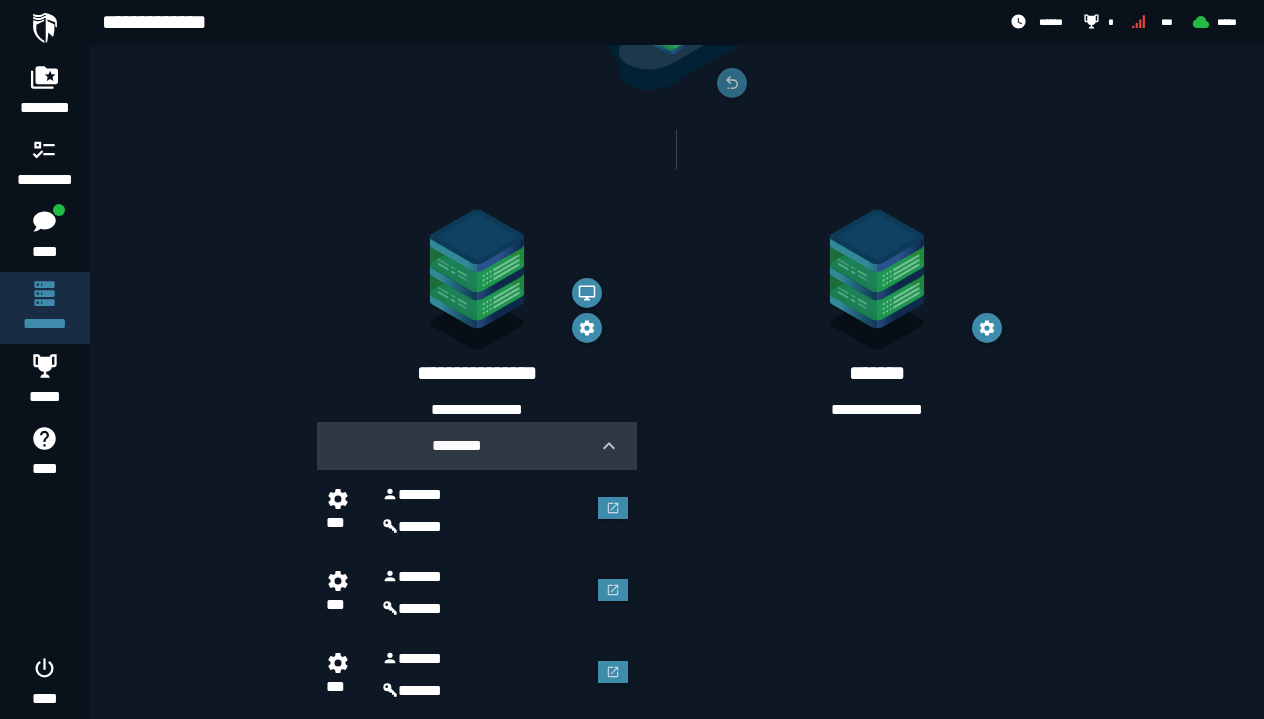 scroll, scrollTop: 329, scrollLeft: 0, axis: vertical 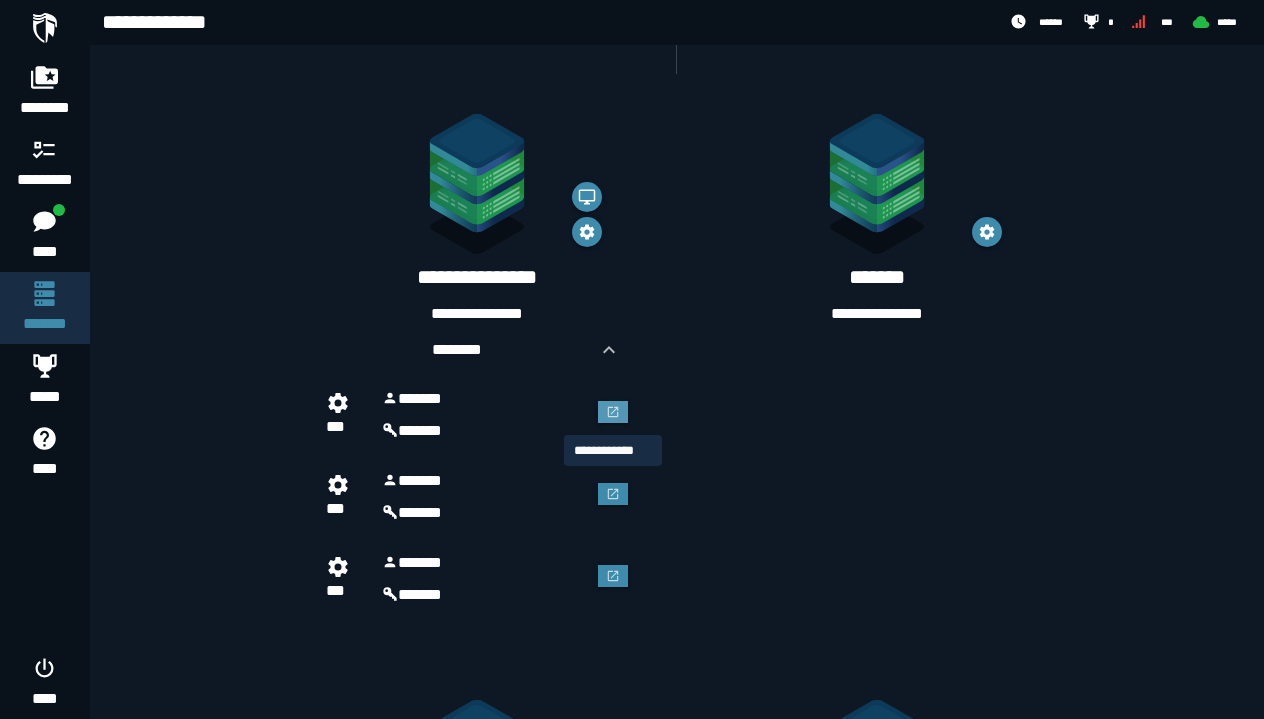 click 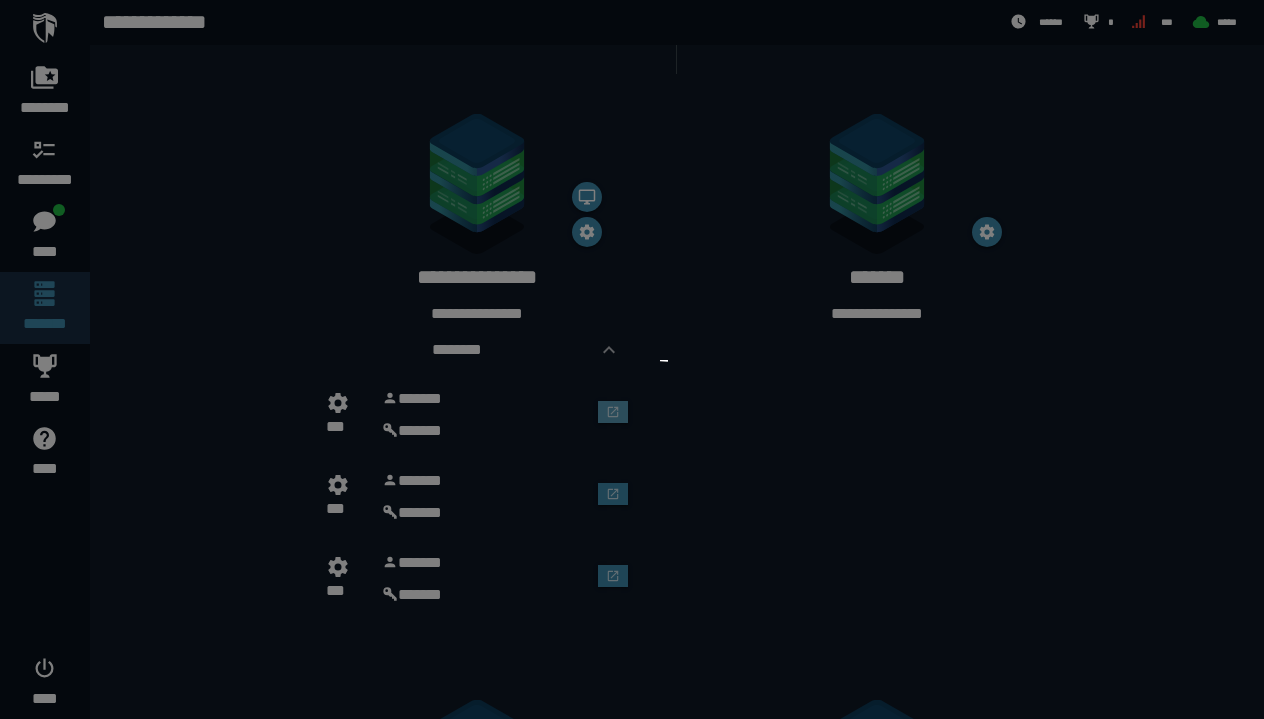 scroll, scrollTop: 0, scrollLeft: 0, axis: both 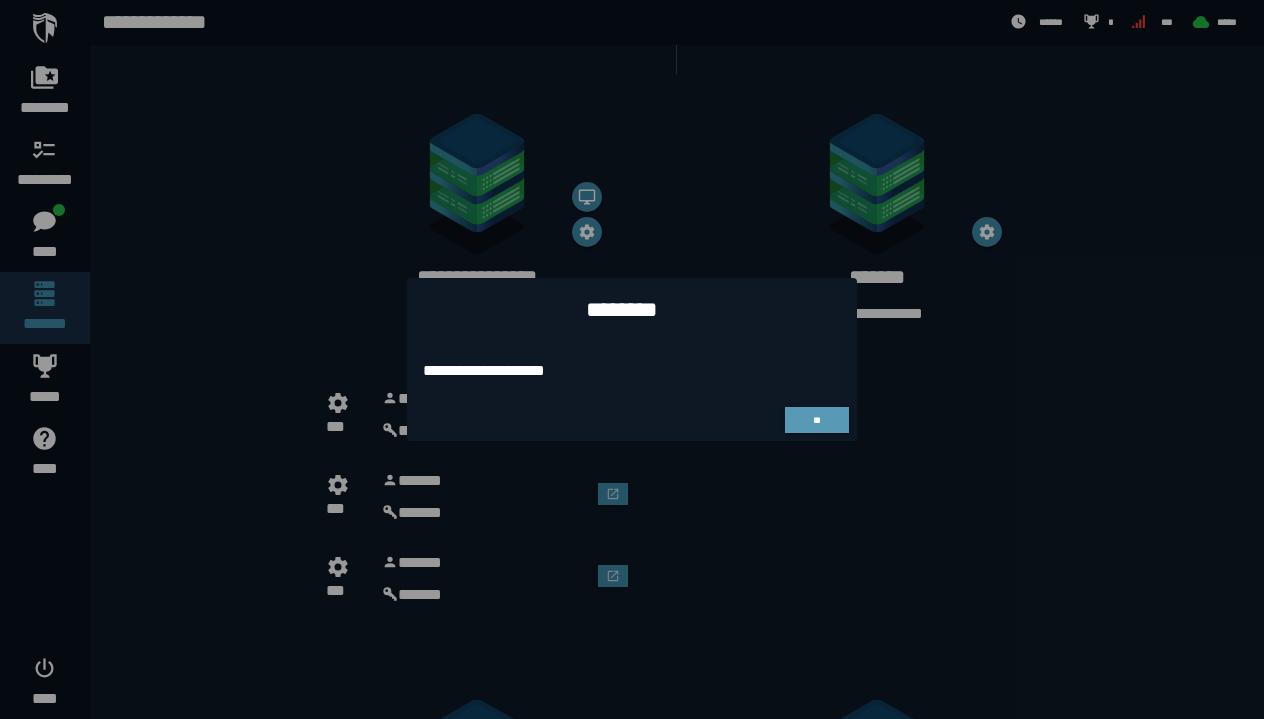 click on "**" at bounding box center [816, 420] 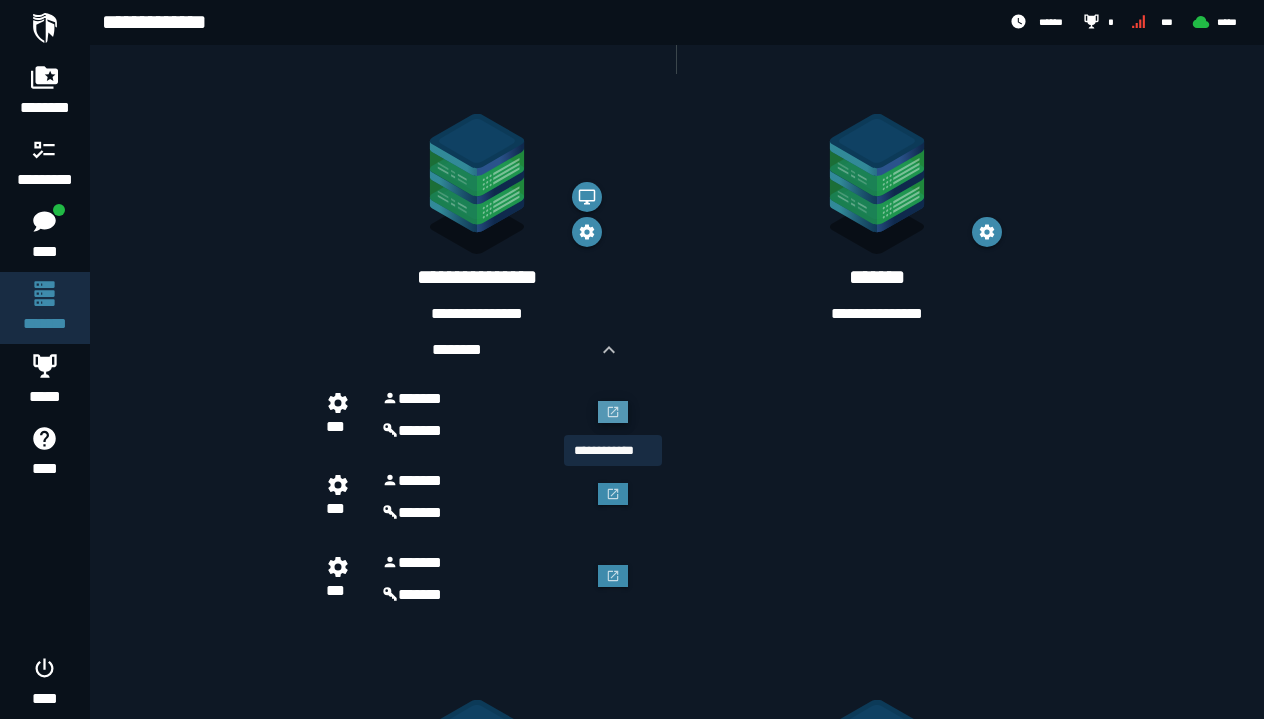 click 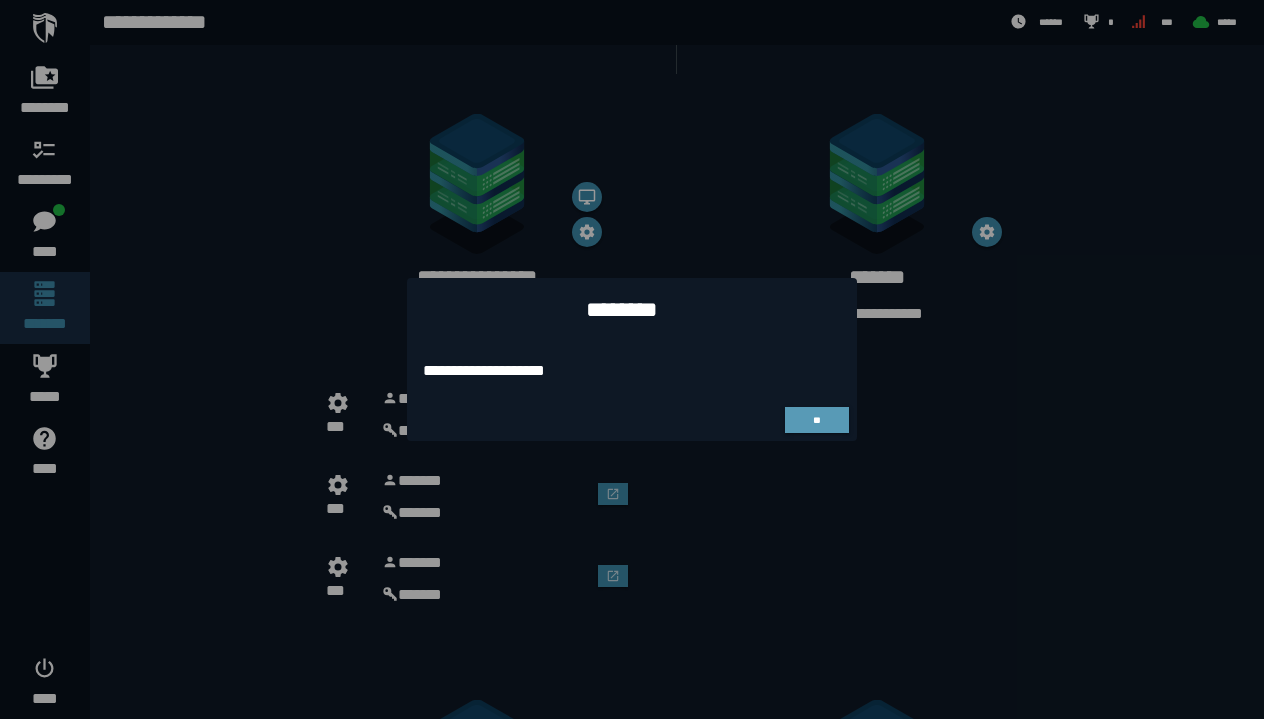 click on "**" at bounding box center (816, 420) 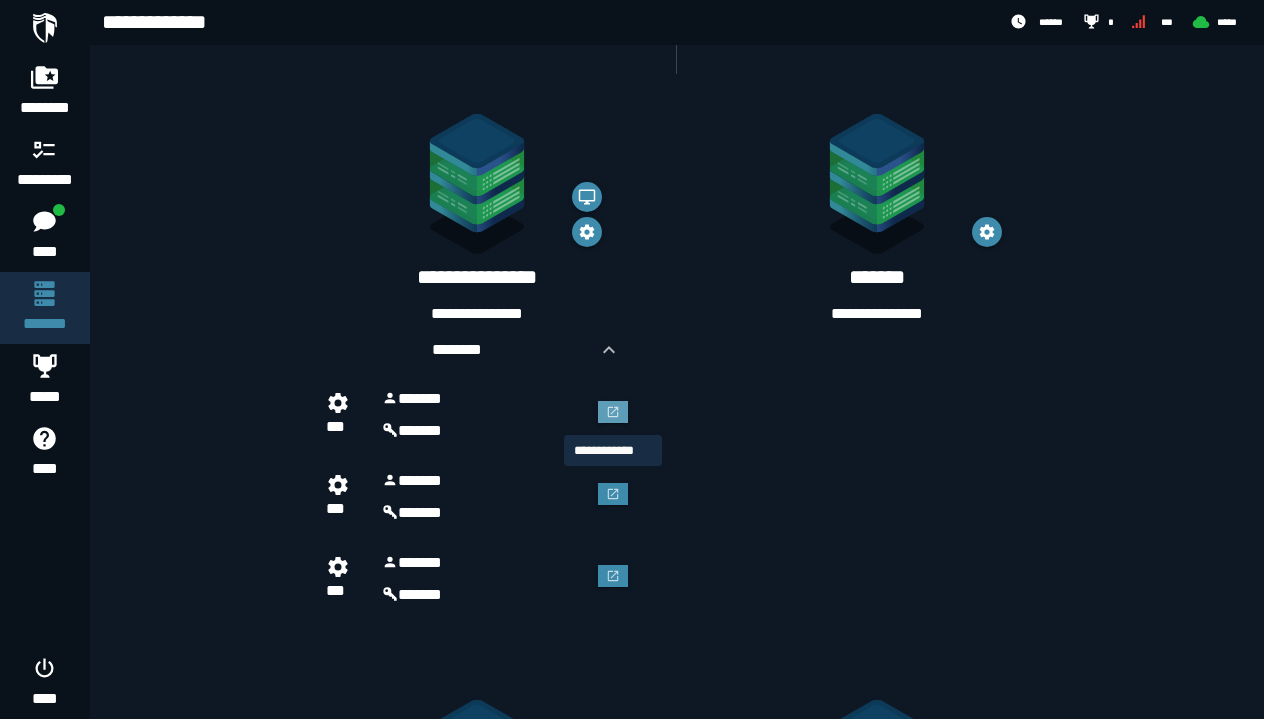 click 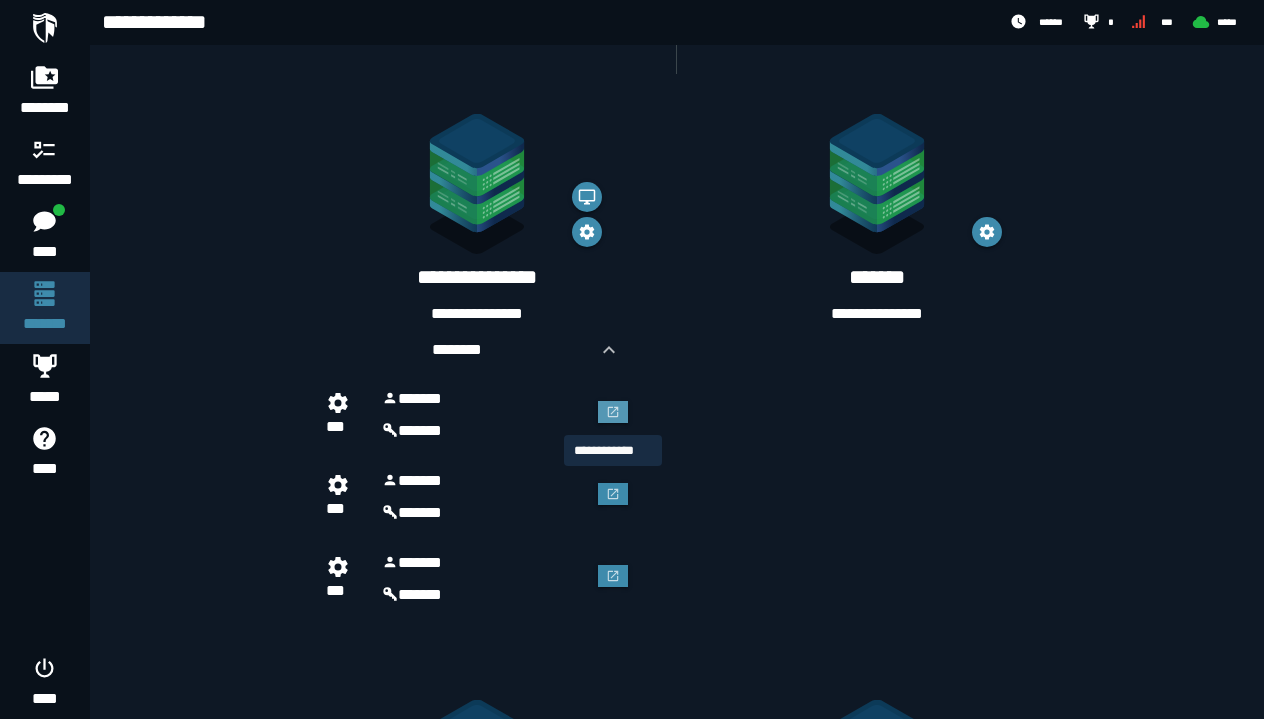 scroll, scrollTop: 0, scrollLeft: 0, axis: both 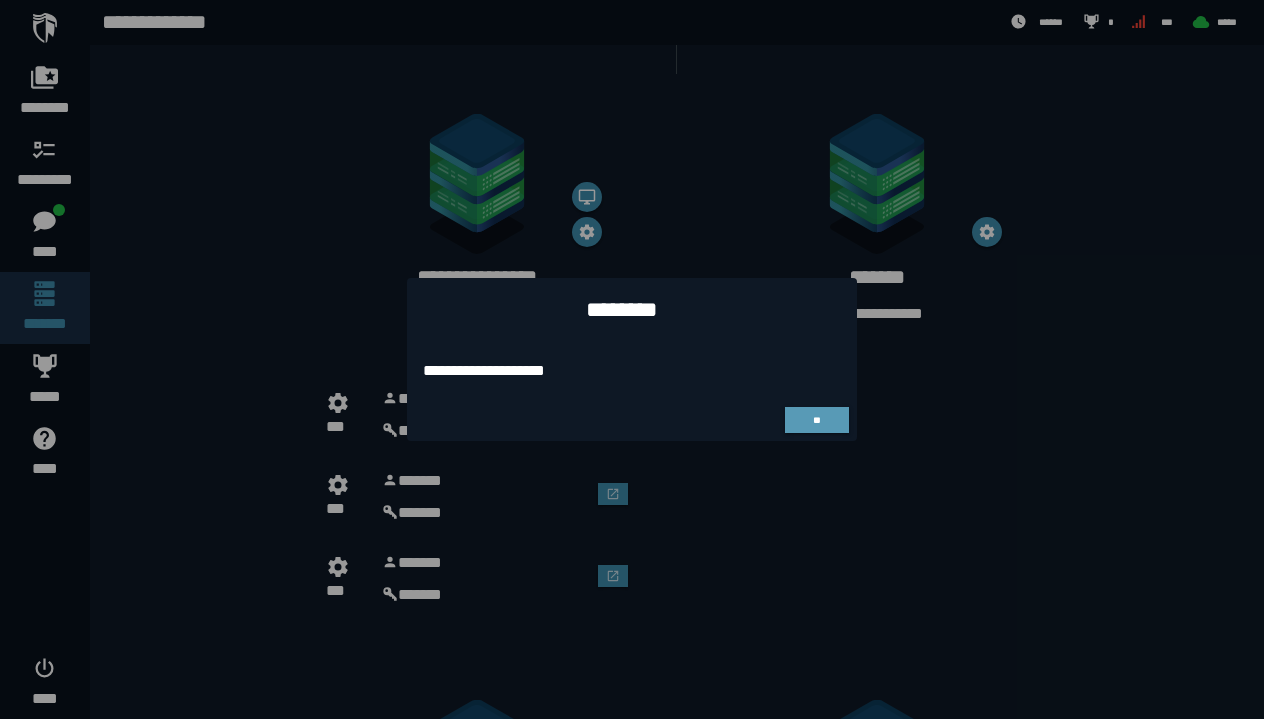 click on "**" at bounding box center (817, 420) 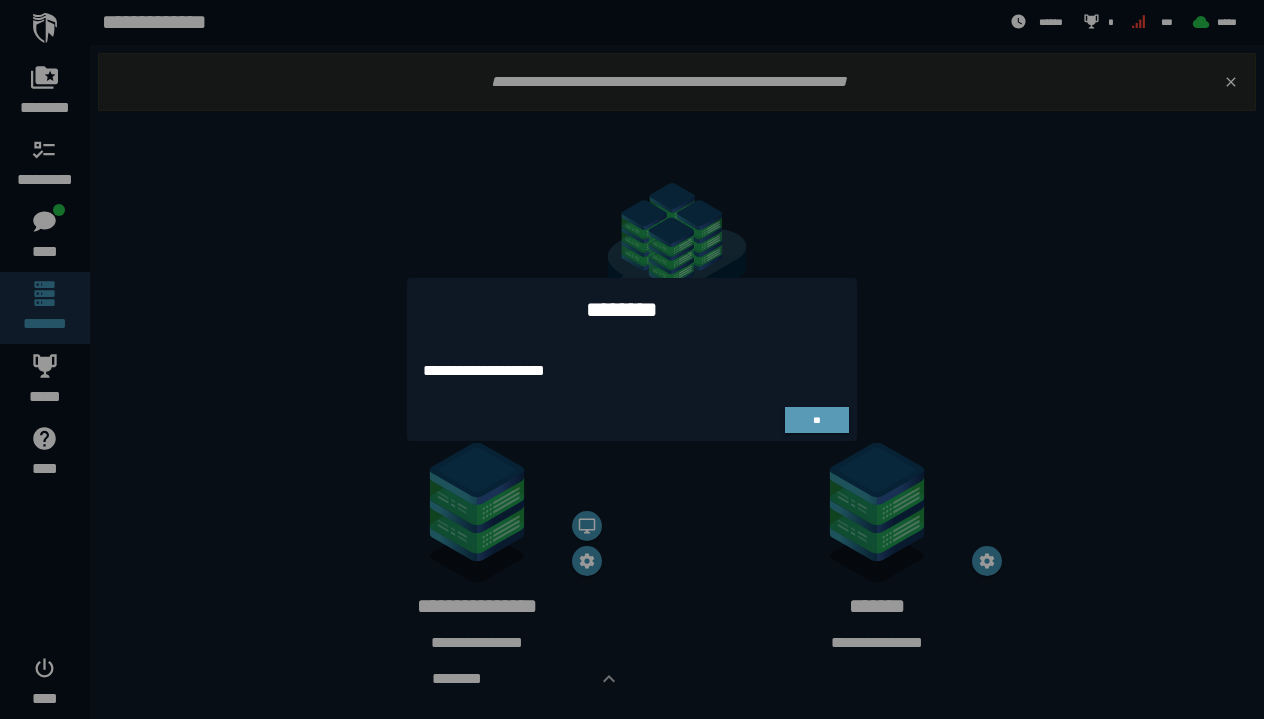 scroll, scrollTop: 329, scrollLeft: 0, axis: vertical 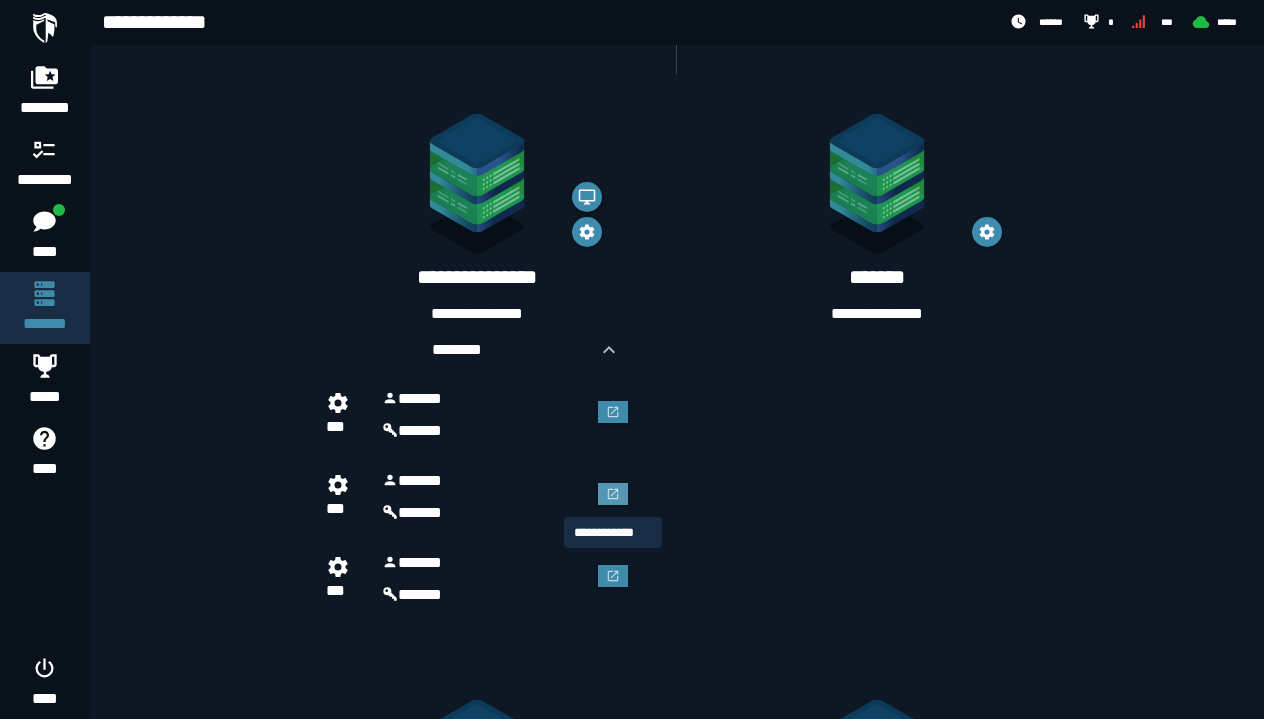 click 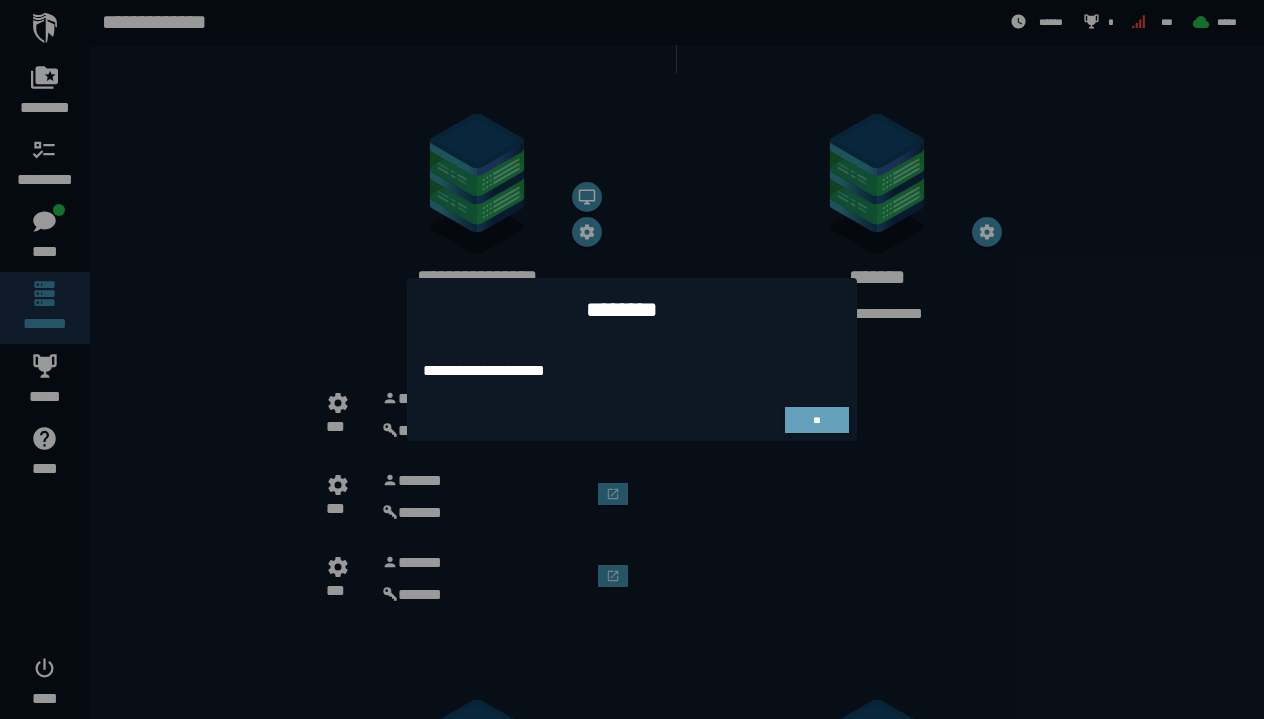 click on "**" at bounding box center [816, 420] 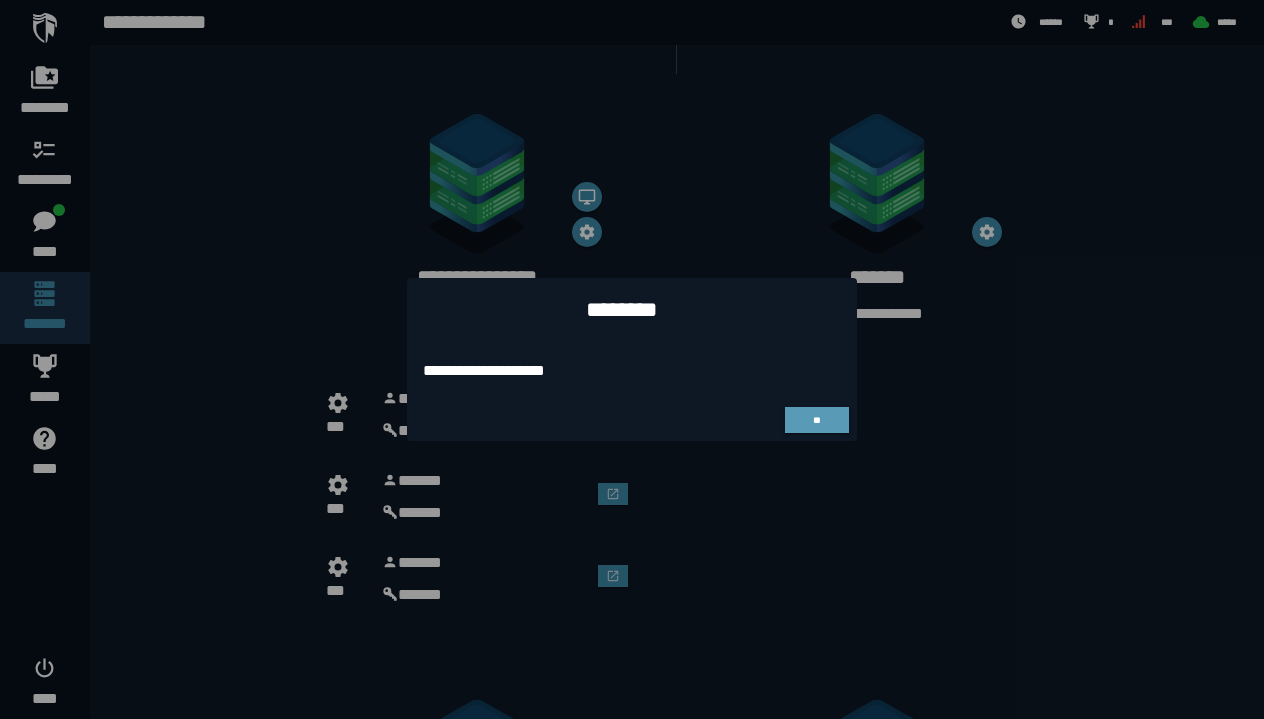 scroll, scrollTop: 329, scrollLeft: 0, axis: vertical 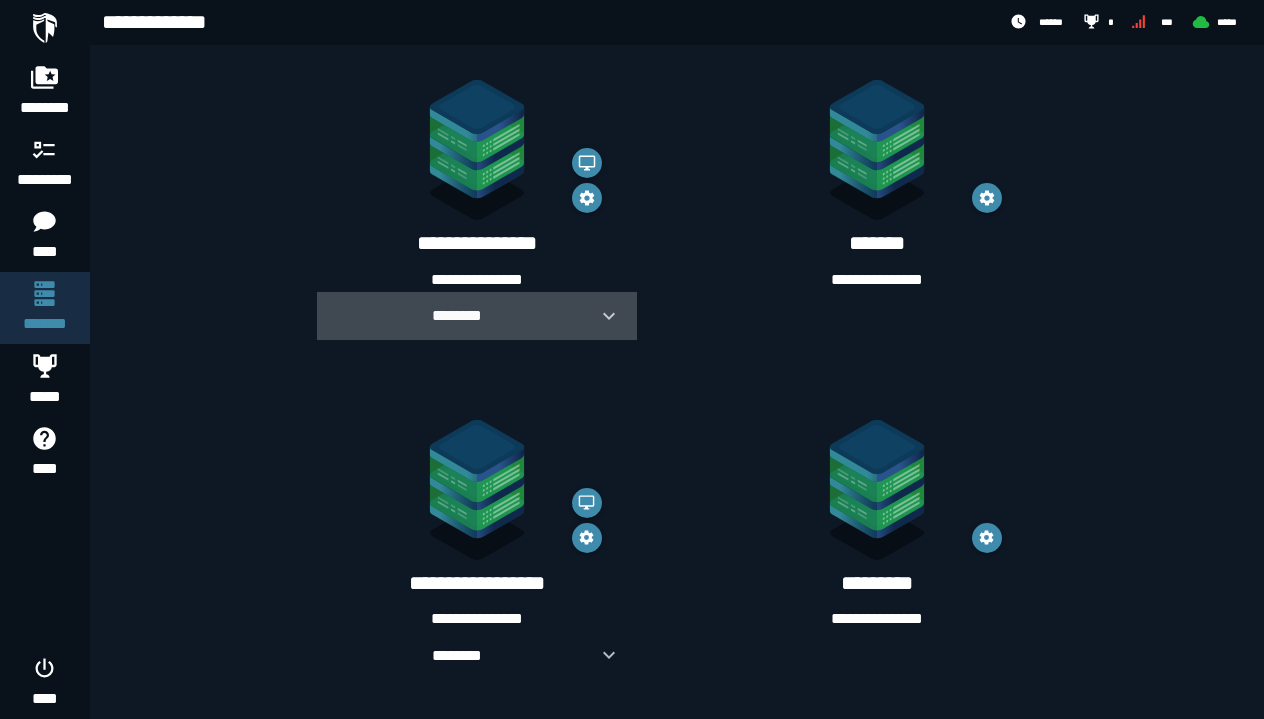 click at bounding box center [601, 316] 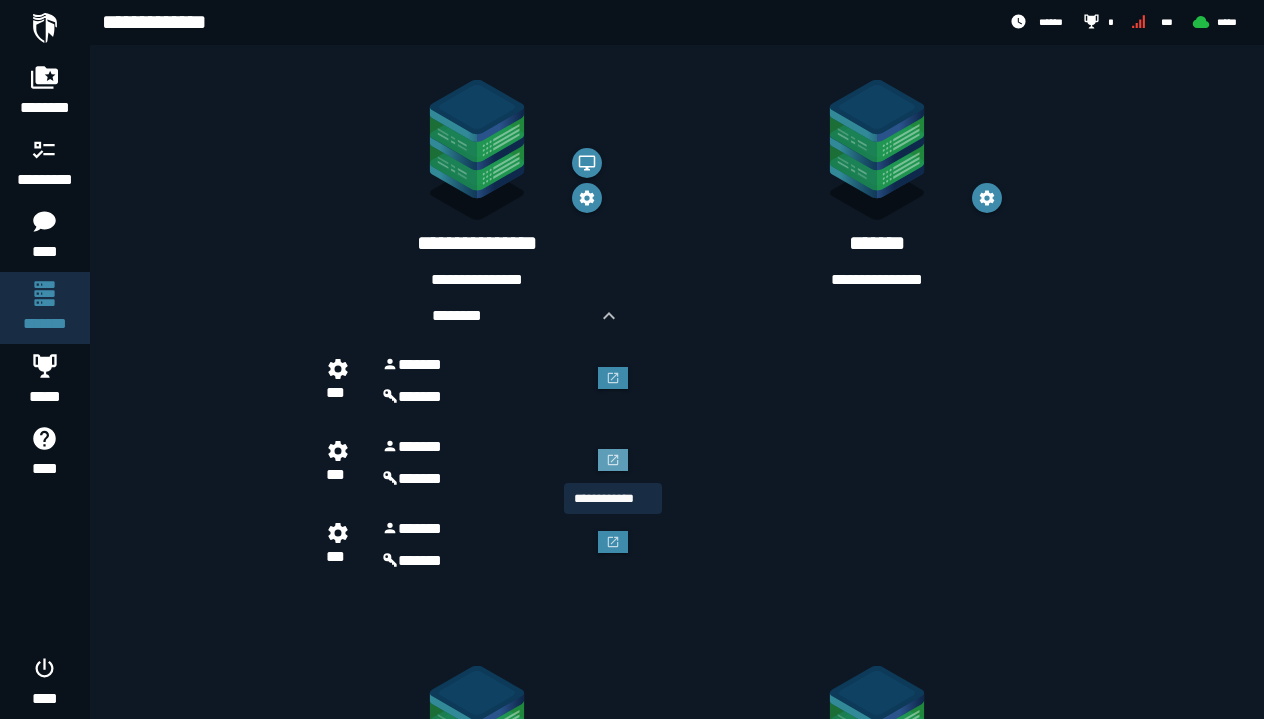 click at bounding box center (613, 460) 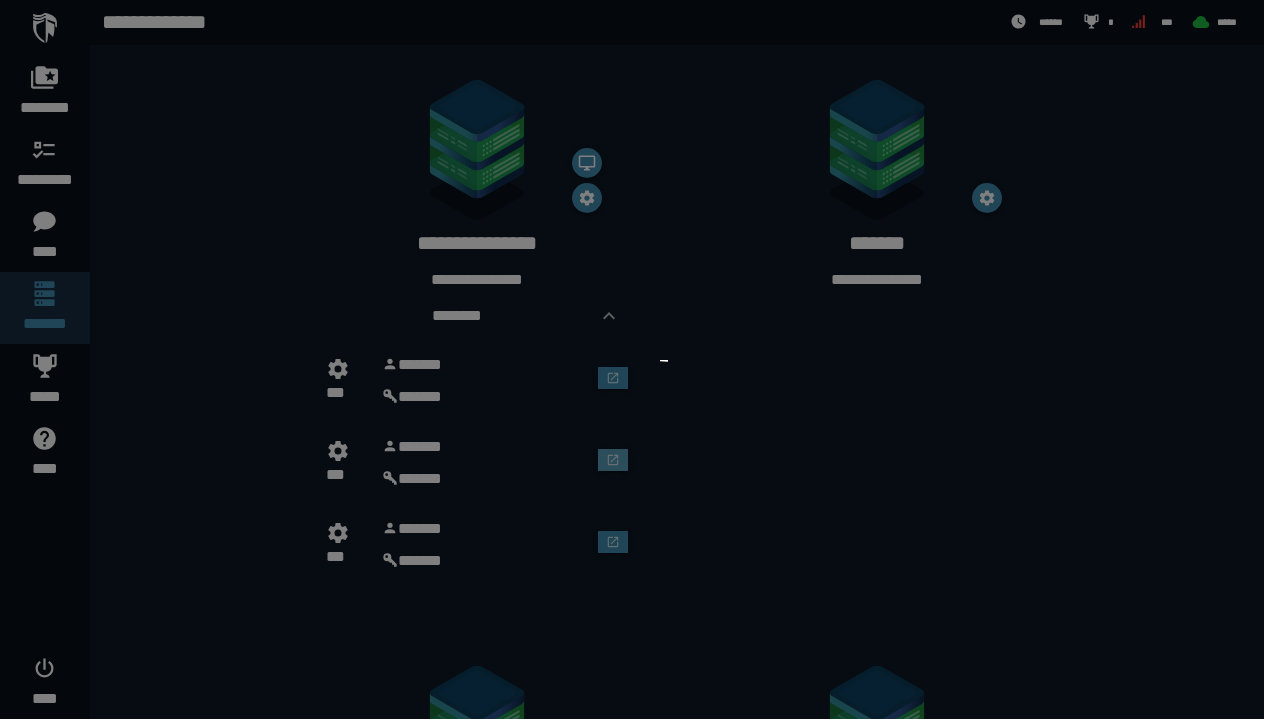 scroll, scrollTop: 0, scrollLeft: 0, axis: both 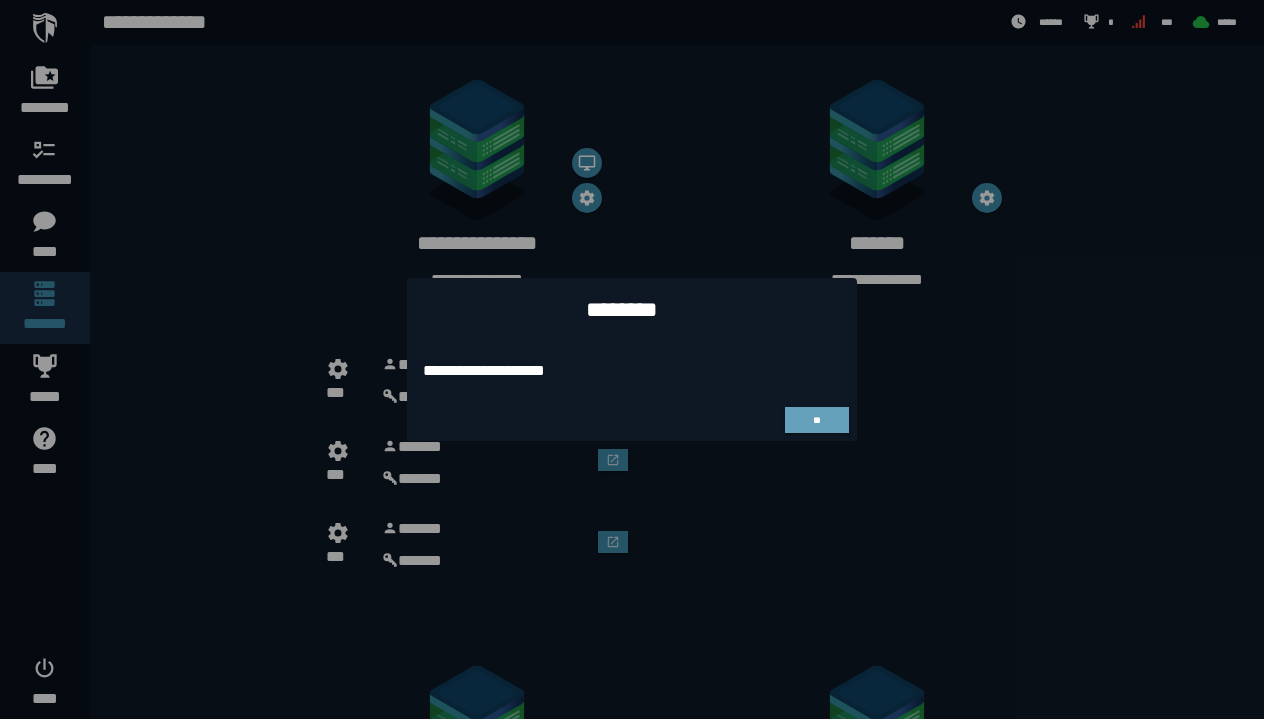 click on "**" at bounding box center [816, 420] 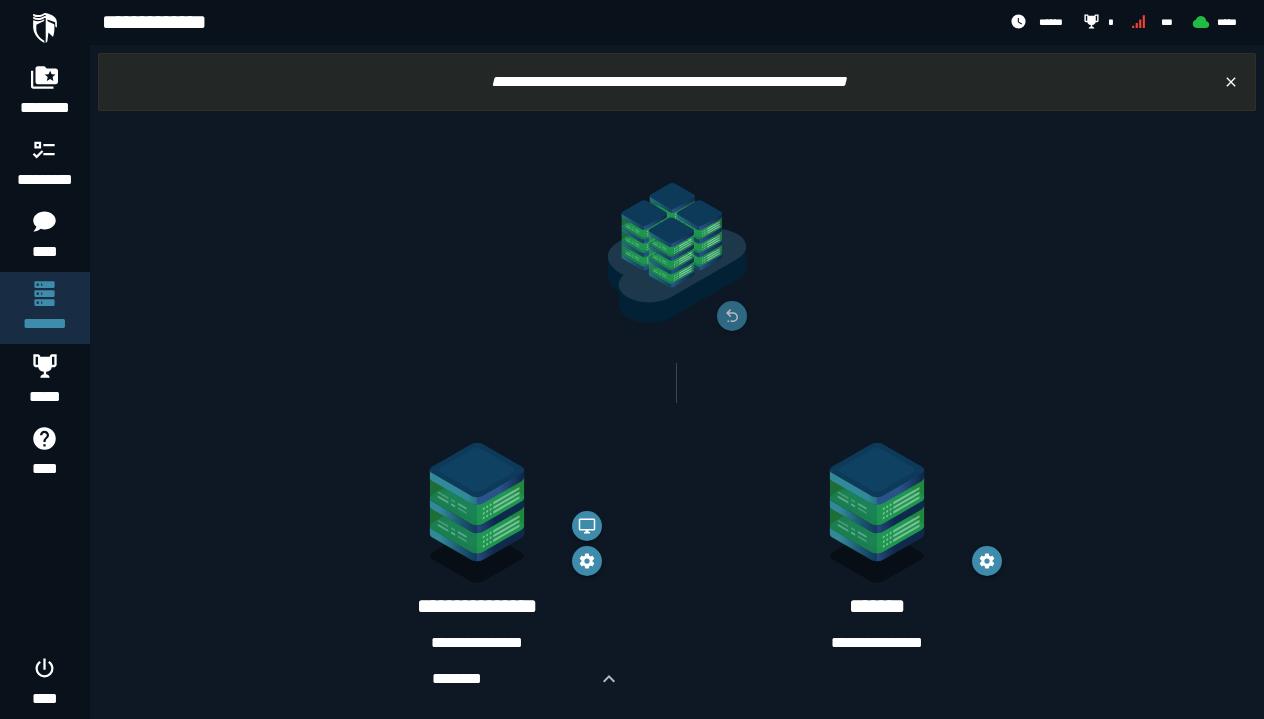 scroll, scrollTop: 363, scrollLeft: 0, axis: vertical 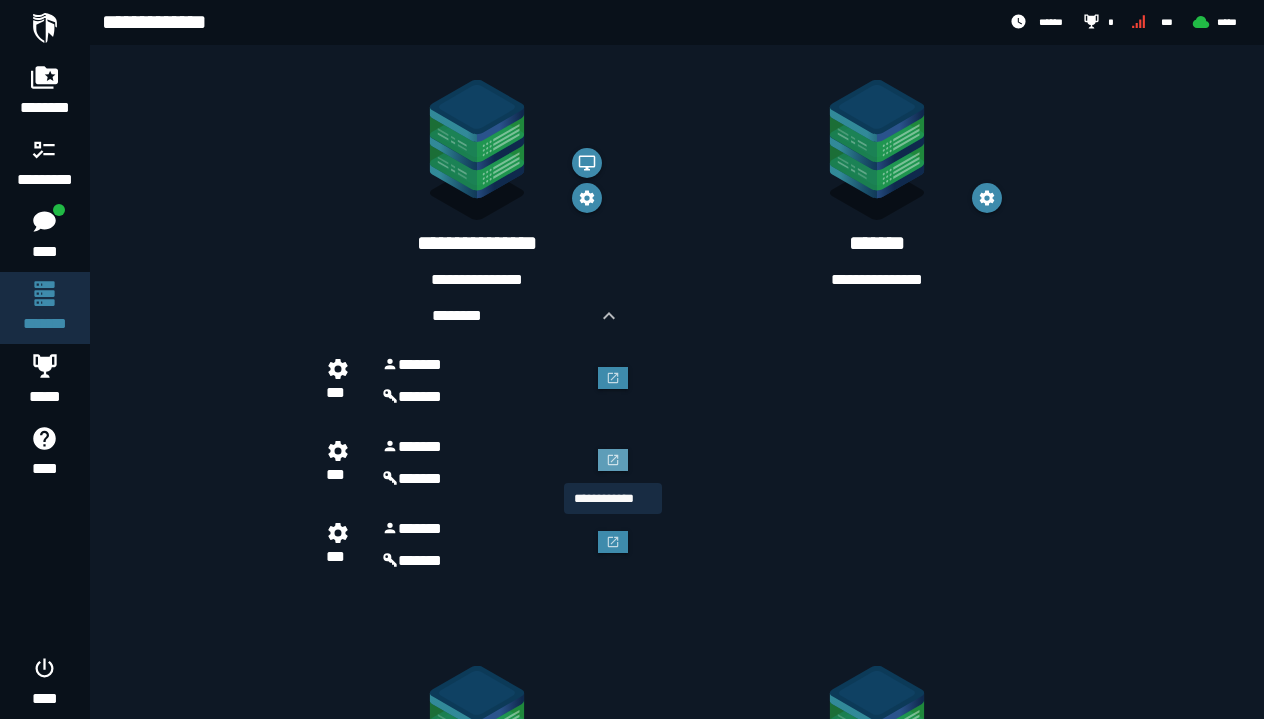 click at bounding box center [613, 460] 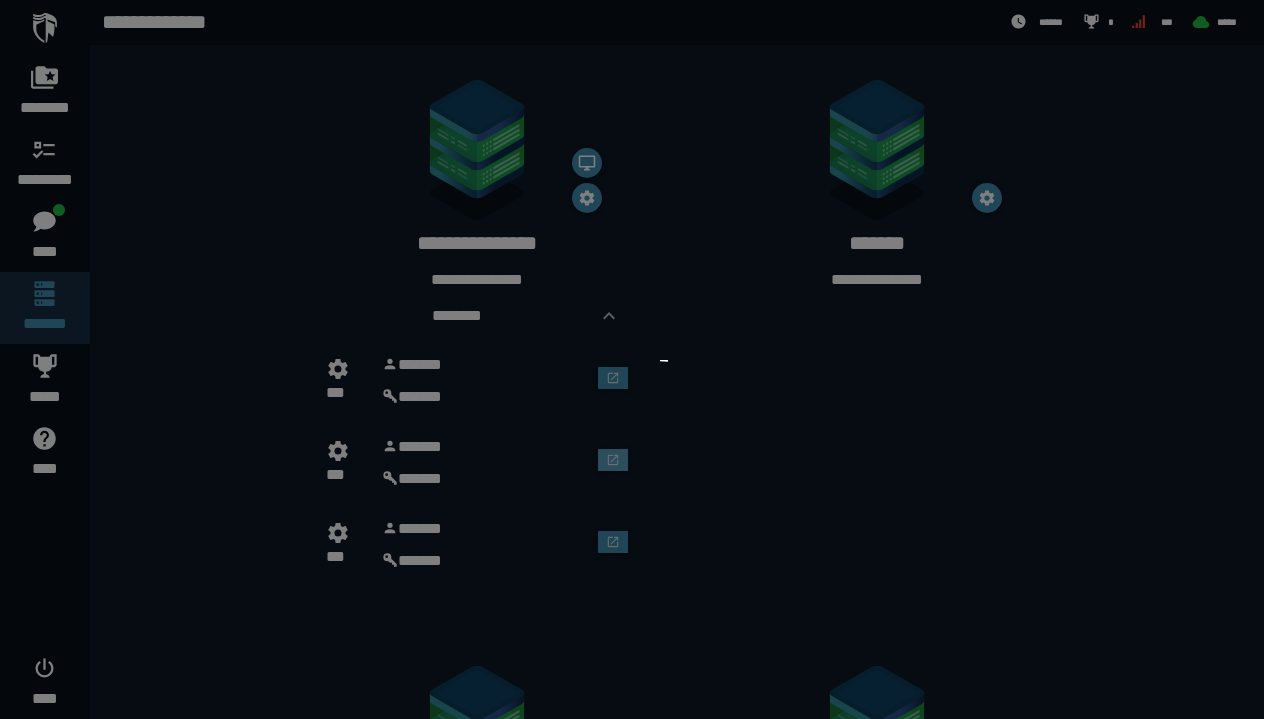 scroll, scrollTop: 0, scrollLeft: 0, axis: both 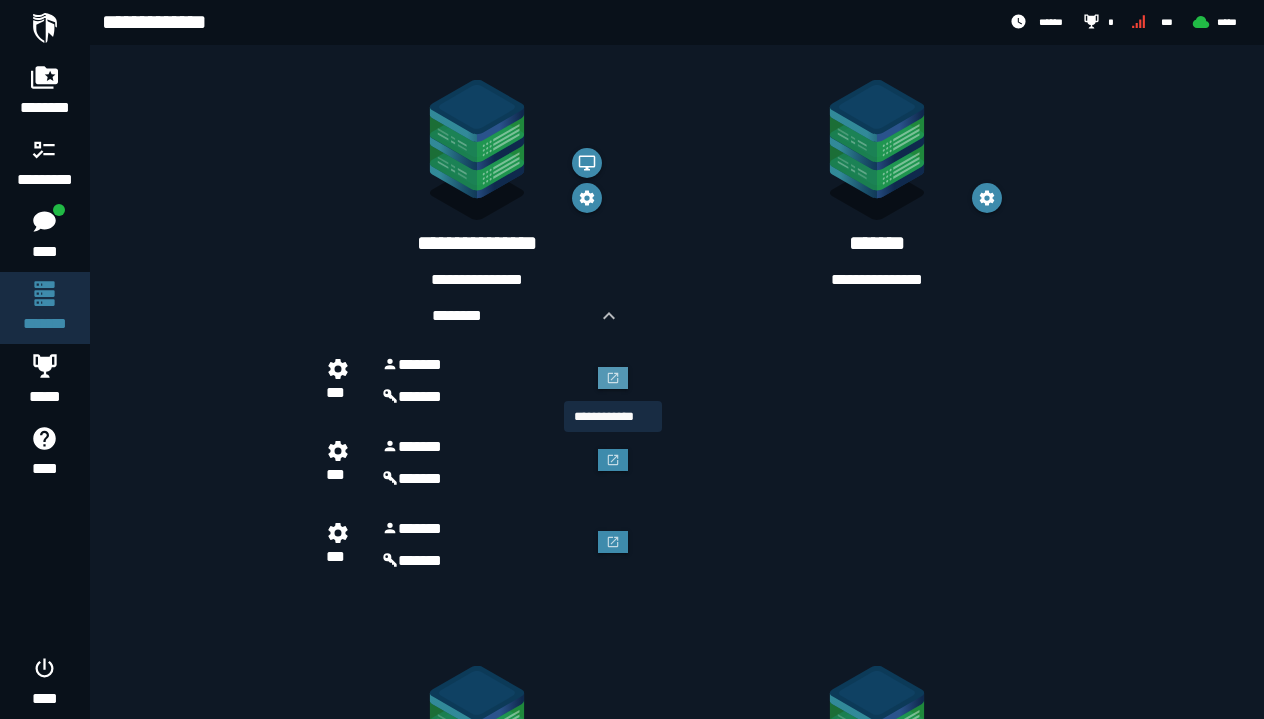 click at bounding box center (613, 378) 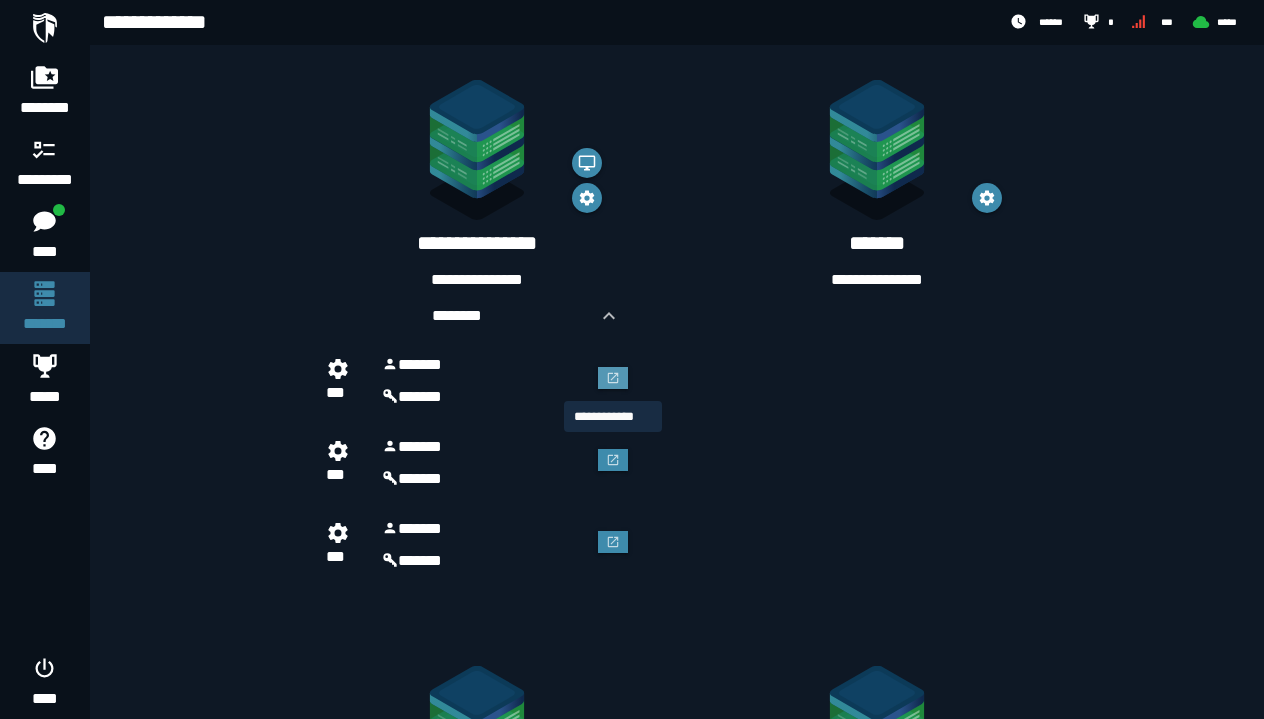 scroll, scrollTop: 0, scrollLeft: 0, axis: both 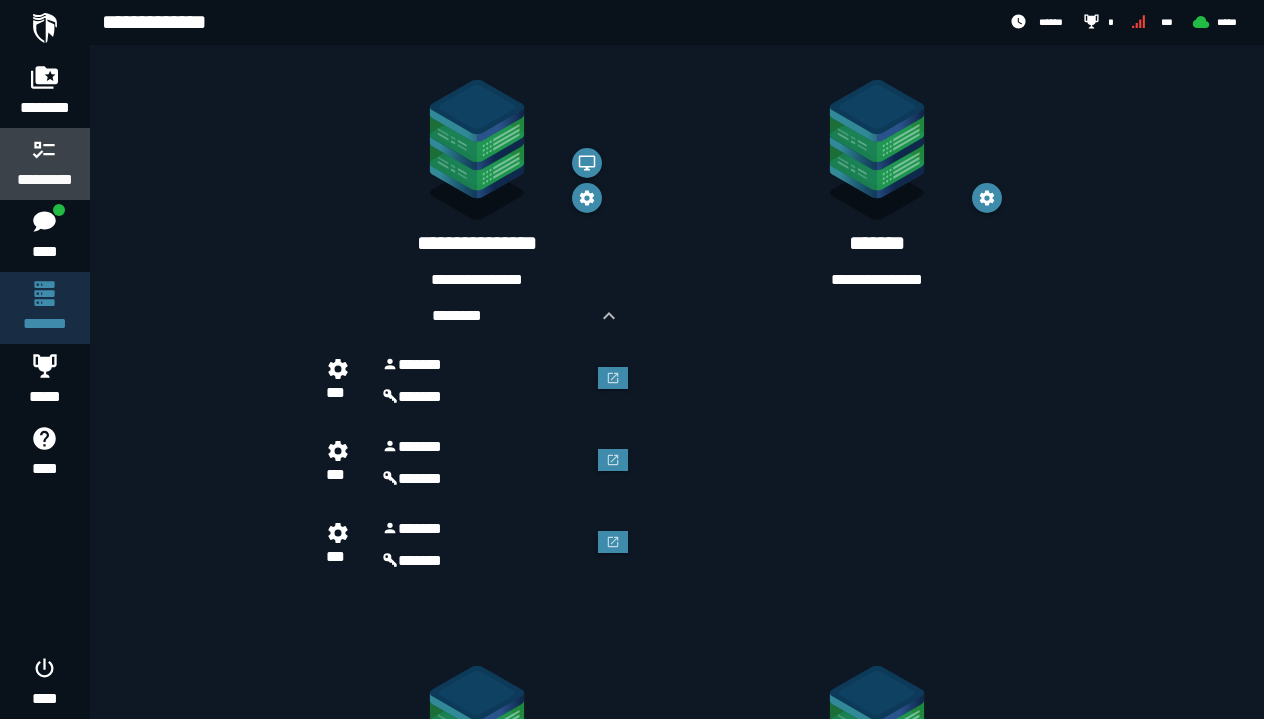 click on "*********" at bounding box center (45, 180) 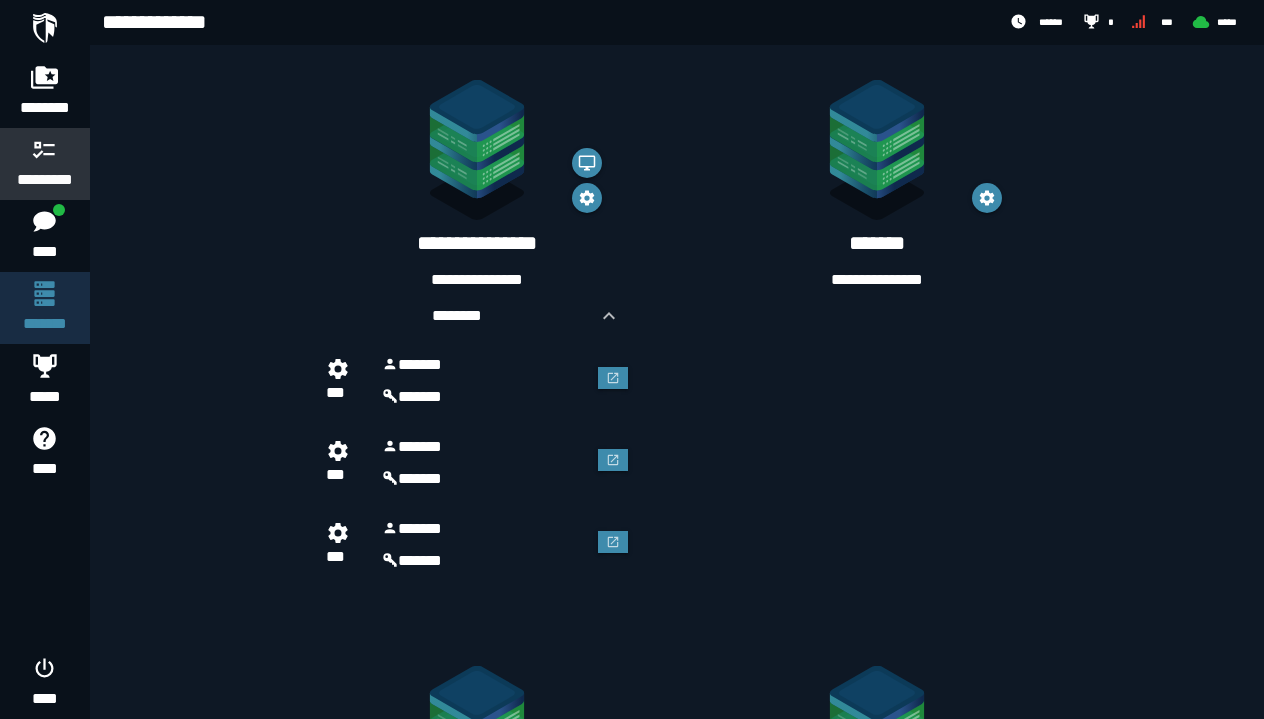 scroll, scrollTop: 0, scrollLeft: 0, axis: both 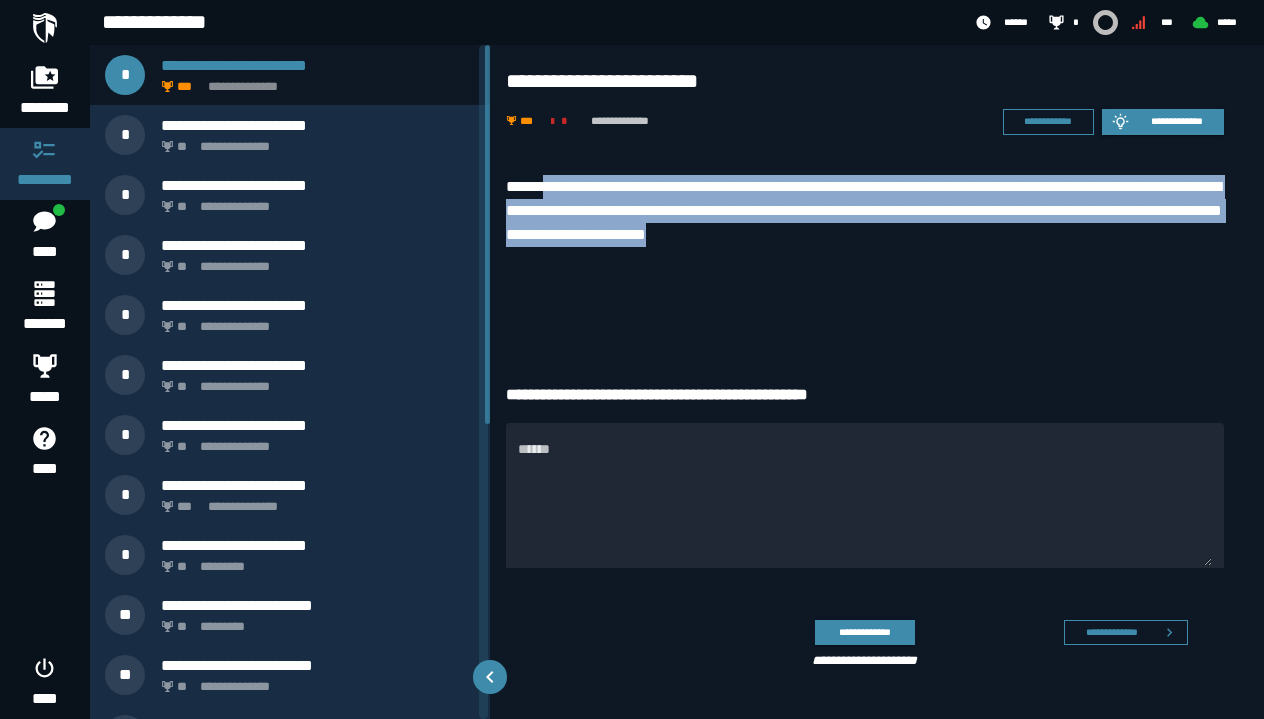 drag, startPoint x: 548, startPoint y: 183, endPoint x: 721, endPoint y: 247, distance: 184.45866 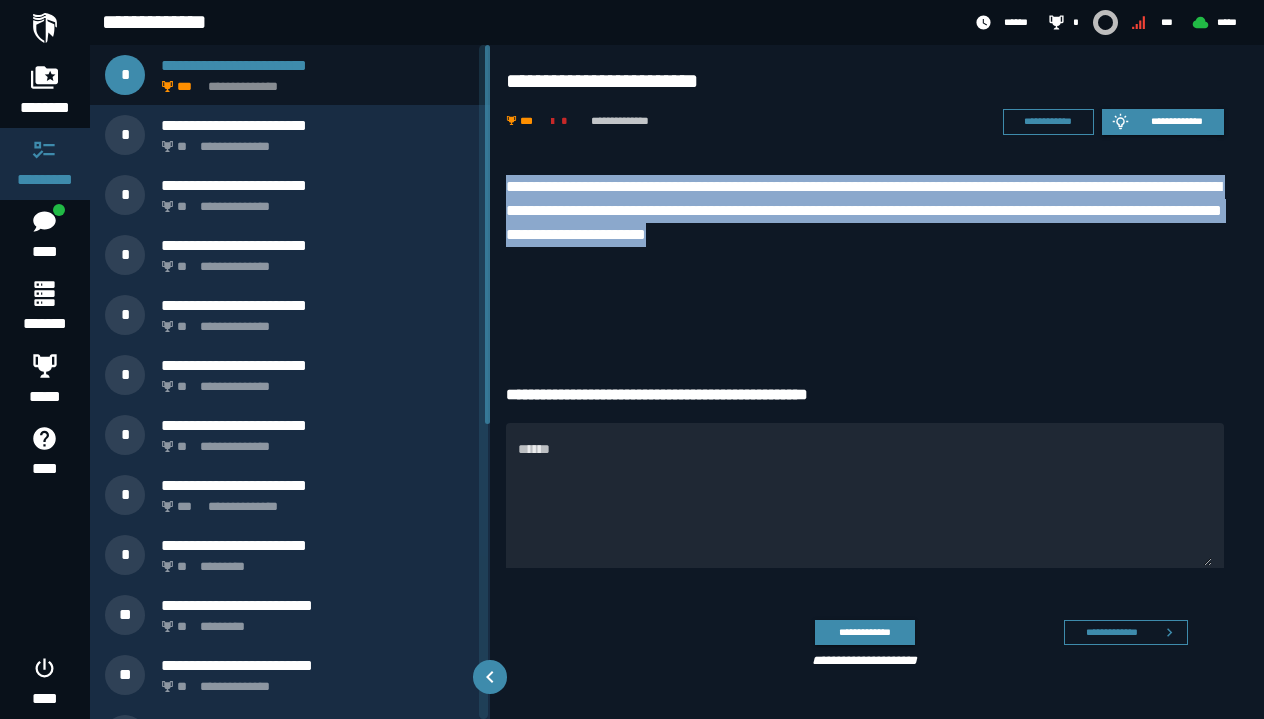 drag, startPoint x: 510, startPoint y: 191, endPoint x: 802, endPoint y: 261, distance: 300.27322 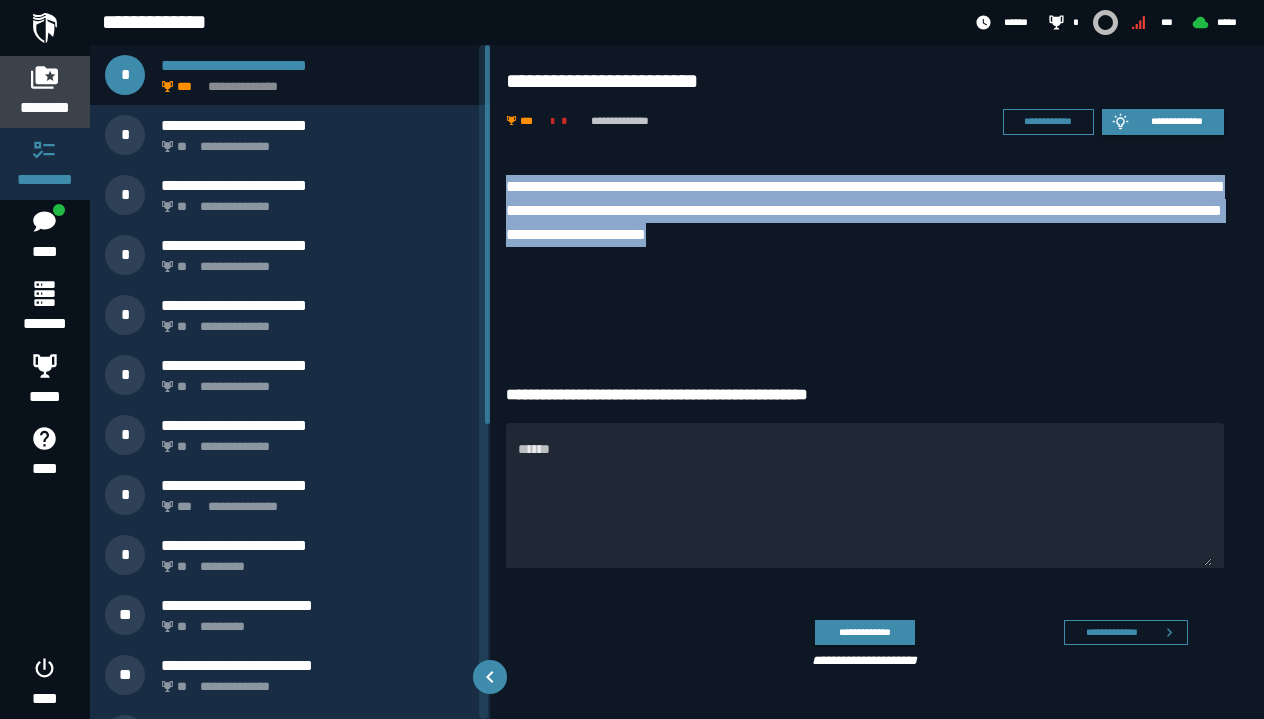 click on "********" at bounding box center (45, 108) 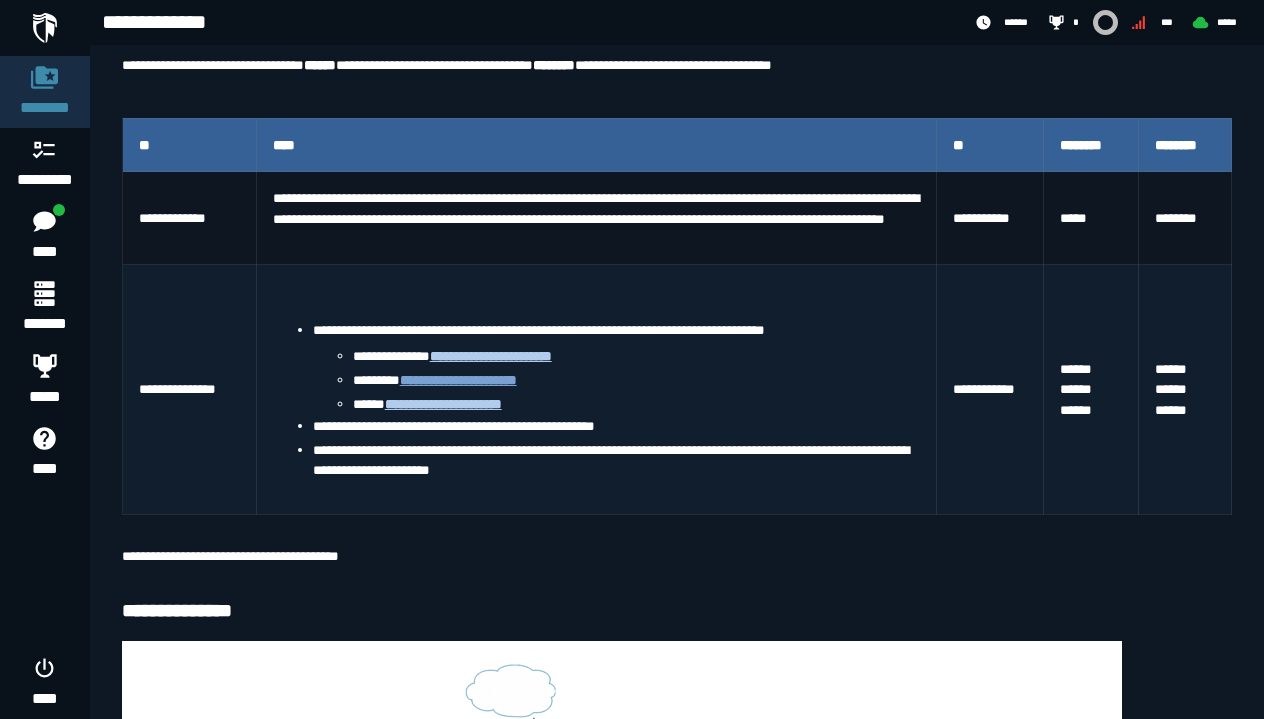 scroll, scrollTop: 379, scrollLeft: 0, axis: vertical 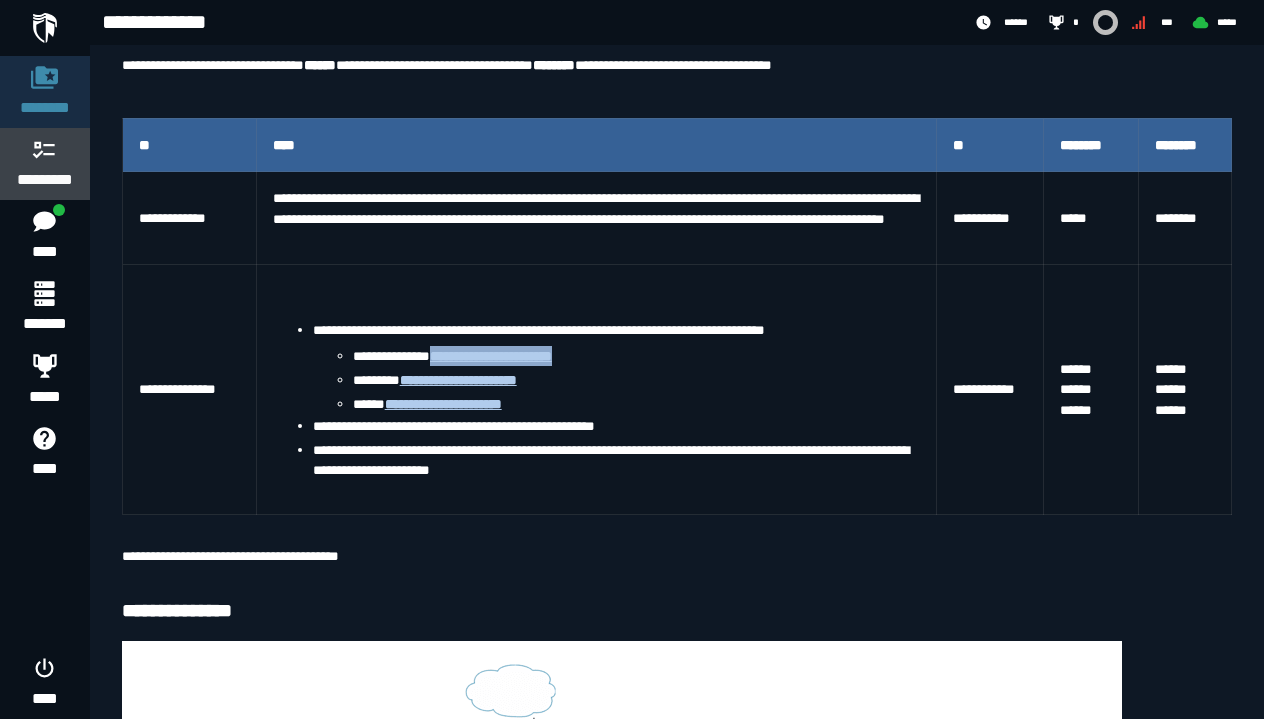 click on "*********" at bounding box center [45, 180] 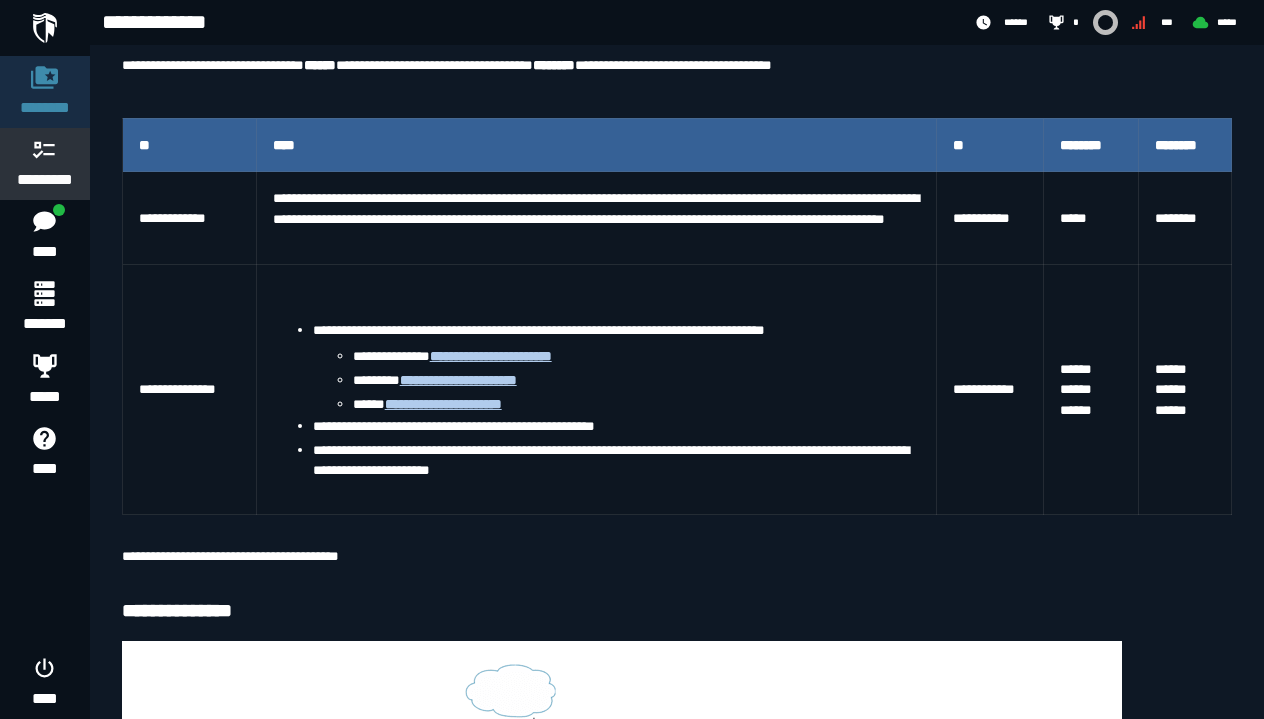 scroll, scrollTop: 0, scrollLeft: 0, axis: both 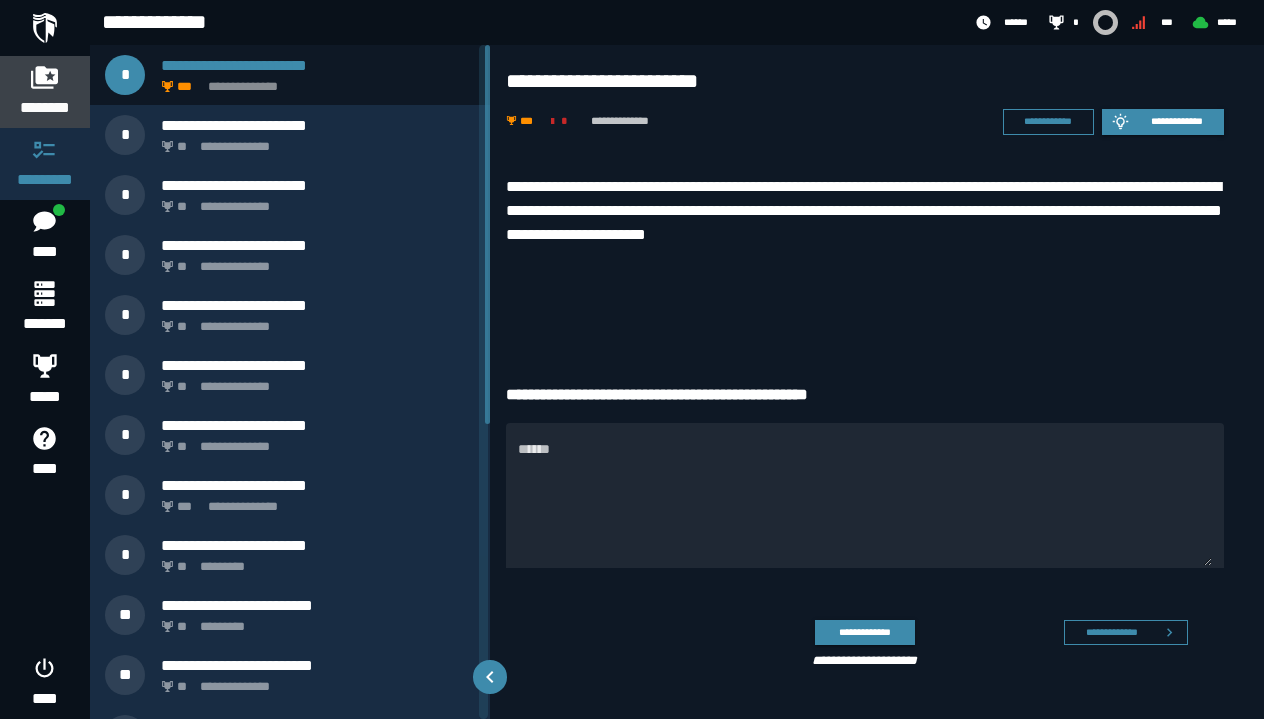 click at bounding box center [45, 77] 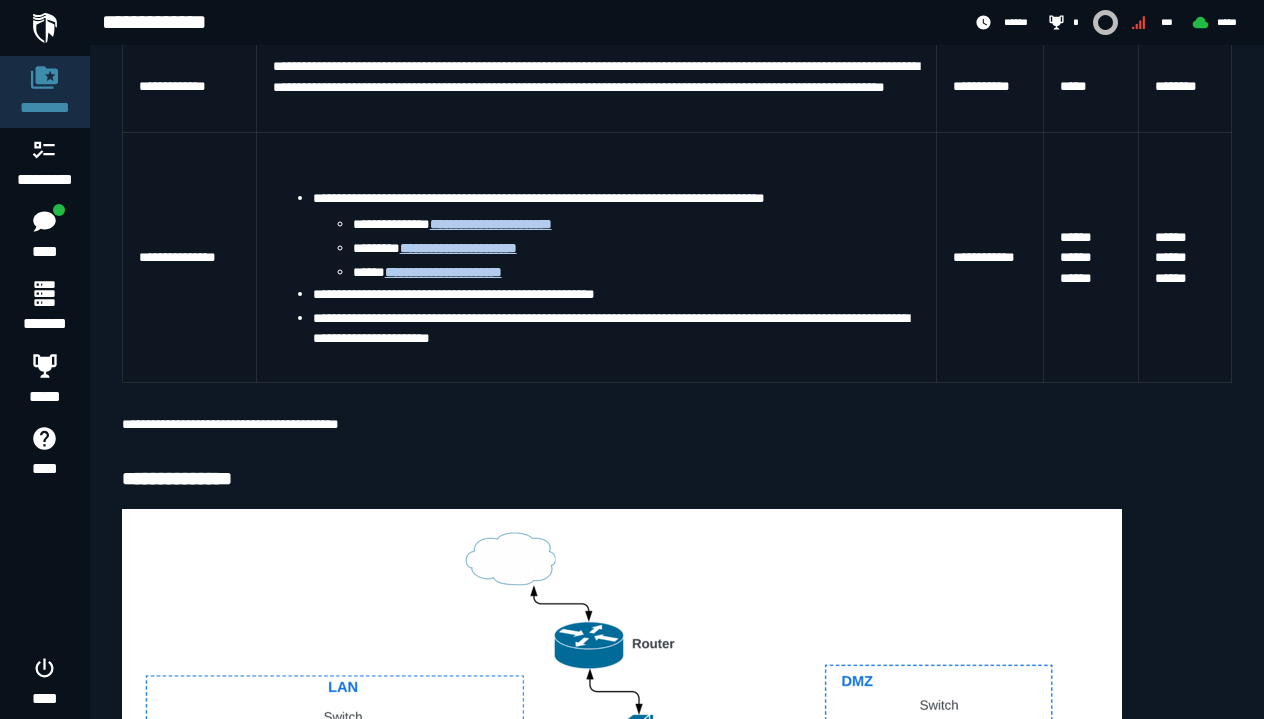 scroll, scrollTop: 414, scrollLeft: 0, axis: vertical 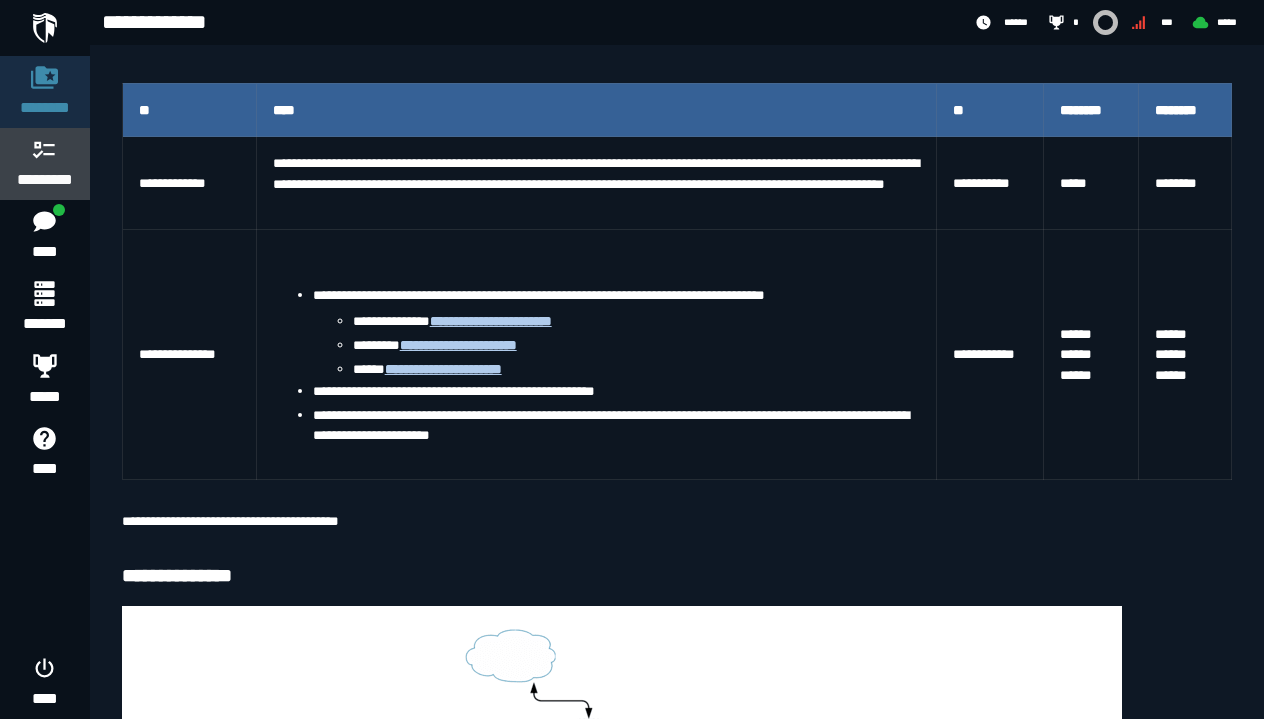 click on "*********" at bounding box center [45, 164] 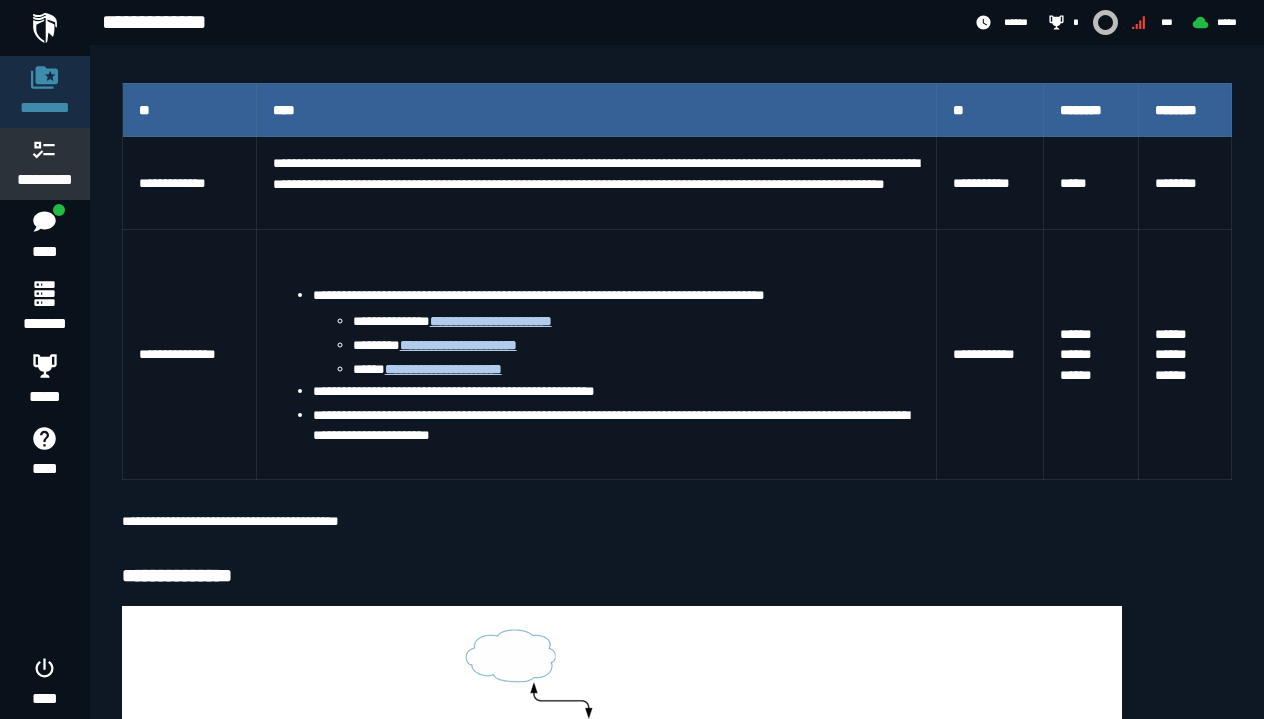 scroll, scrollTop: 0, scrollLeft: 0, axis: both 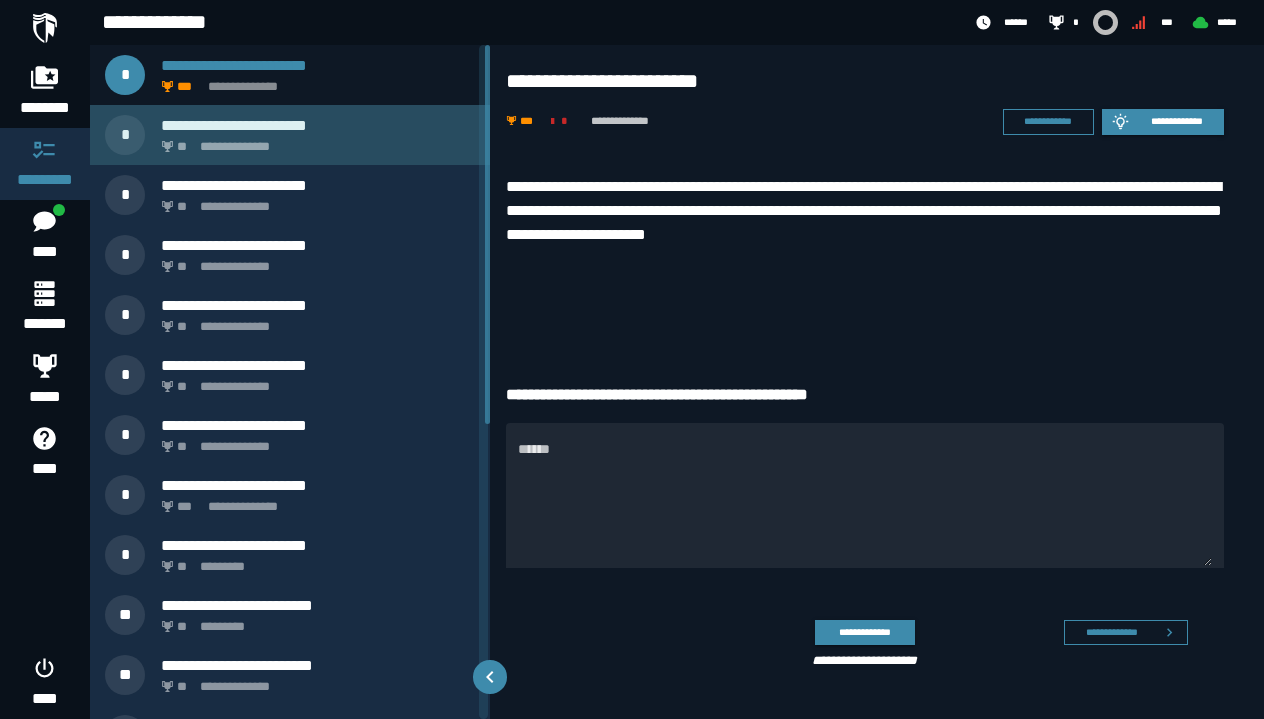 click on "**********" at bounding box center [314, 141] 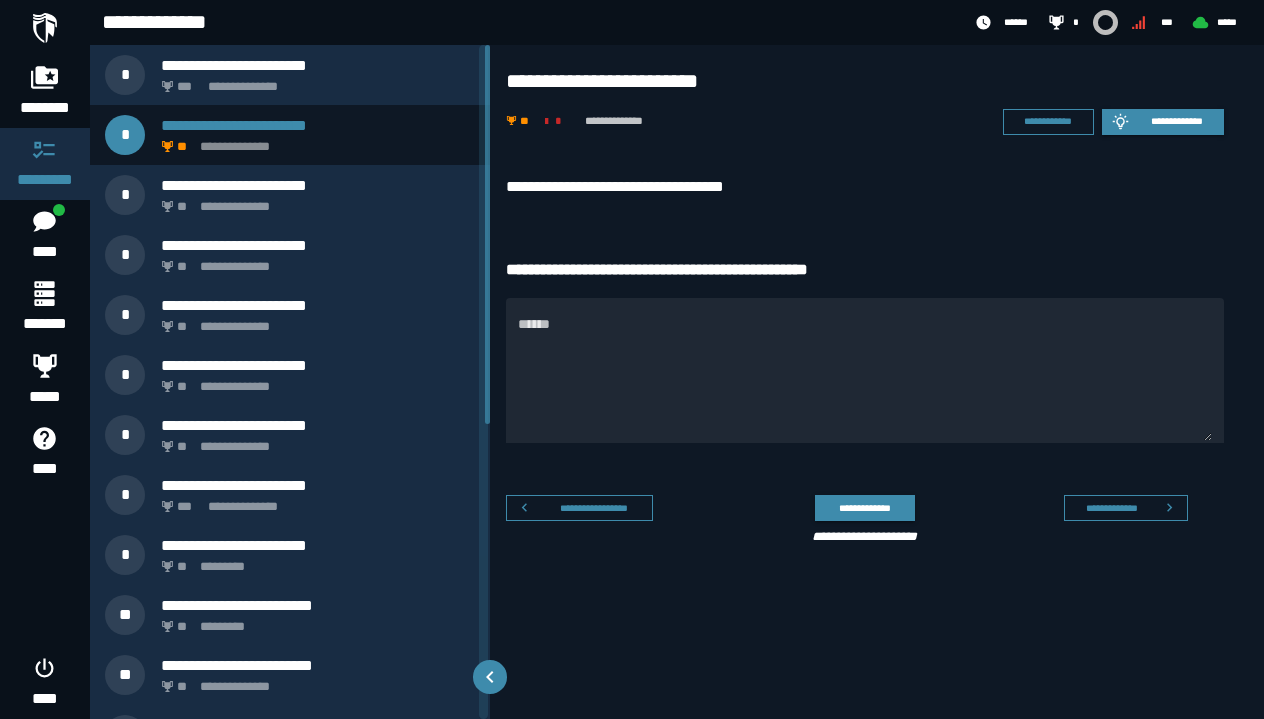click on "**********" at bounding box center [865, 187] 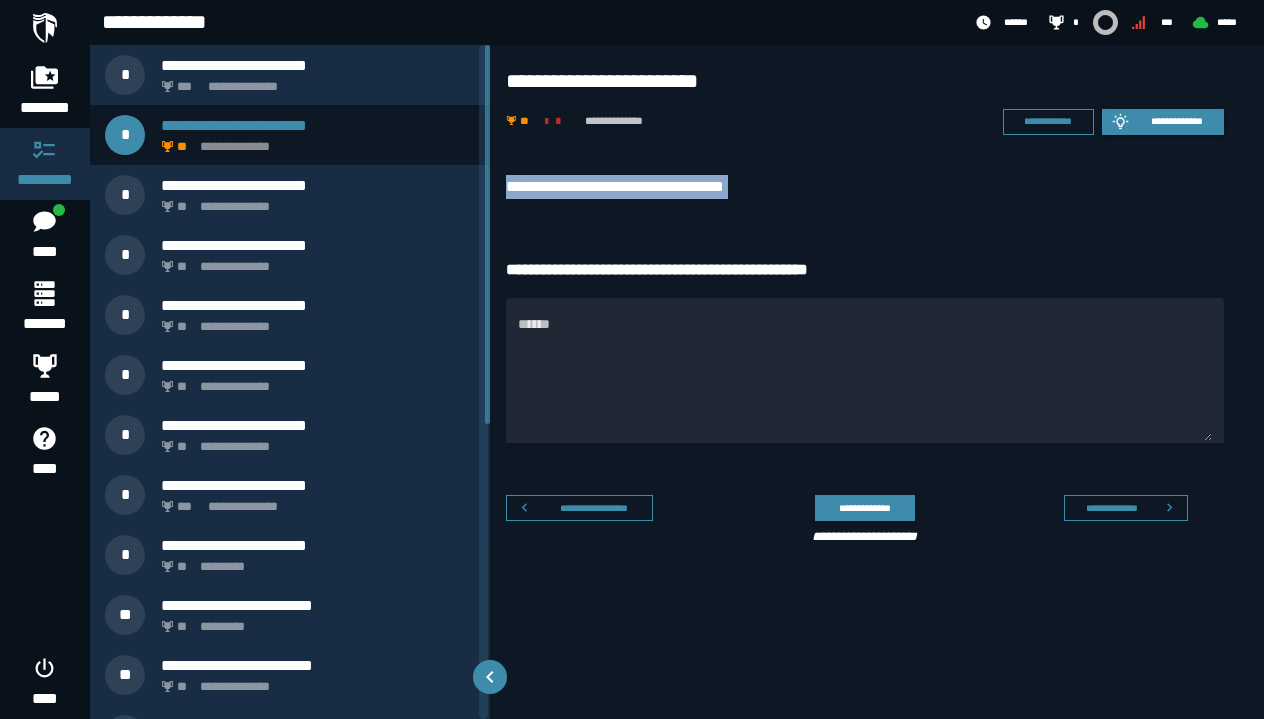click on "**********" at bounding box center [865, 187] 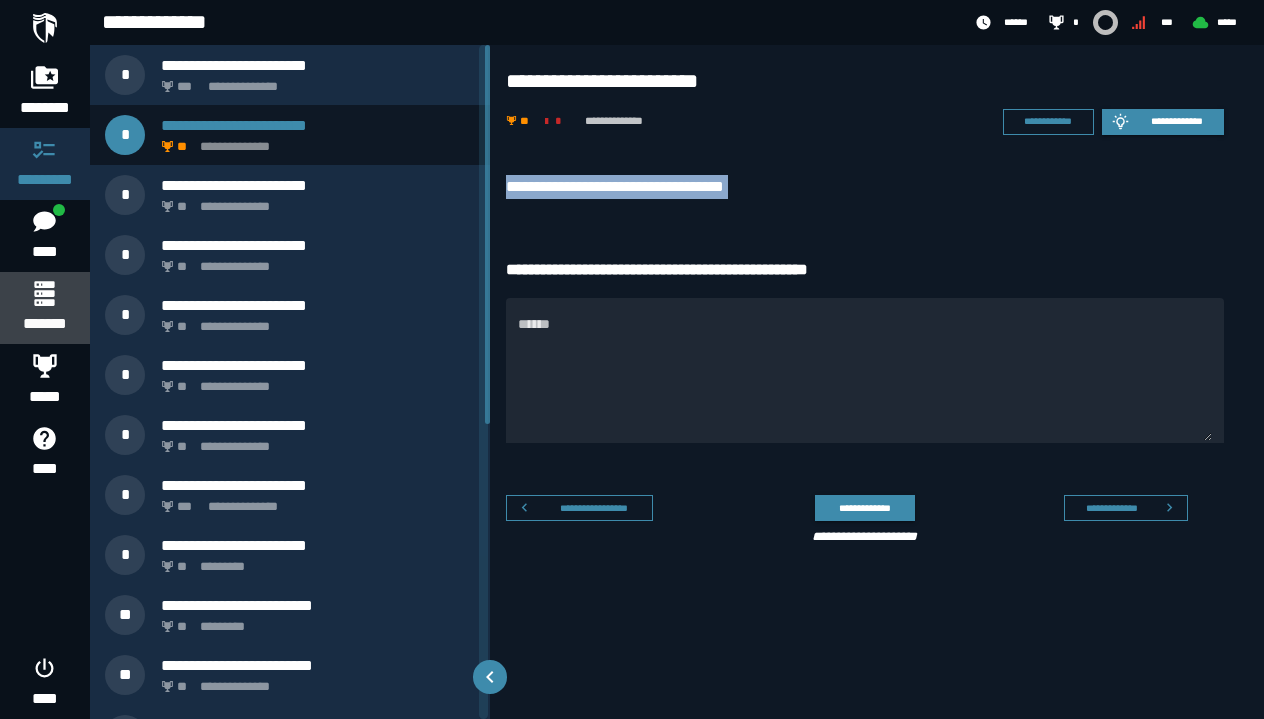 click at bounding box center [44, 293] 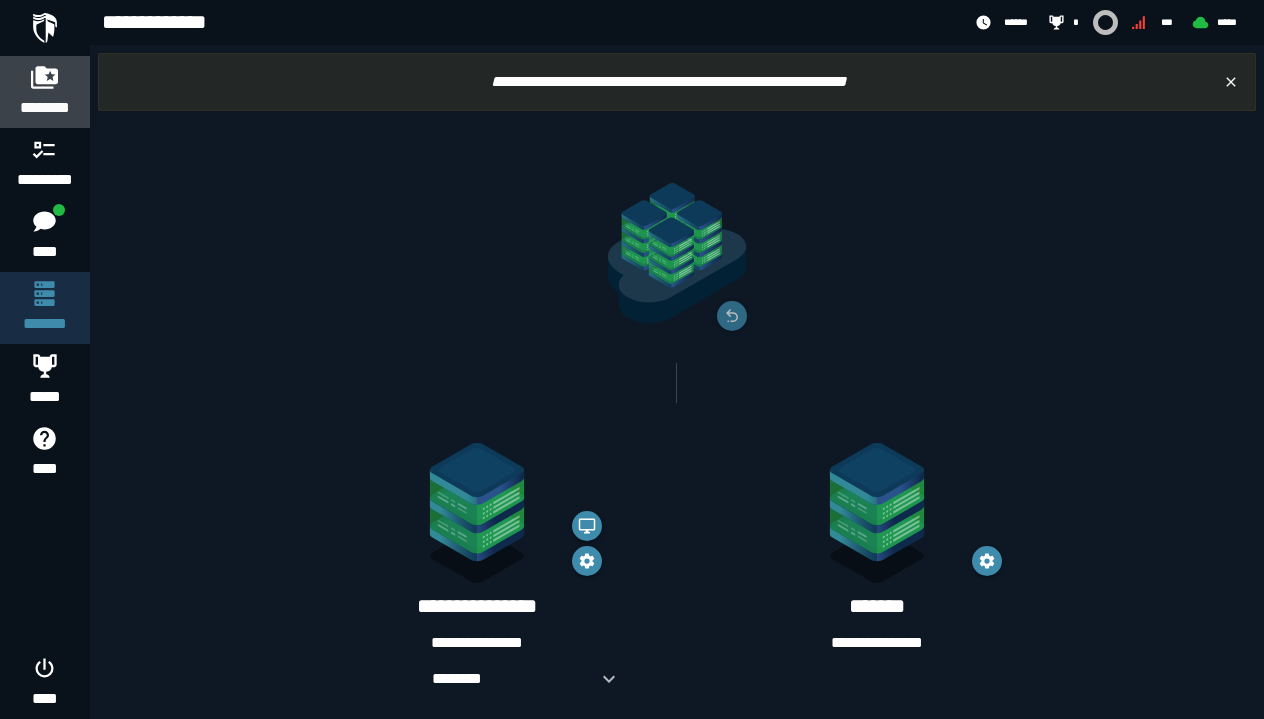 click 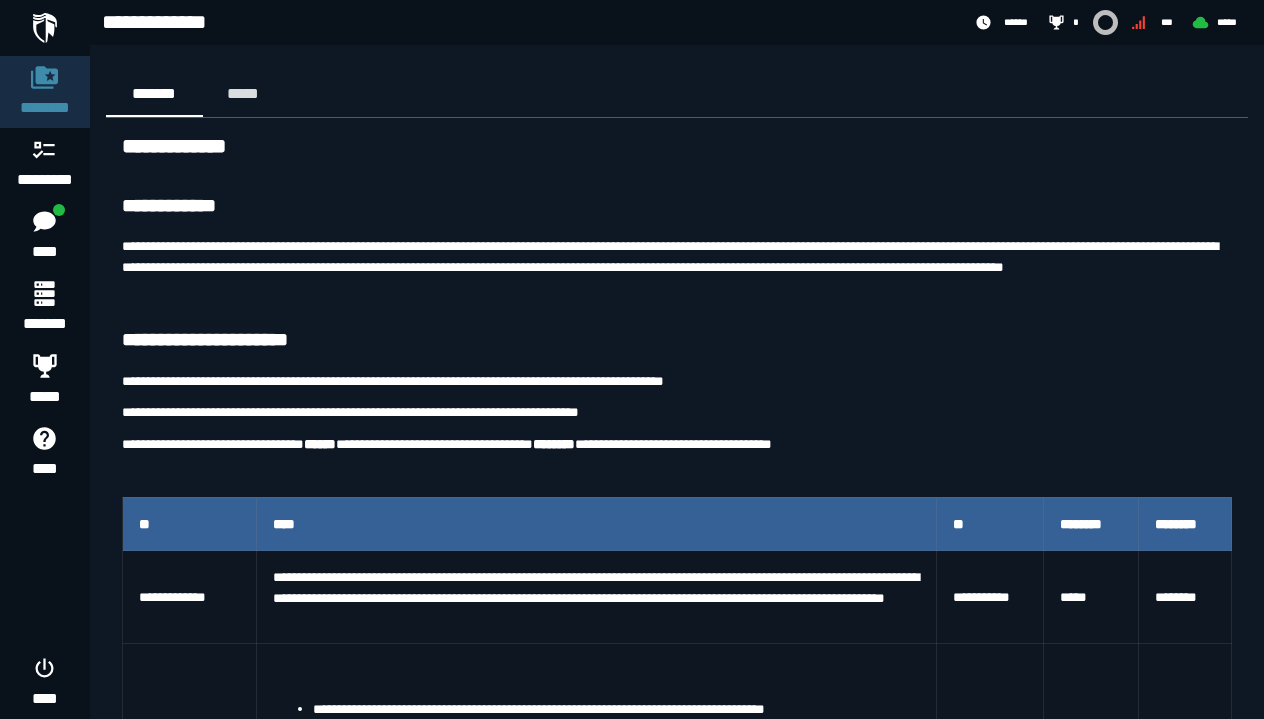 scroll, scrollTop: 0, scrollLeft: 0, axis: both 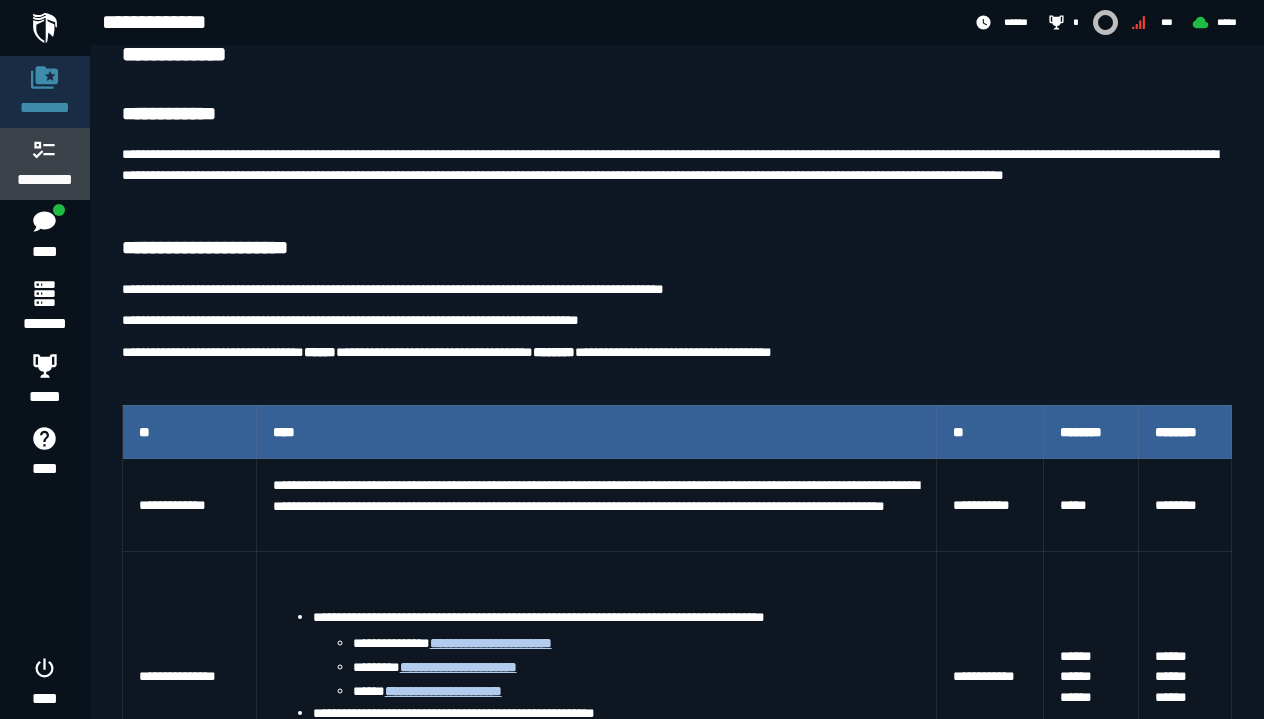 click on "*********" at bounding box center [45, 180] 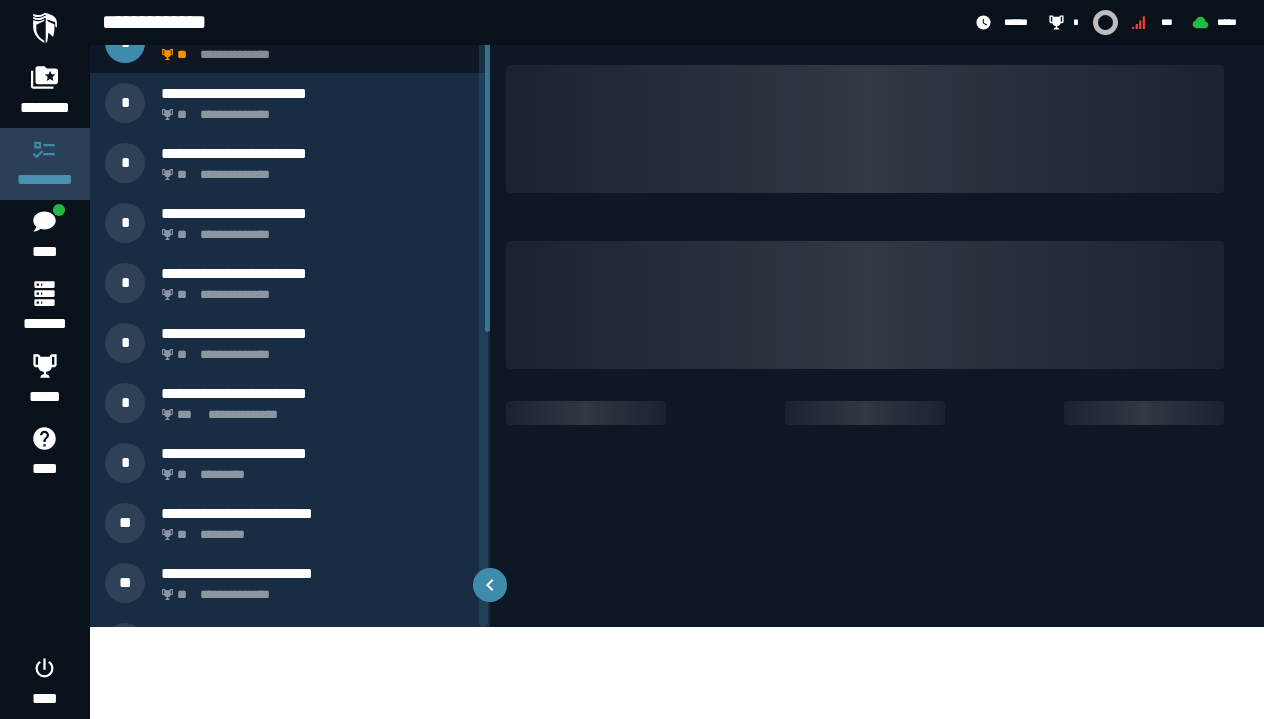 scroll, scrollTop: 0, scrollLeft: 0, axis: both 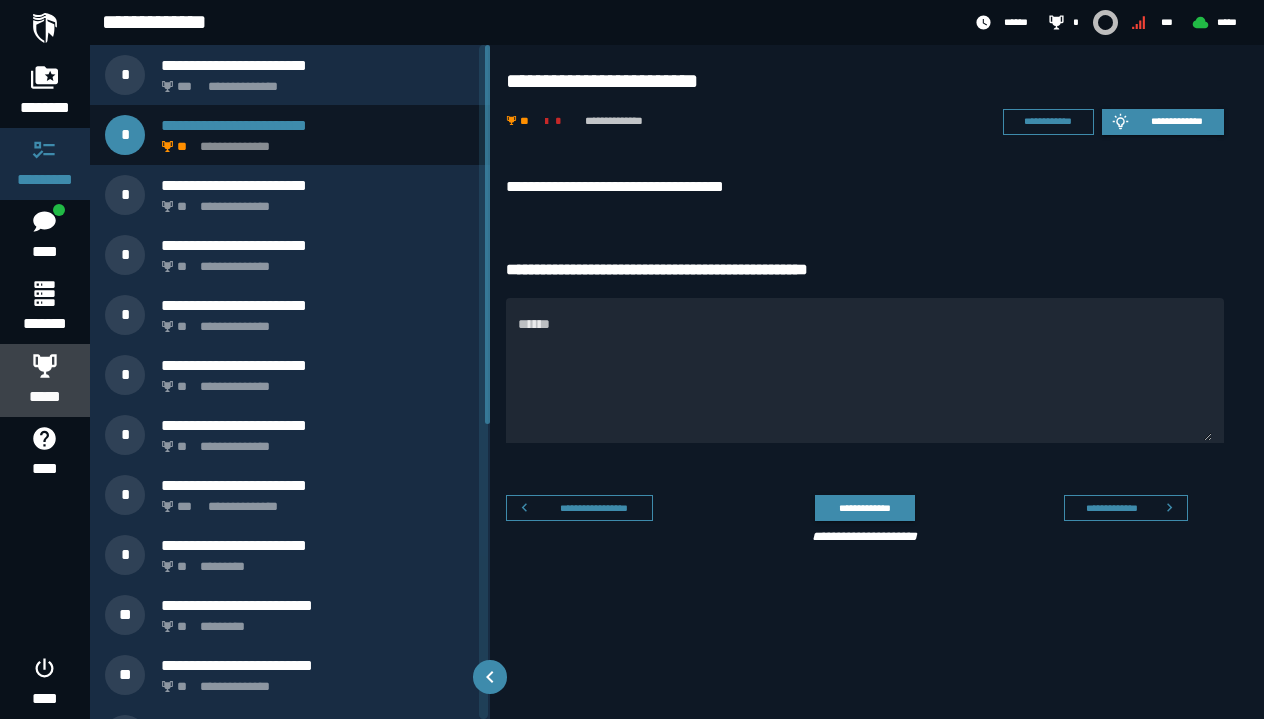 click at bounding box center (45, 365) 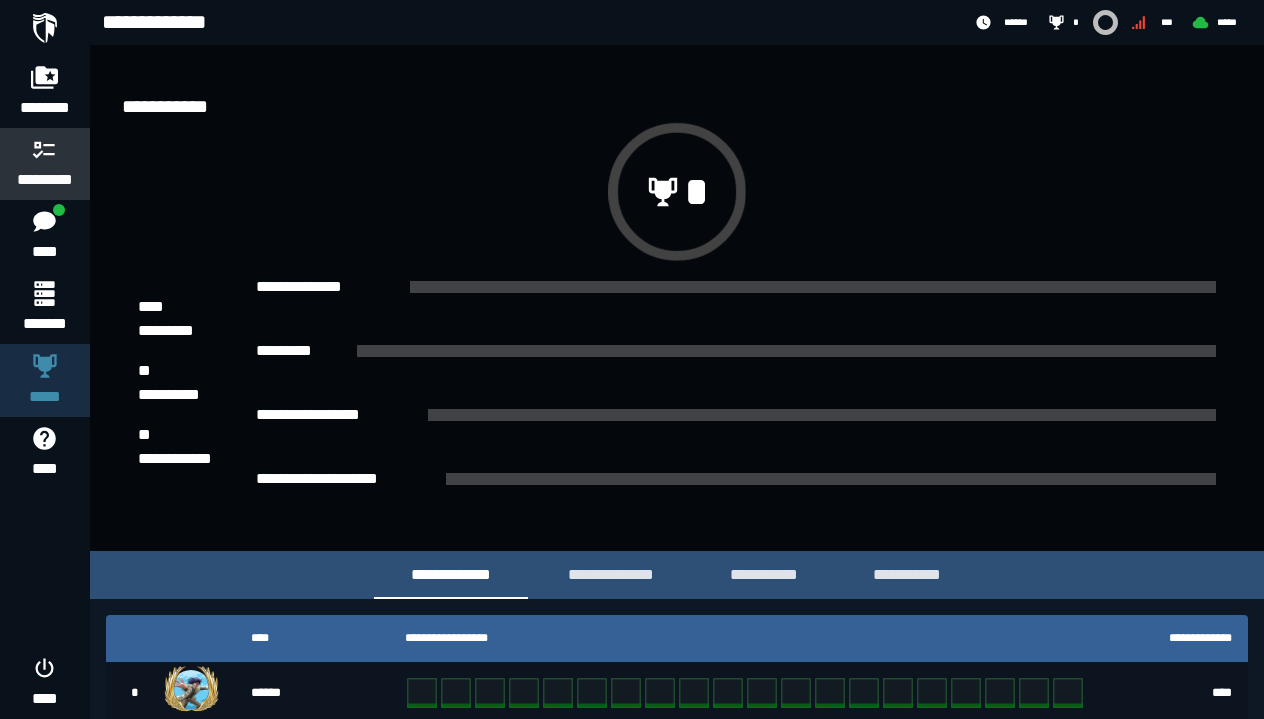 scroll, scrollTop: 0, scrollLeft: 0, axis: both 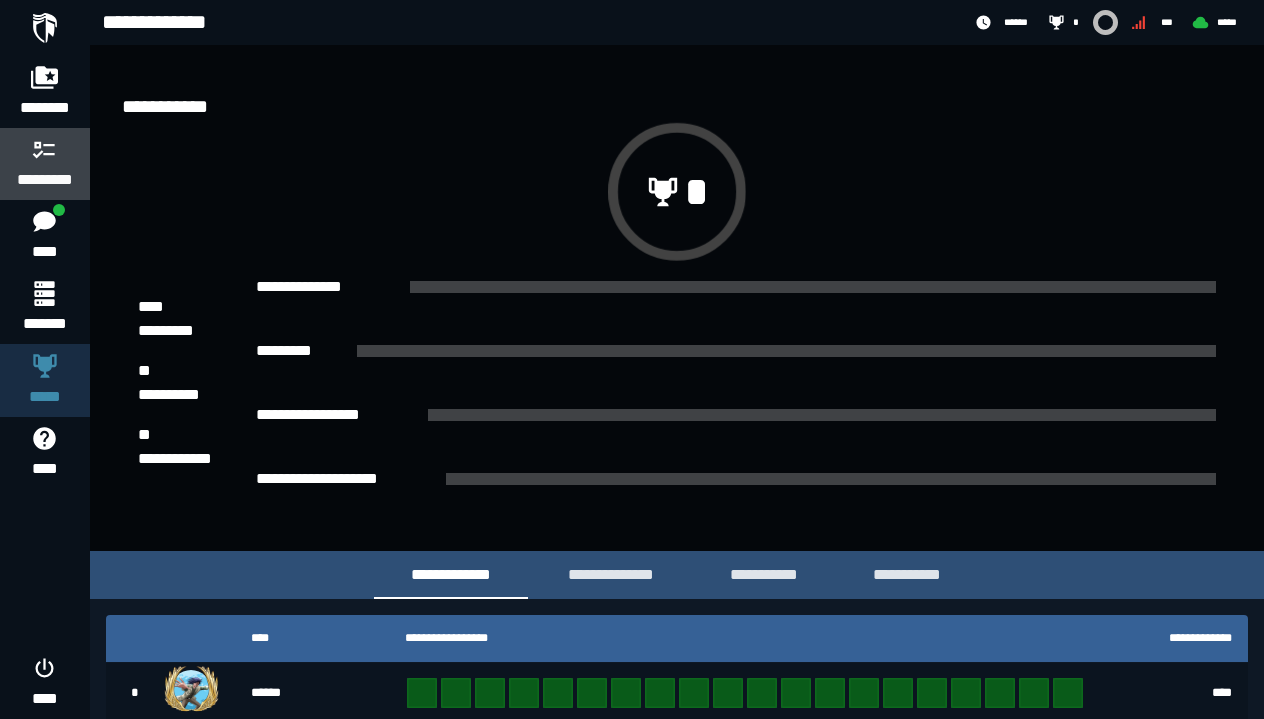 click on "*********" at bounding box center (45, 180) 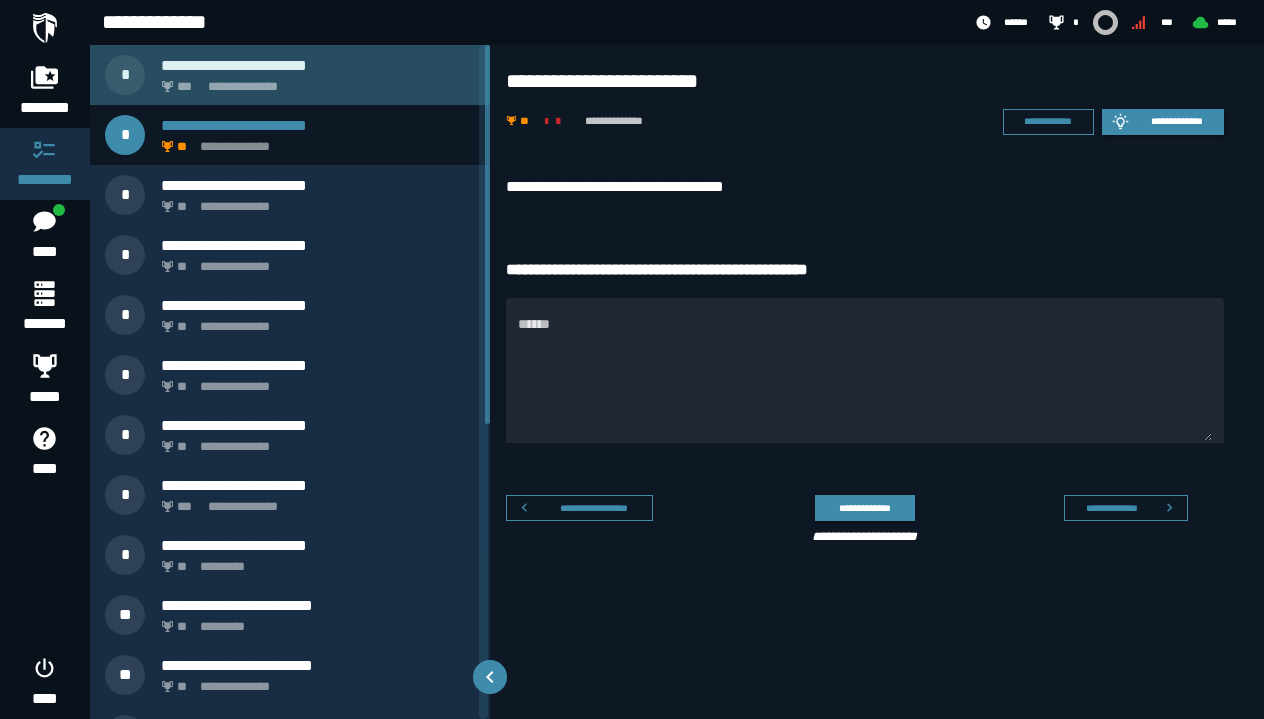 click on "**********" 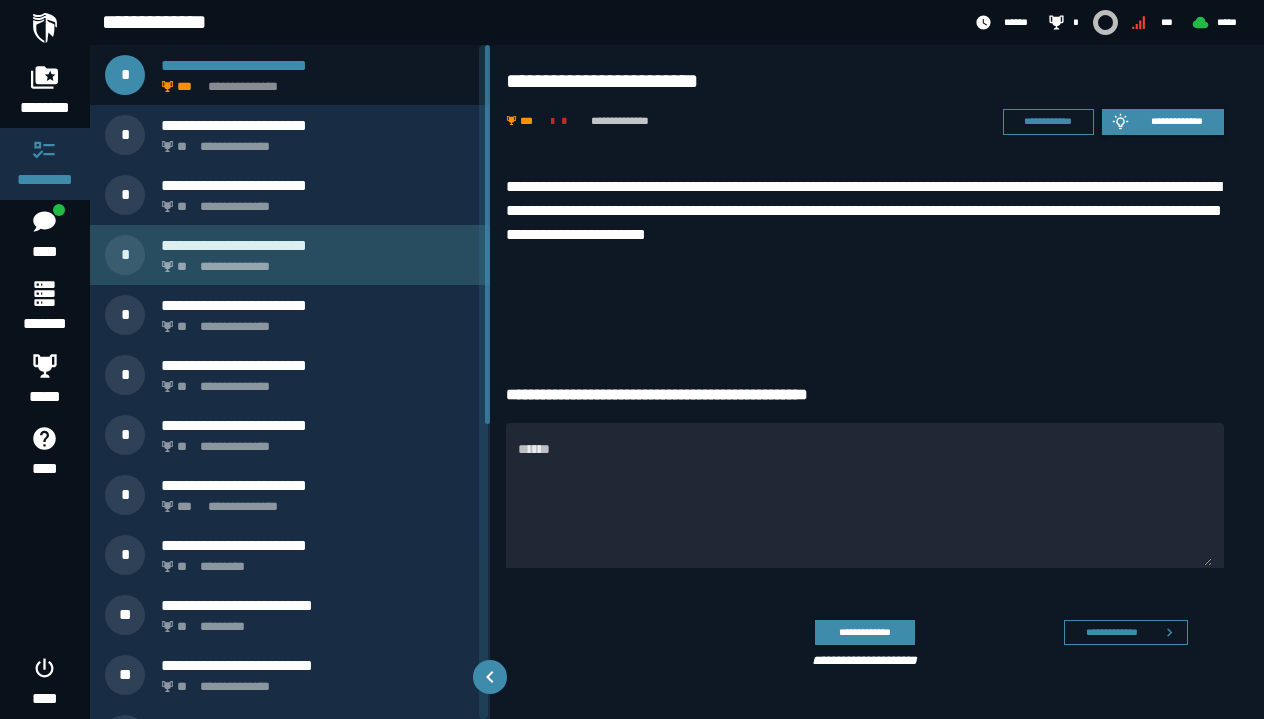click on "**********" at bounding box center (318, 245) 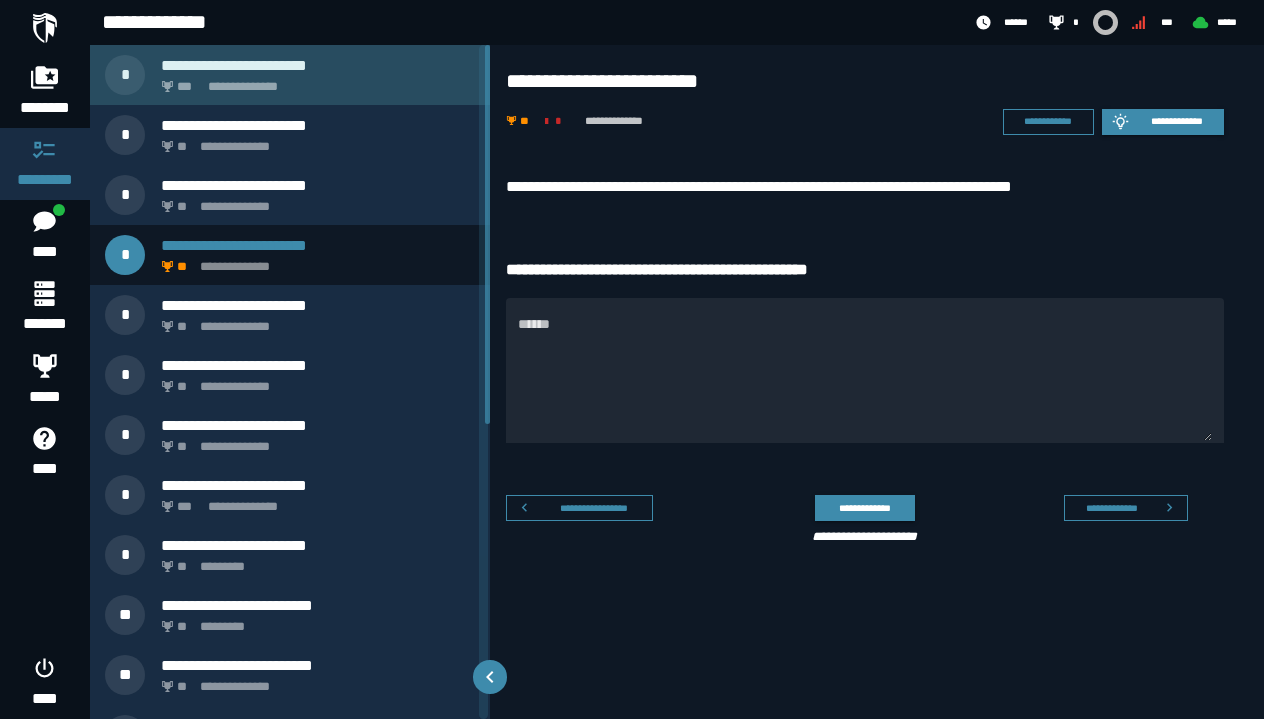 click on "**********" at bounding box center [314, 81] 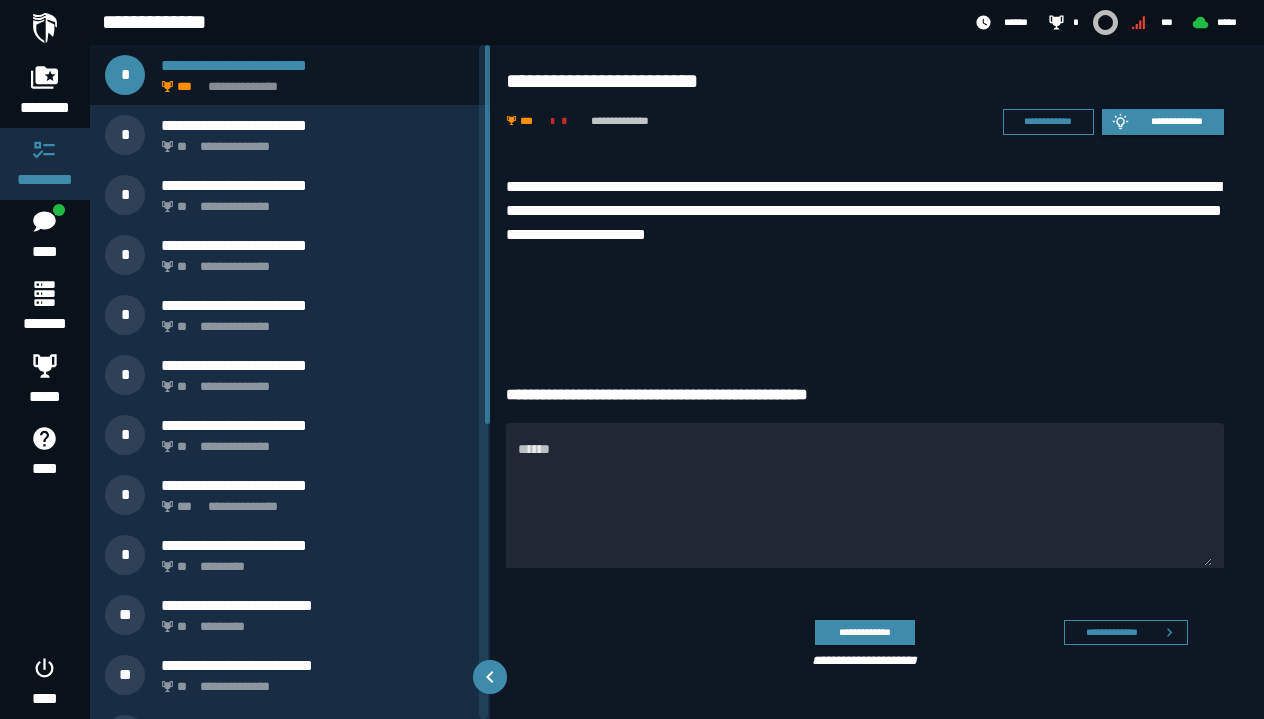 click on "**********" at bounding box center [865, 211] 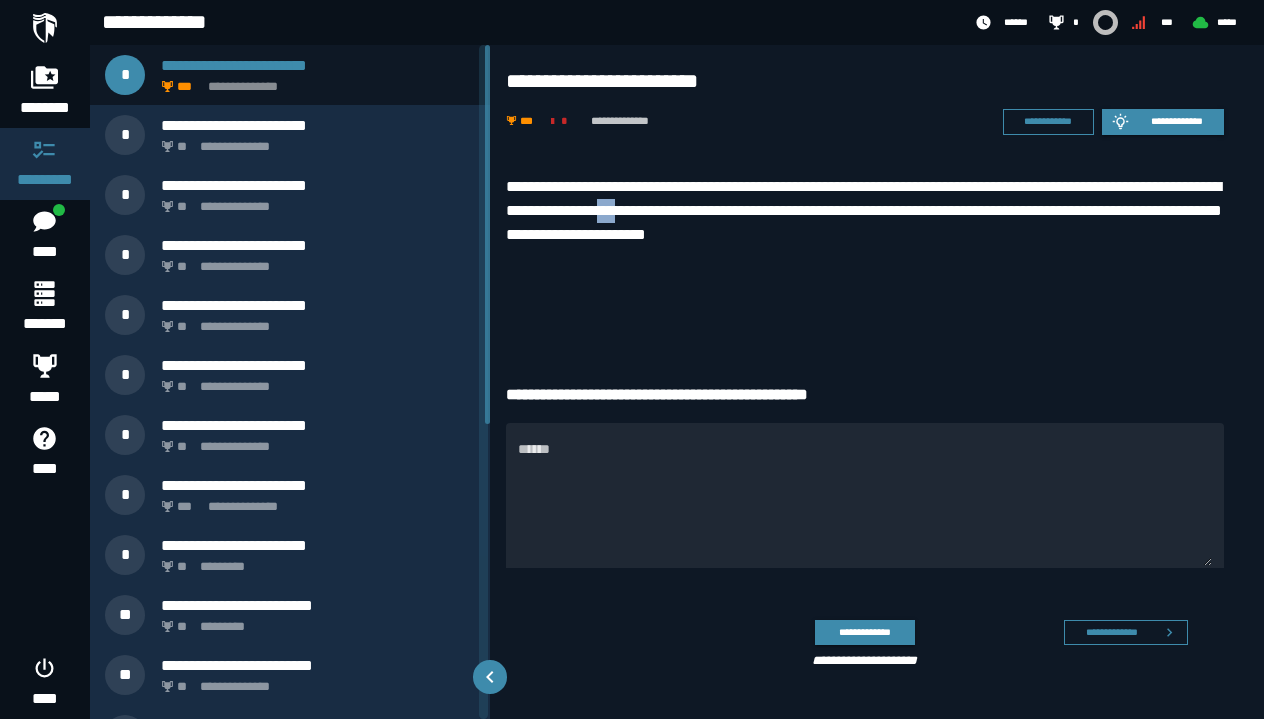 click on "**********" at bounding box center (865, 211) 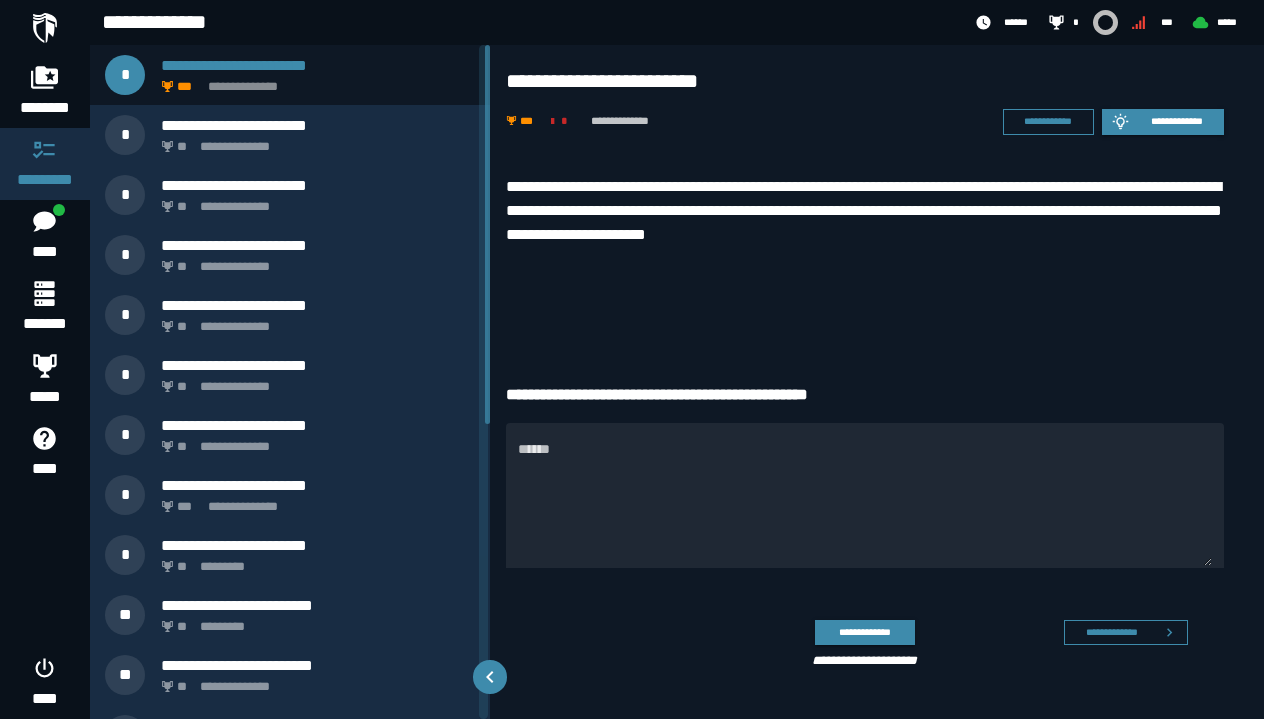 click on "**********" at bounding box center (865, 211) 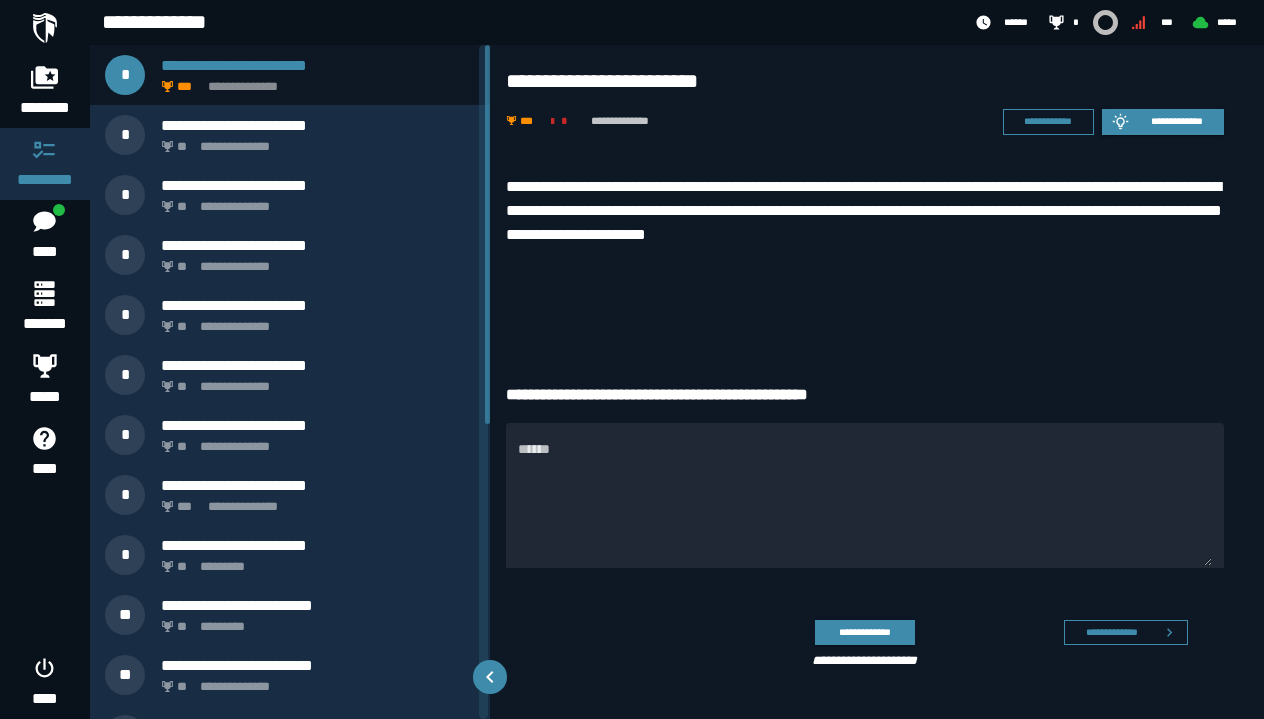 copy on "***" 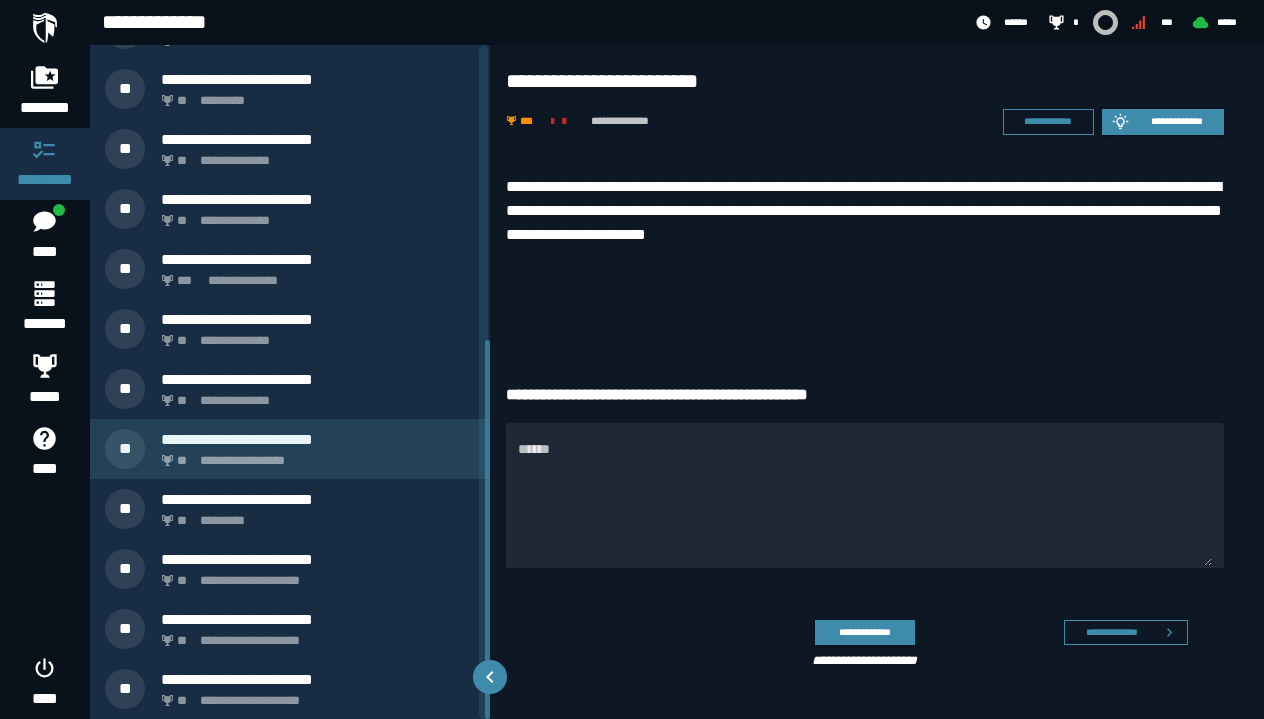 scroll, scrollTop: 526, scrollLeft: 0, axis: vertical 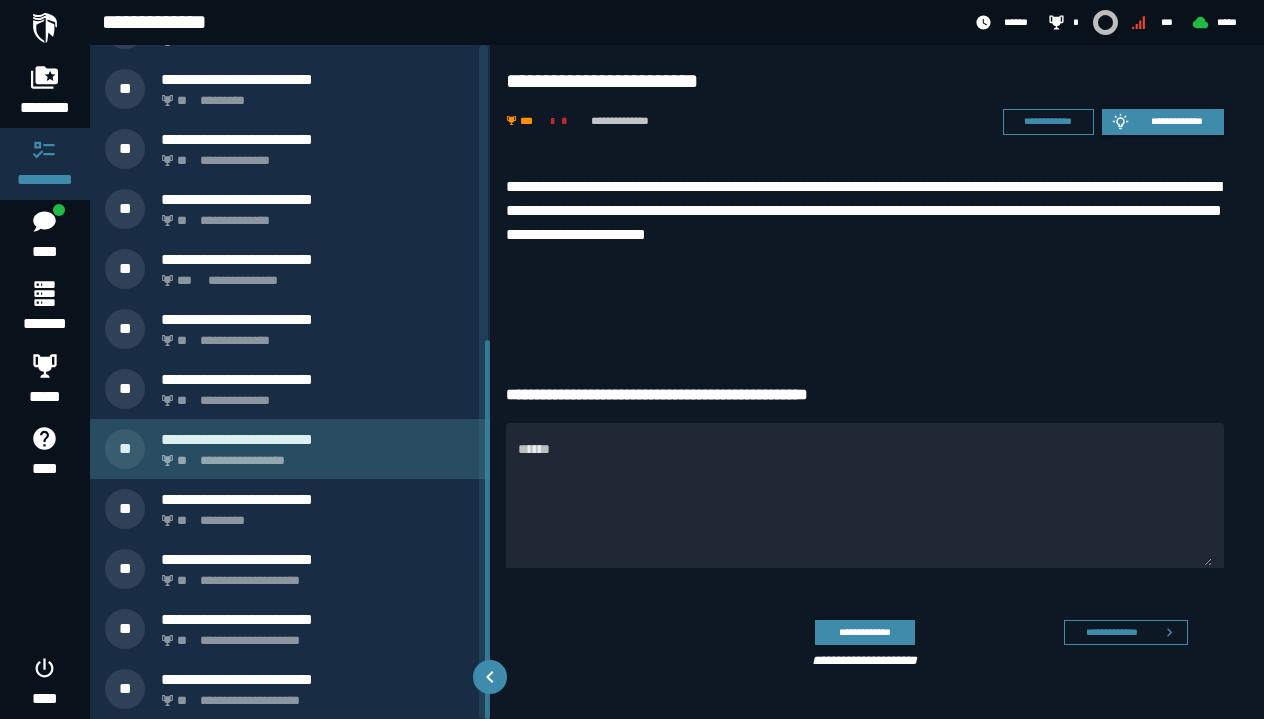 click on "**********" 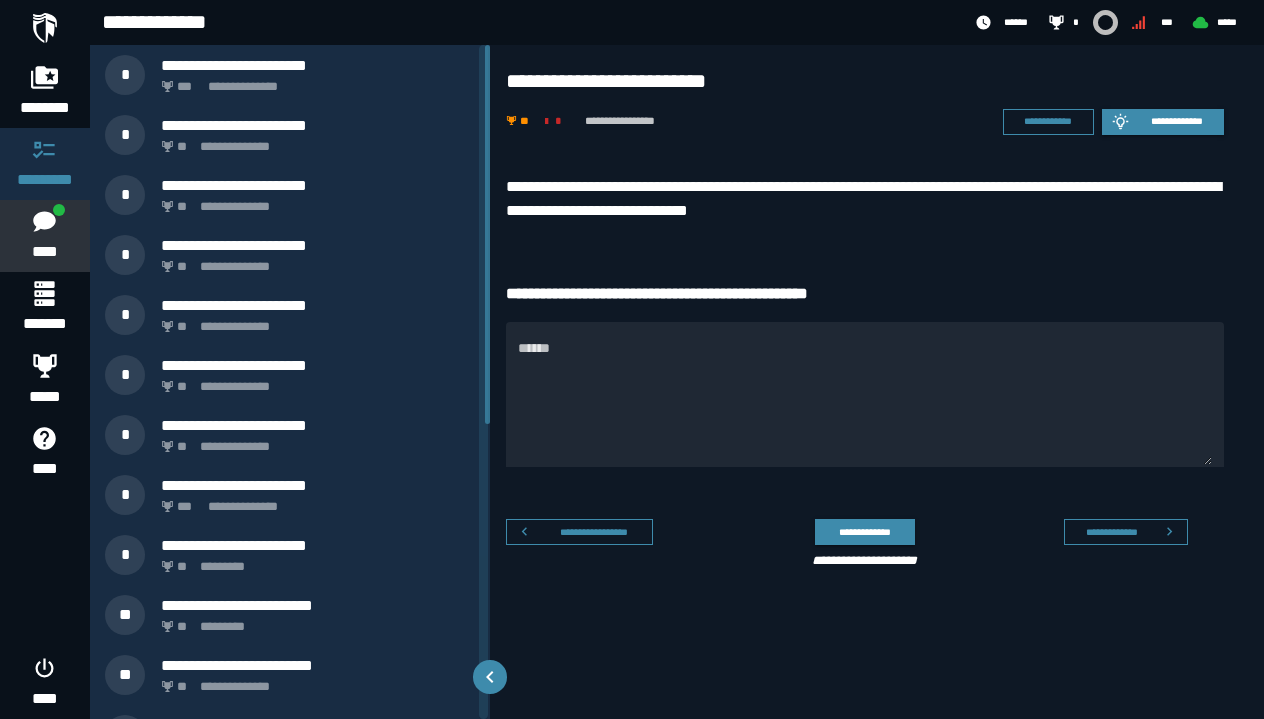 scroll, scrollTop: 0, scrollLeft: 0, axis: both 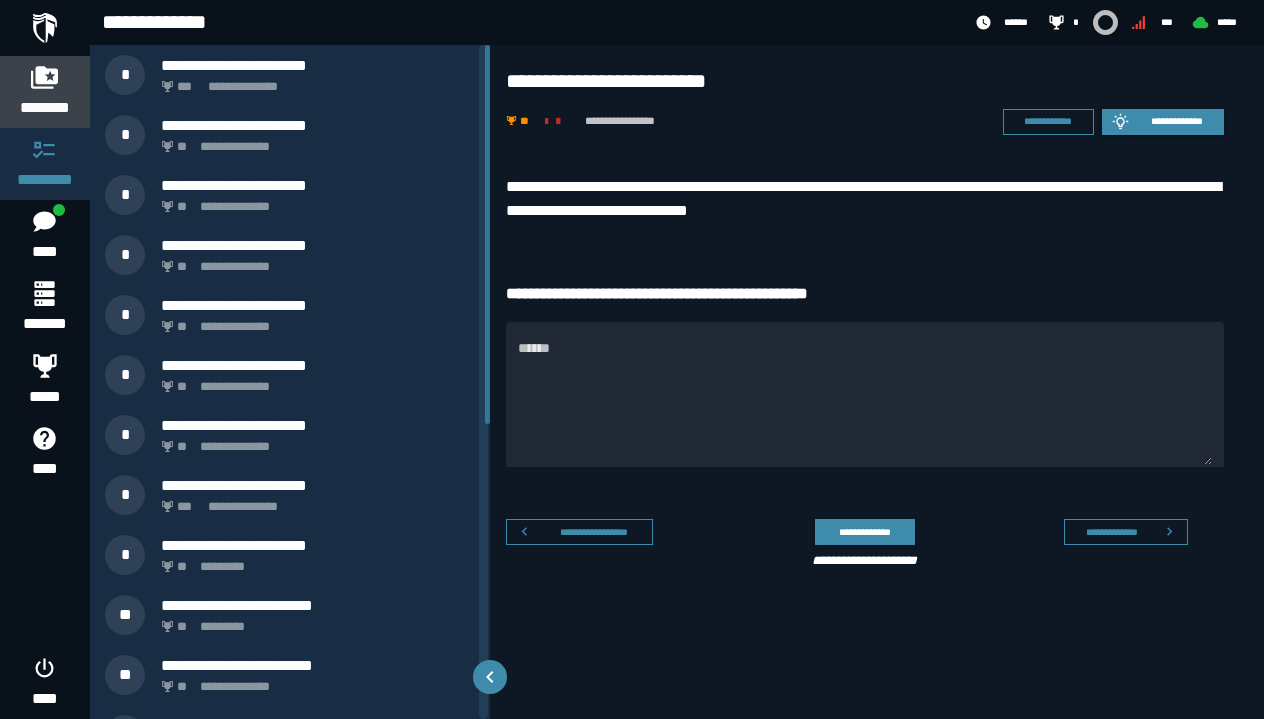 click on "********" at bounding box center [45, 108] 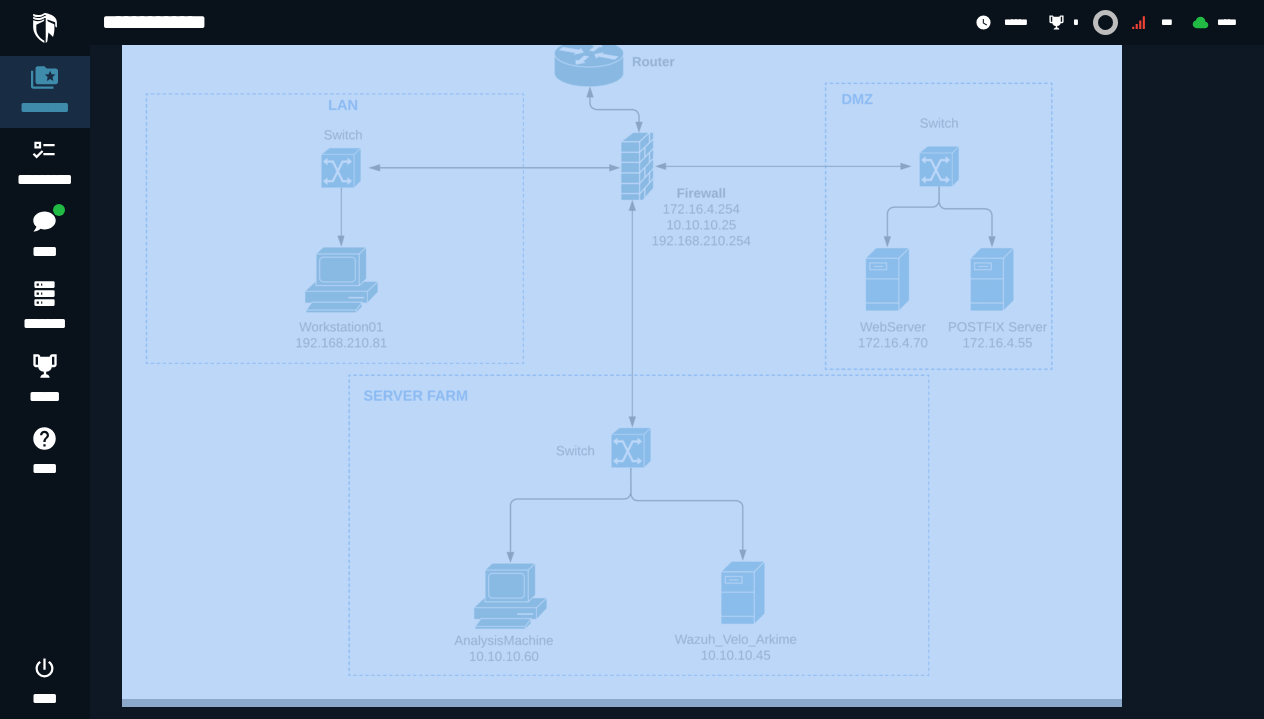 scroll, scrollTop: 1300, scrollLeft: 0, axis: vertical 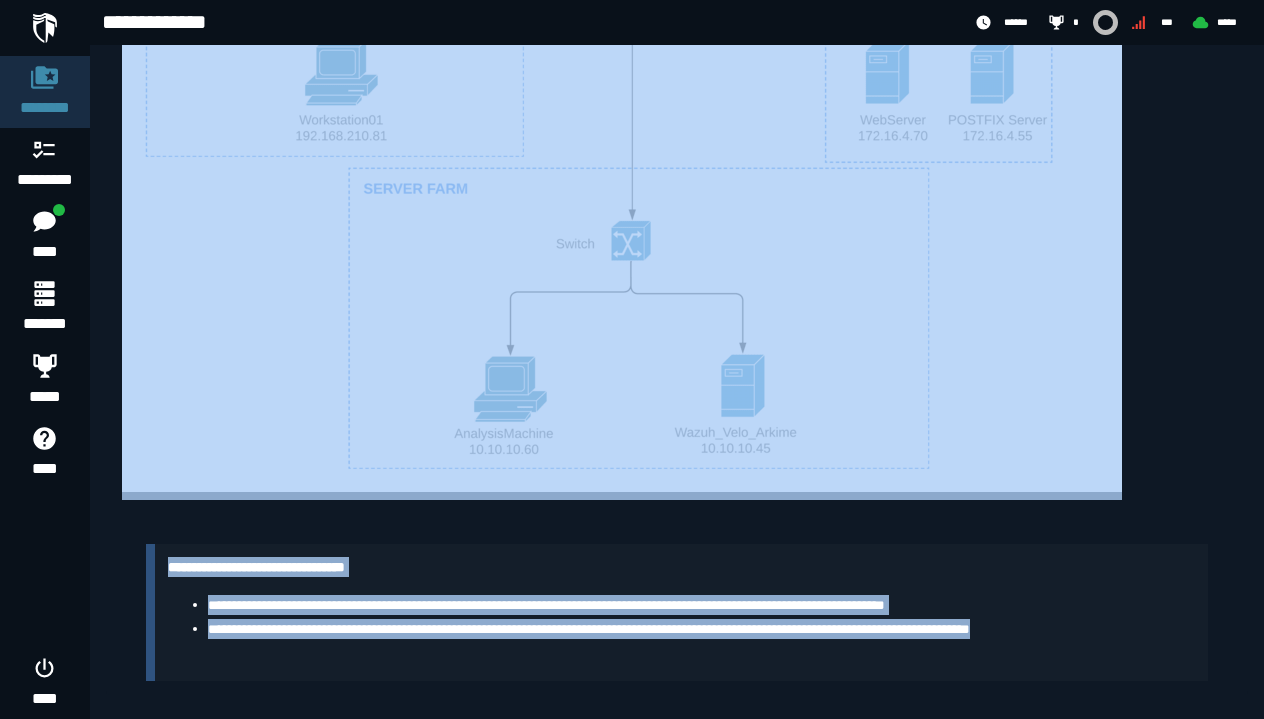 drag, startPoint x: 118, startPoint y: 143, endPoint x: 311, endPoint y: 794, distance: 679.00665 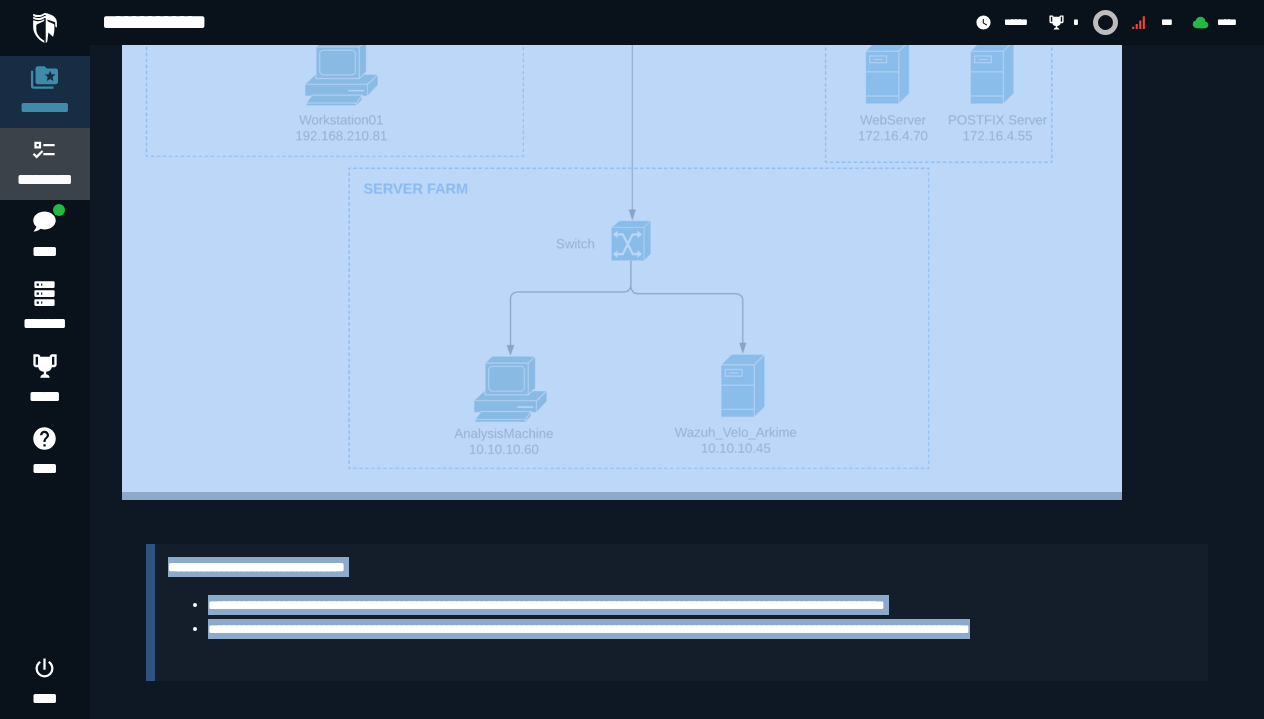 click on "*********" at bounding box center [45, 180] 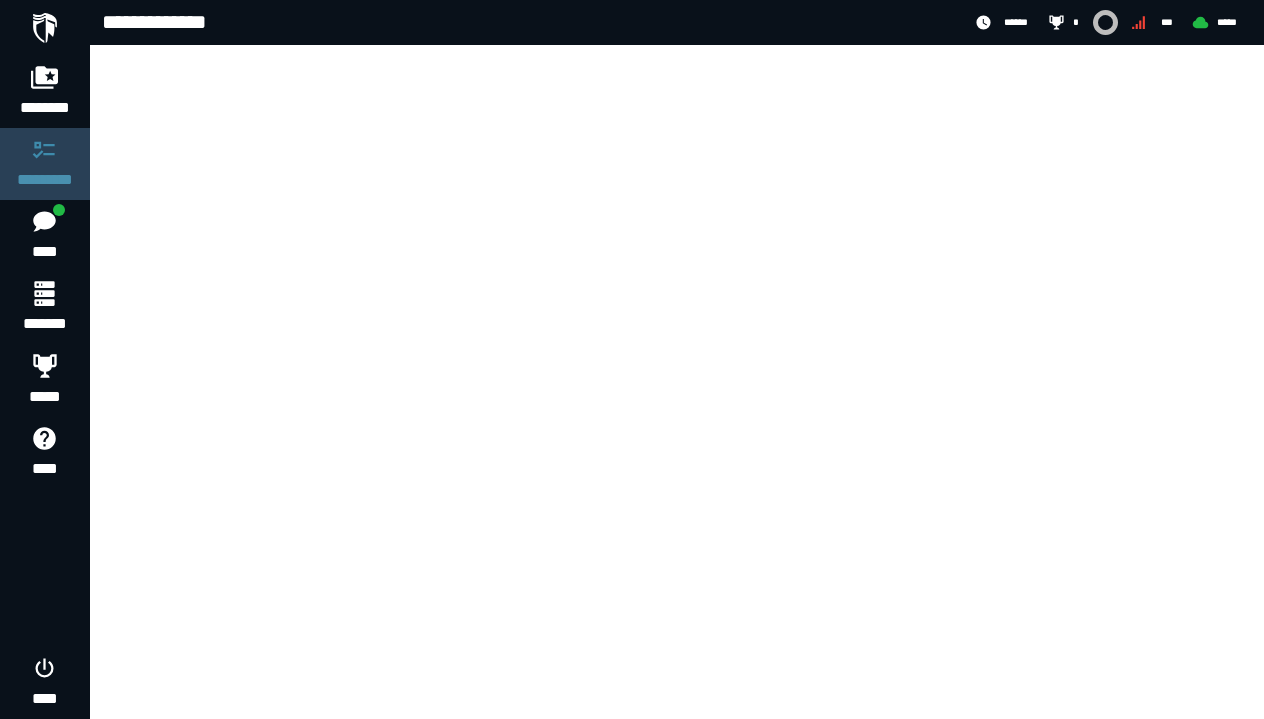 scroll, scrollTop: 0, scrollLeft: 0, axis: both 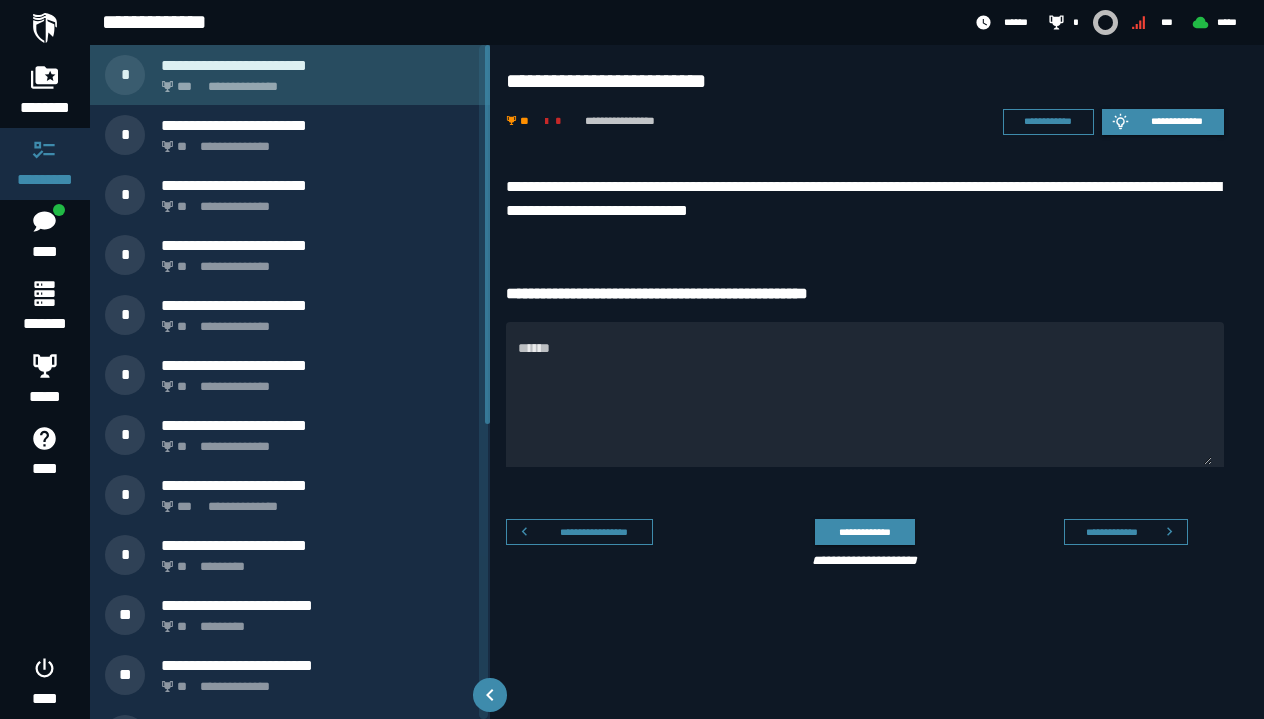 click on "**********" at bounding box center (314, 81) 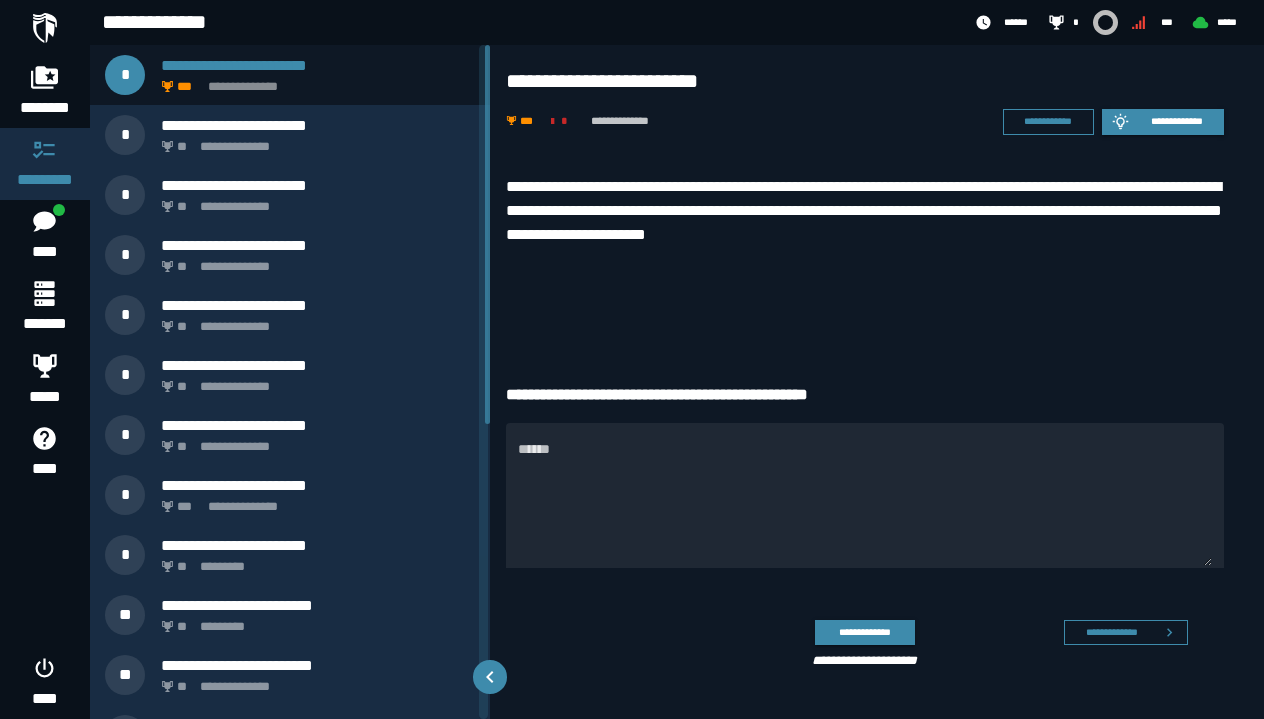 click on "**********" at bounding box center [865, 211] 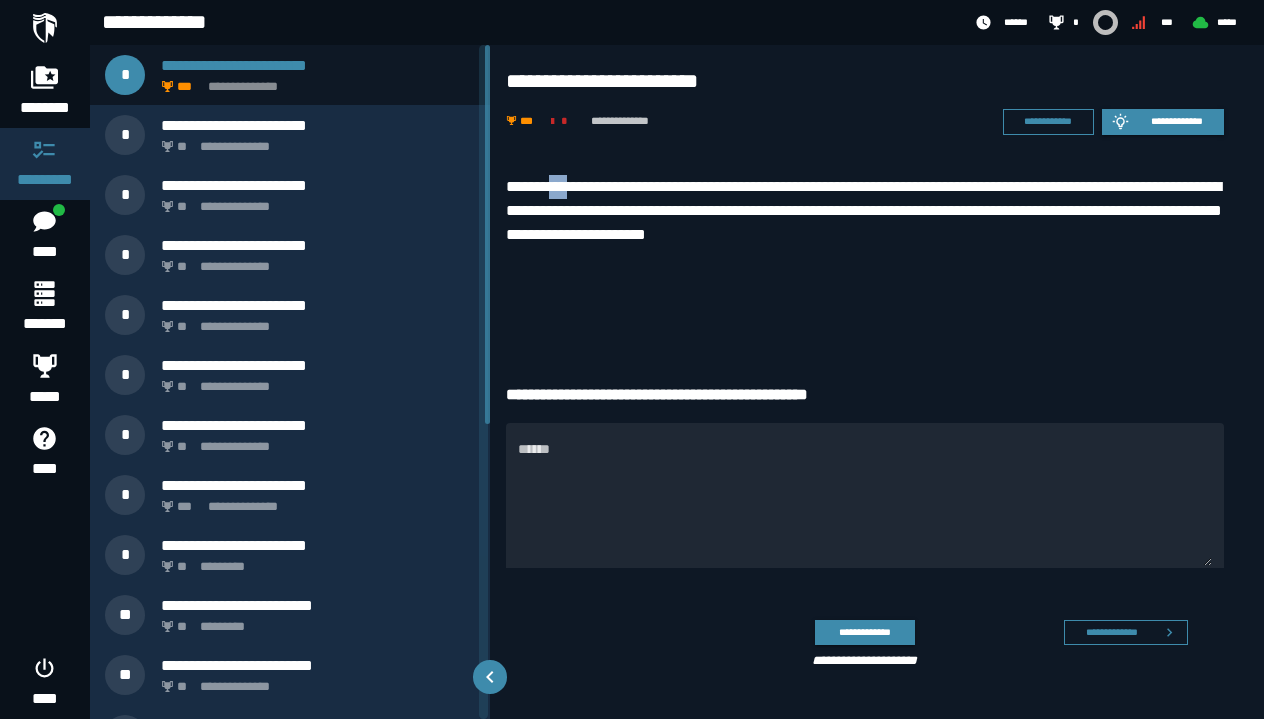 click on "**********" at bounding box center [865, 211] 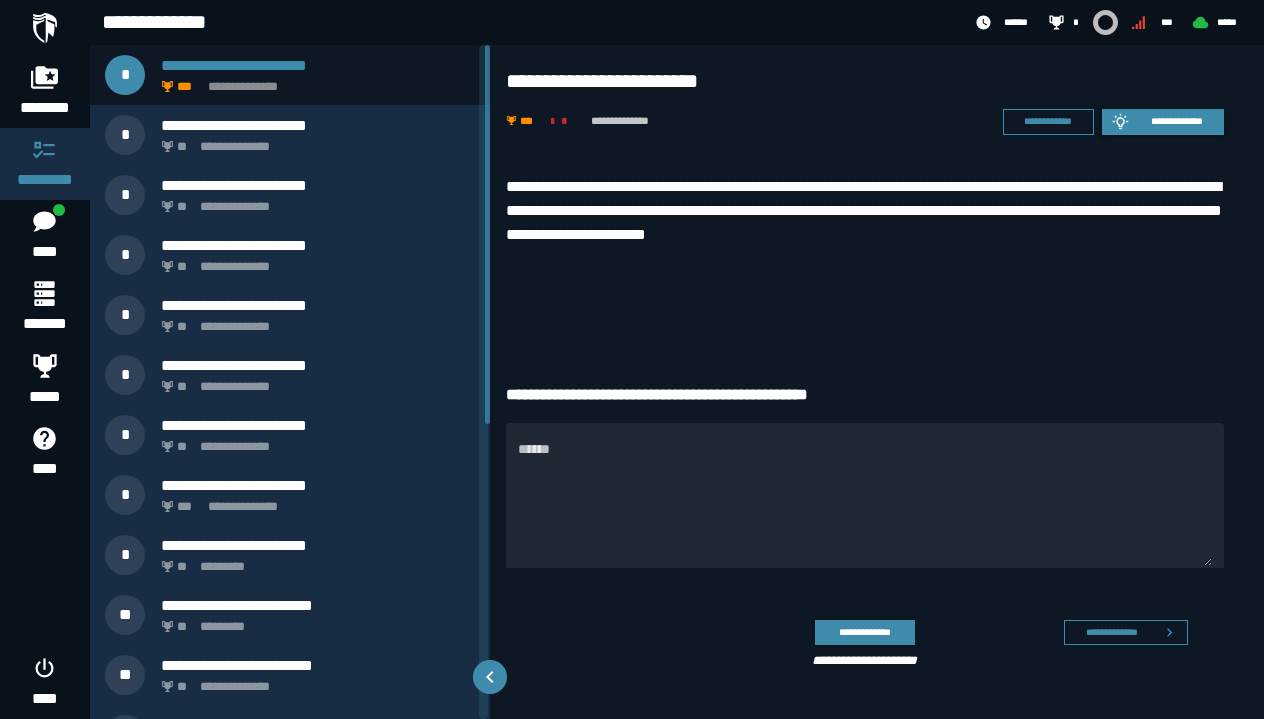 copy on "***" 